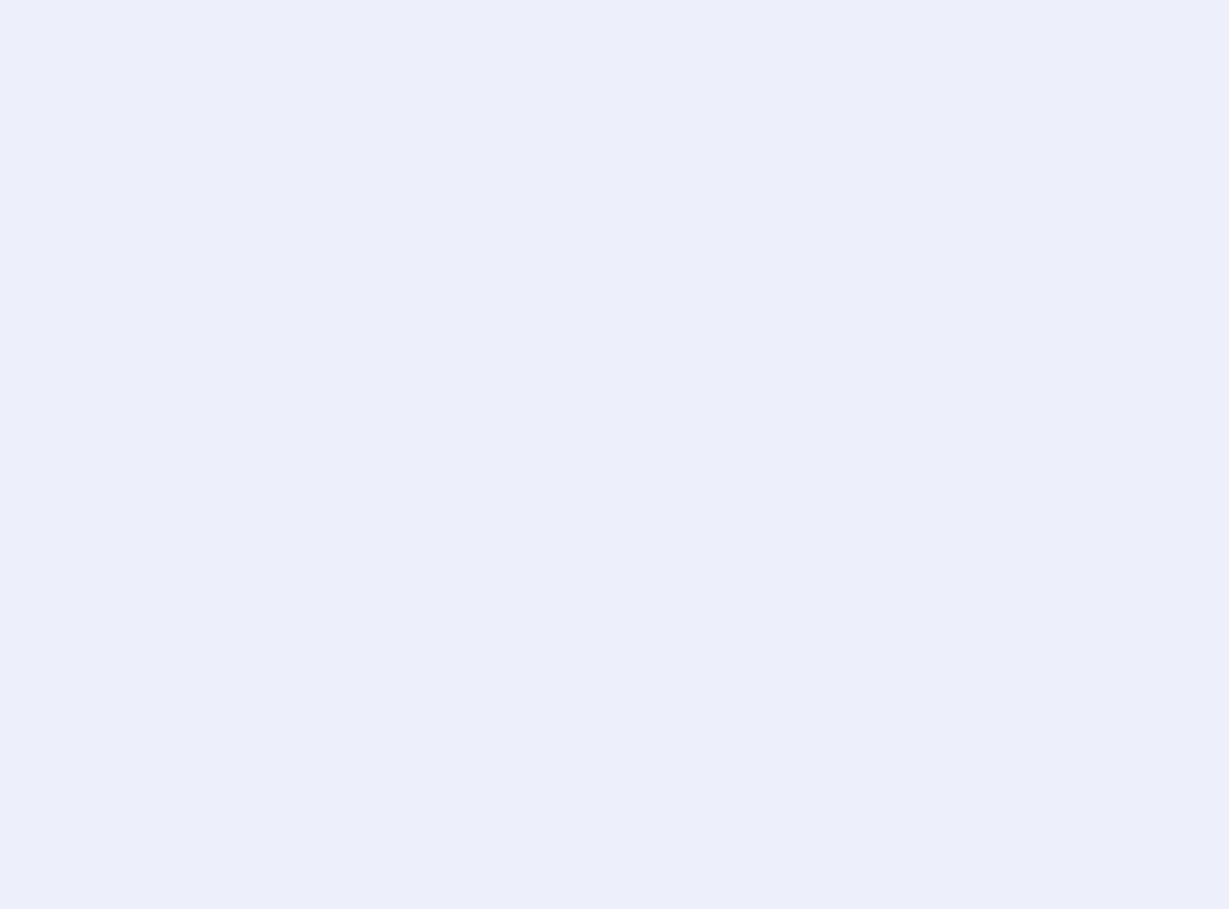 scroll, scrollTop: 0, scrollLeft: 0, axis: both 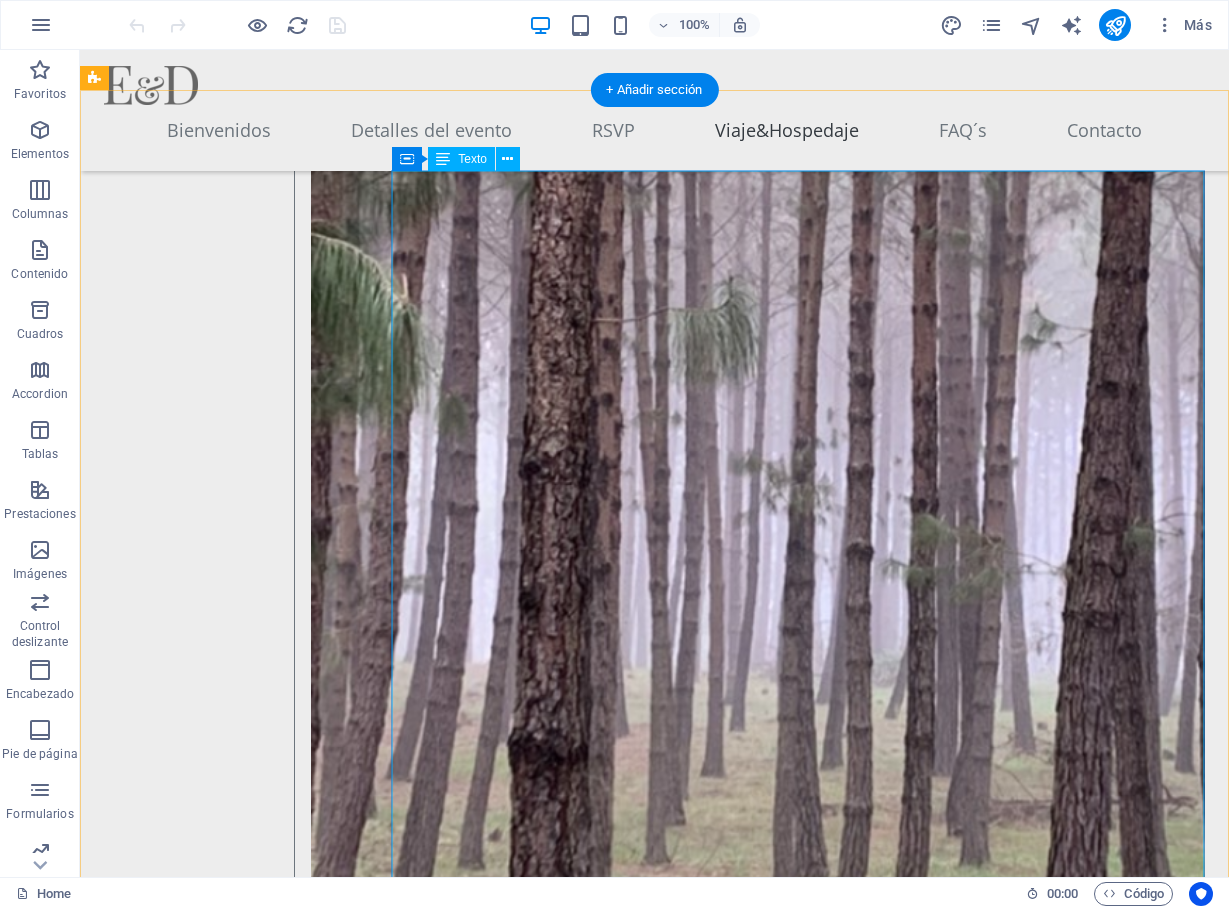 click on "Opción 1: Por Carretera Distancia y Duración:  El recorrido es de 566 km, con un tiempo estimado de viaje de 6 horas y 20 minutos. Es importante contemplar que esa carretera es muy transitada y muy a menudo hay reparaciones, mantenimientos y retenes. Es por eso que viajar muy temprano puede ahorrar mucho tiempo de espera. Es preferible viajar de día, pues el tramo de Coatzacoalcos a La Tinaja puede ser asaltado en horas donde ya no hay luz del día. Costos:  Además de la gasolina que consuma el automóvil, el costo aproximado de casetas es de $[PRICE] MXN por trayecto, lo que suma un total de $[PRICE] MXN ida y vuelta. Recomendación:  Para reducir costos y hacer el viaje más ameno, les sugerimos rentar una van o "Sprinter" entre varios. ¡Será una excelente manera de viajar juntos! Opción 2: En Autobús El autobús es una alternativa cómoda y directa, sin la necesidad de hacer escalas. Empresa:  La empresa de autobuses ADO ofrece viajes directos desde la Terminal de Villahermosa a Xalapa. Duración: B)" at bounding box center (798, 4216) 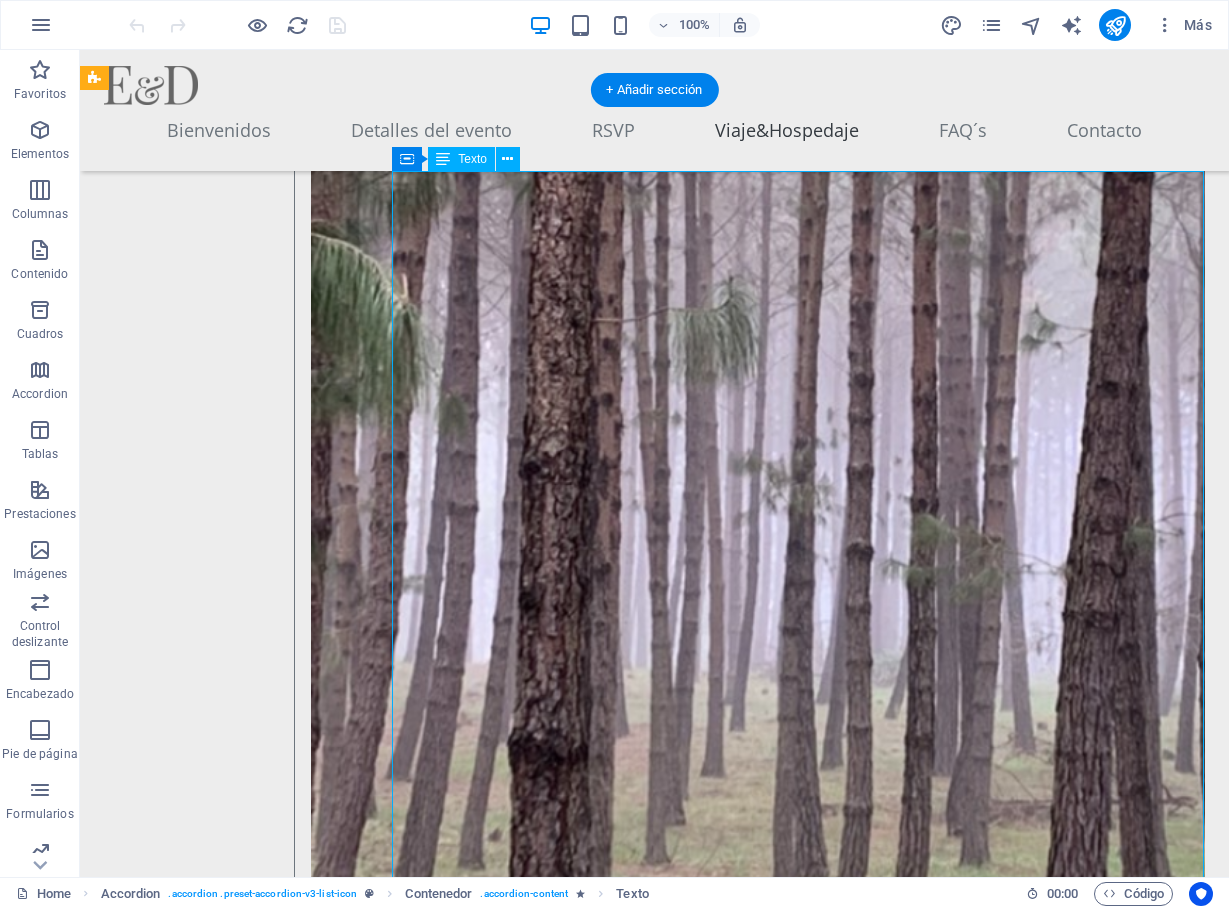 click on "Opción 1: Por Carretera Distancia y Duración:  El recorrido es de 566 km, con un tiempo estimado de viaje de 6 horas y 20 minutos. Es importante contemplar que esa carretera es muy transitada y muy a menudo hay reparaciones, mantenimientos y retenes. Es por eso que viajar muy temprano puede ahorrar mucho tiempo de espera. Es preferible viajar de día, pues el tramo de Coatzacoalcos a La Tinaja puede ser asaltado en horas donde ya no hay luz del día. Costos:  Además de la gasolina que consuma el automóvil, el costo aproximado de casetas es de $[PRICE] MXN por trayecto, lo que suma un total de $[PRICE] MXN ida y vuelta. Recomendación:  Para reducir costos y hacer el viaje más ameno, les sugerimos rentar una van o "Sprinter" entre varios. ¡Será una excelente manera de viajar juntos! Opción 2: En Autobús El autobús es una alternativa cómoda y directa, sin la necesidad de hacer escalas. Empresa:  La empresa de autobuses ADO ofrece viajes directos desde la Terminal de Villahermosa a Xalapa. Duración: B)" at bounding box center (798, 4216) 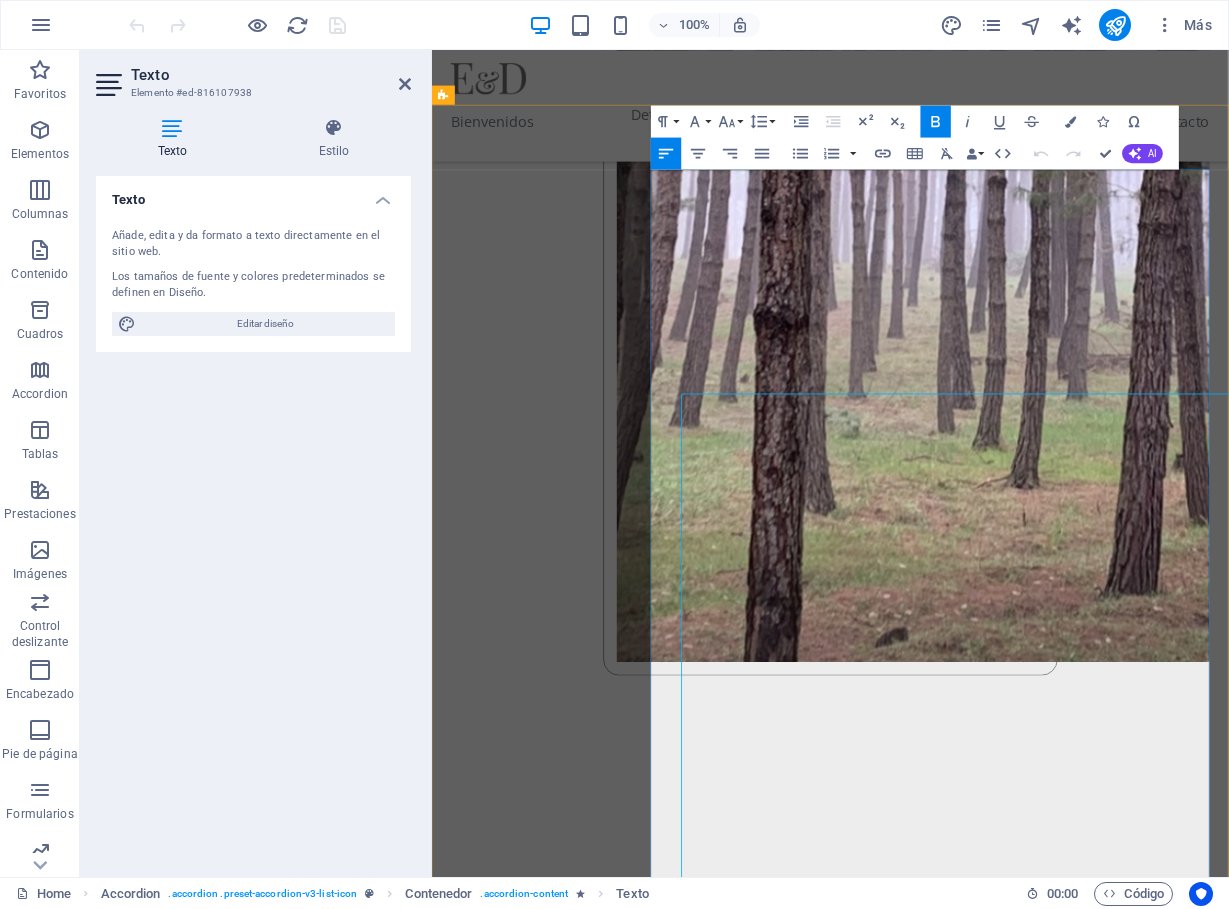 scroll, scrollTop: 4273, scrollLeft: 0, axis: vertical 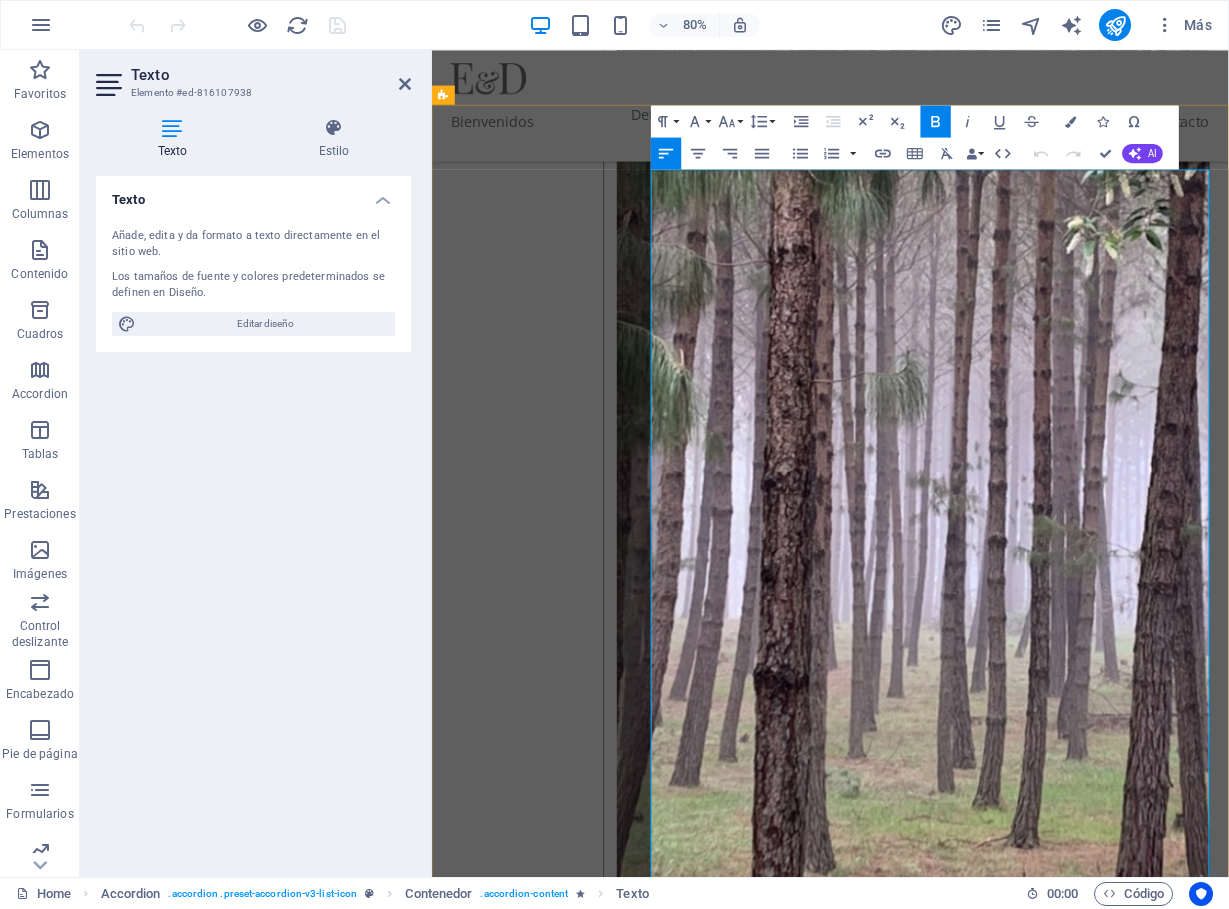 click on "Es importante contemplar que esa carretera es muy transitada y muy a menudo hay reparaciones, mantenimientos y retenes. Es por eso que viajar muy temprano puede ahorrar mucho tiempo de espera. Es preferible viajar de día, pues el tramo de Coatzacoalcos a La Tinaja puede ser asaltado en horas donde ya no hay luz del día. Costos:  Además de la gasolina que consuma el automóvil, el costo aproximado de casetas es de $[PRICE] MXN por trayecto, lo que suma un total de $[PRICE] MXN ida y vuelta." at bounding box center (1064, 3923) 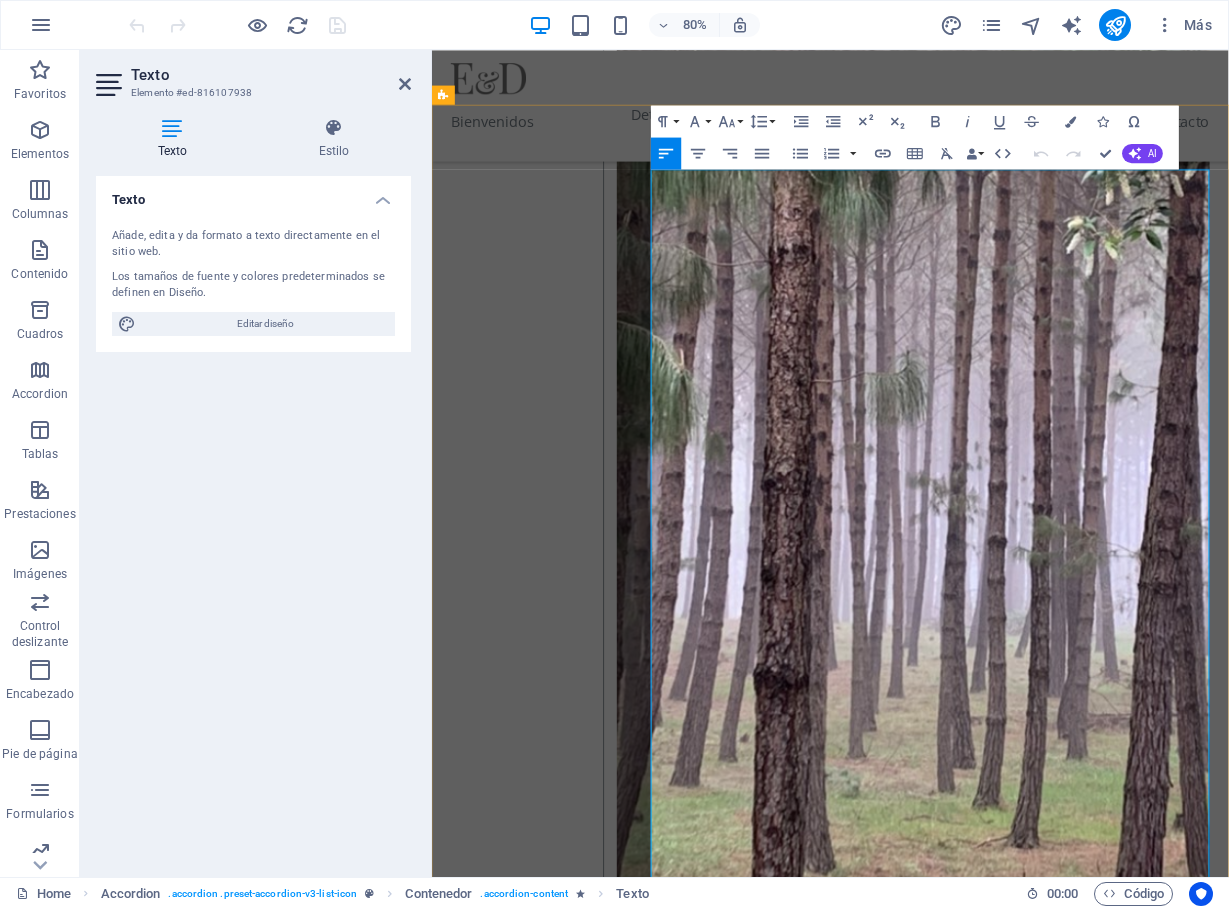 click on "Es importante contemplar que esa carretera es muy transitada y muy a menudo hay reparaciones, mantenimientos y retenes. Es por eso que viajar muy temprano puede ahorrar mucho tiempo de espera. Es preferible viajar de día, pues el tramo de Coatzacoalcos a La Tinaja puede ser asaltado en horas donde ya no hay luz del día. Costos:  Además de la gasolina que consuma el automóvil, el costo aproximado de casetas es de $[PRICE] MXN por trayecto, lo que suma un total de $[PRICE] MXN ida y vuelta." at bounding box center (1064, 3923) 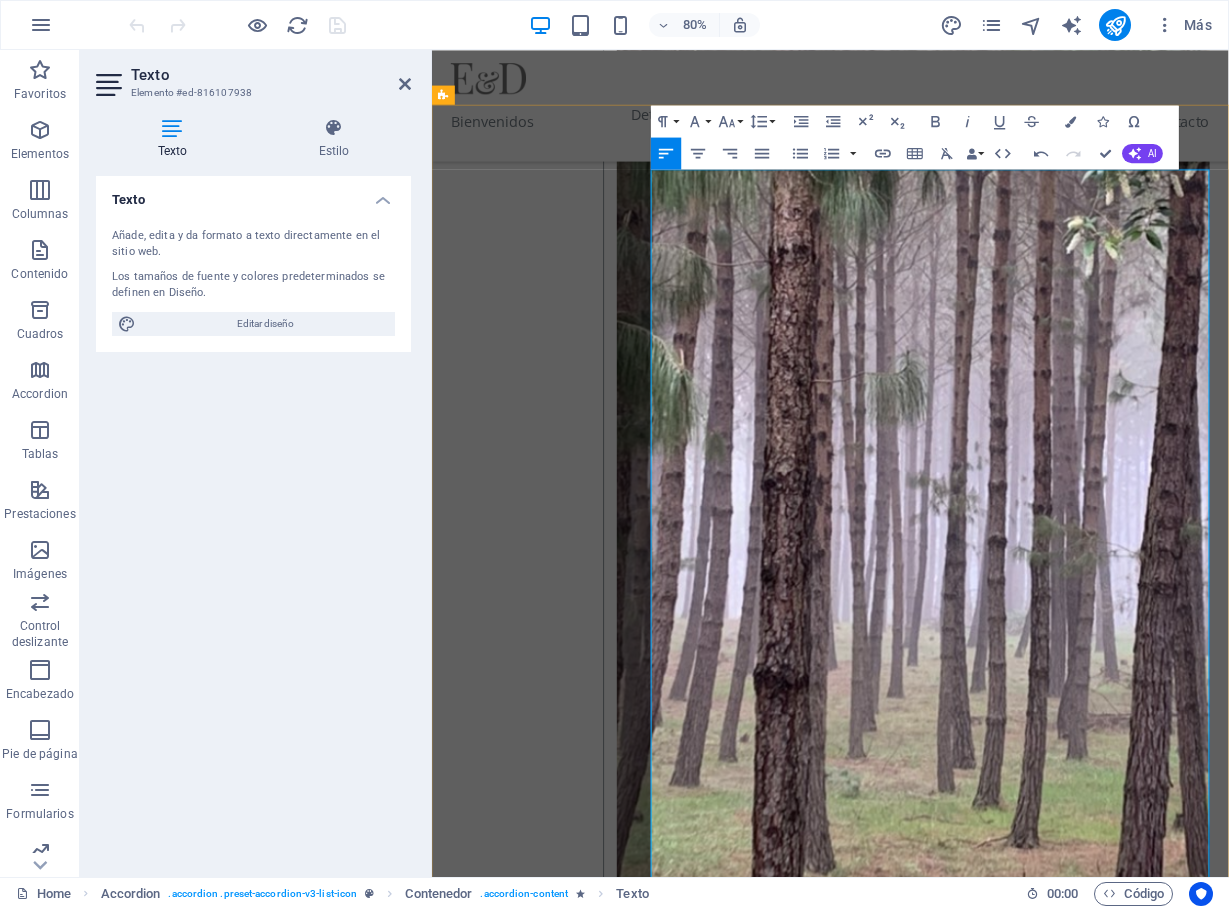 click on "Es importante contemplar que esa carretera es muy transitada y a menudo hay reparaciones, mantenimientos y retenes. Es por eso que viajar muy temprano puede ahorrar mucho tiempo de espera. Es preferible viajar de día, pues el tramo de Coatzacoalcos a La Tinaja puede ser asaltado en horas donde ya no hay luz del día. Costos:  Además de la gasolina que consuma el automóvil, el costo aproximado de casetas es de $[PRICE] MXN por trayecto, lo que suma un total de $[PRICE] MXN ida y vuelta." at bounding box center (1064, 3909) 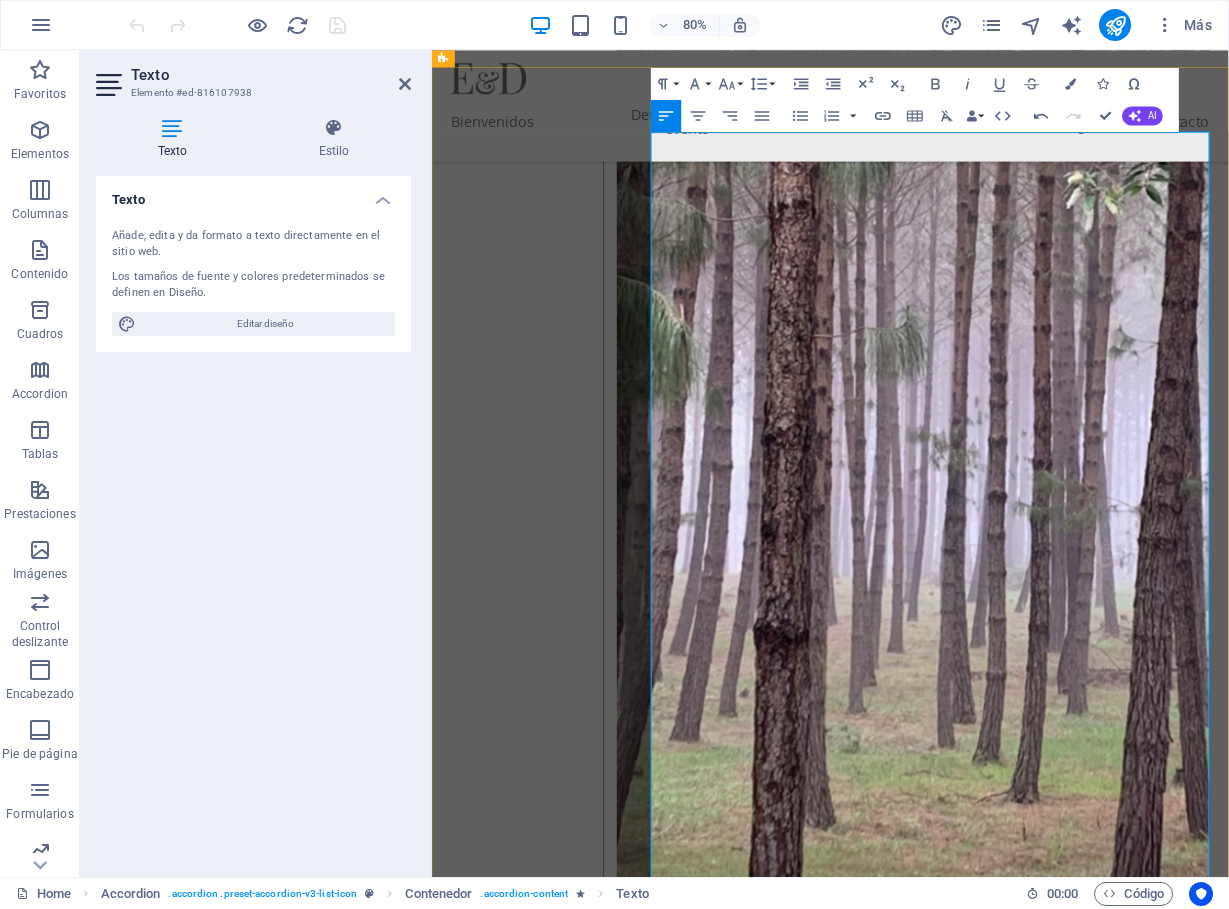 scroll, scrollTop: 4398, scrollLeft: 0, axis: vertical 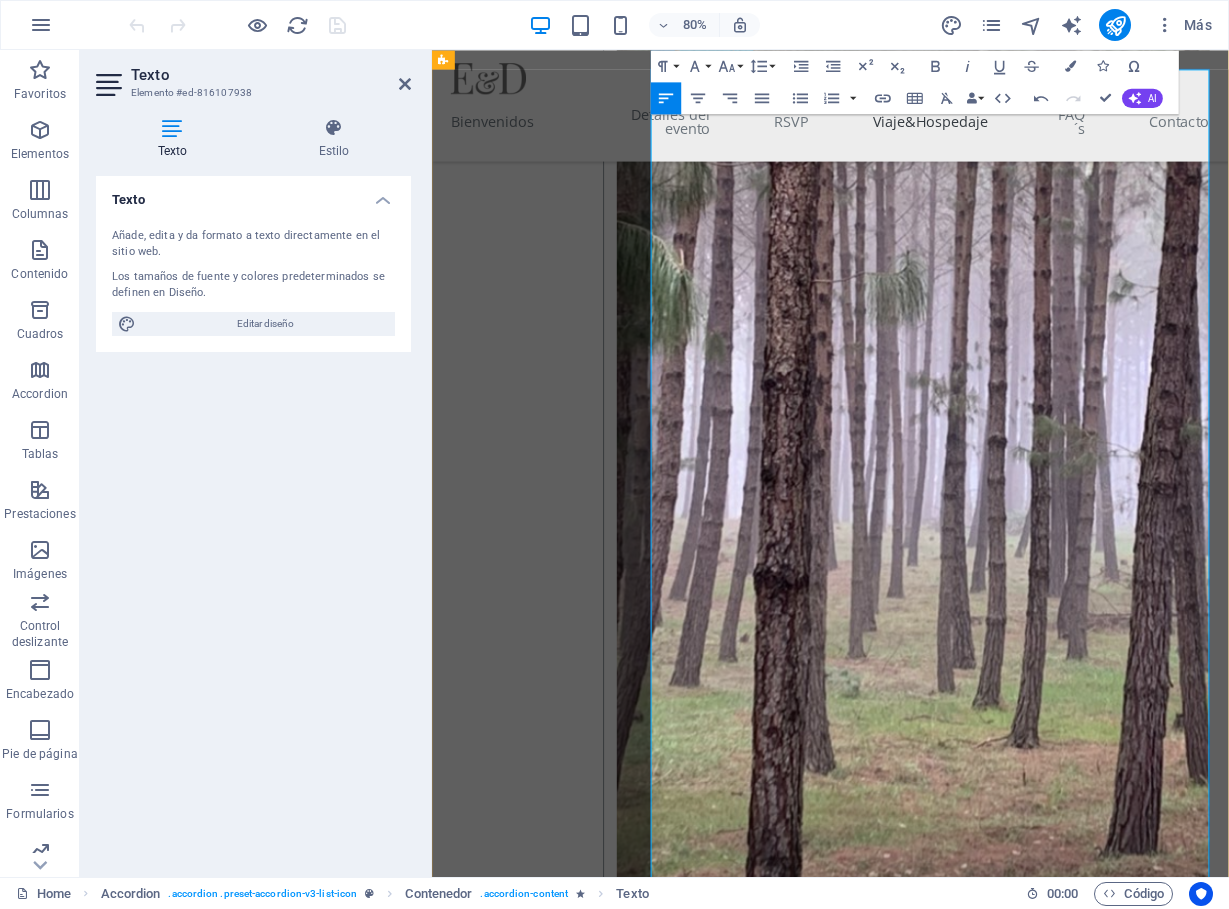 click on "Empresa:  La empresa de autobuses ADO ofrece viajes directos desde la Terminal de Villahermosa a Xalapa. Duración:  El tiempo de viaje es de aproximadamente [HOURS] horas. Costos:  Los precios por viaje redondo varían entre $[PRICE] y $[PRICE] MXN, dependiendo del tipo de servicio (ADO GL, Platino, etc.)." at bounding box center (1064, 4209) 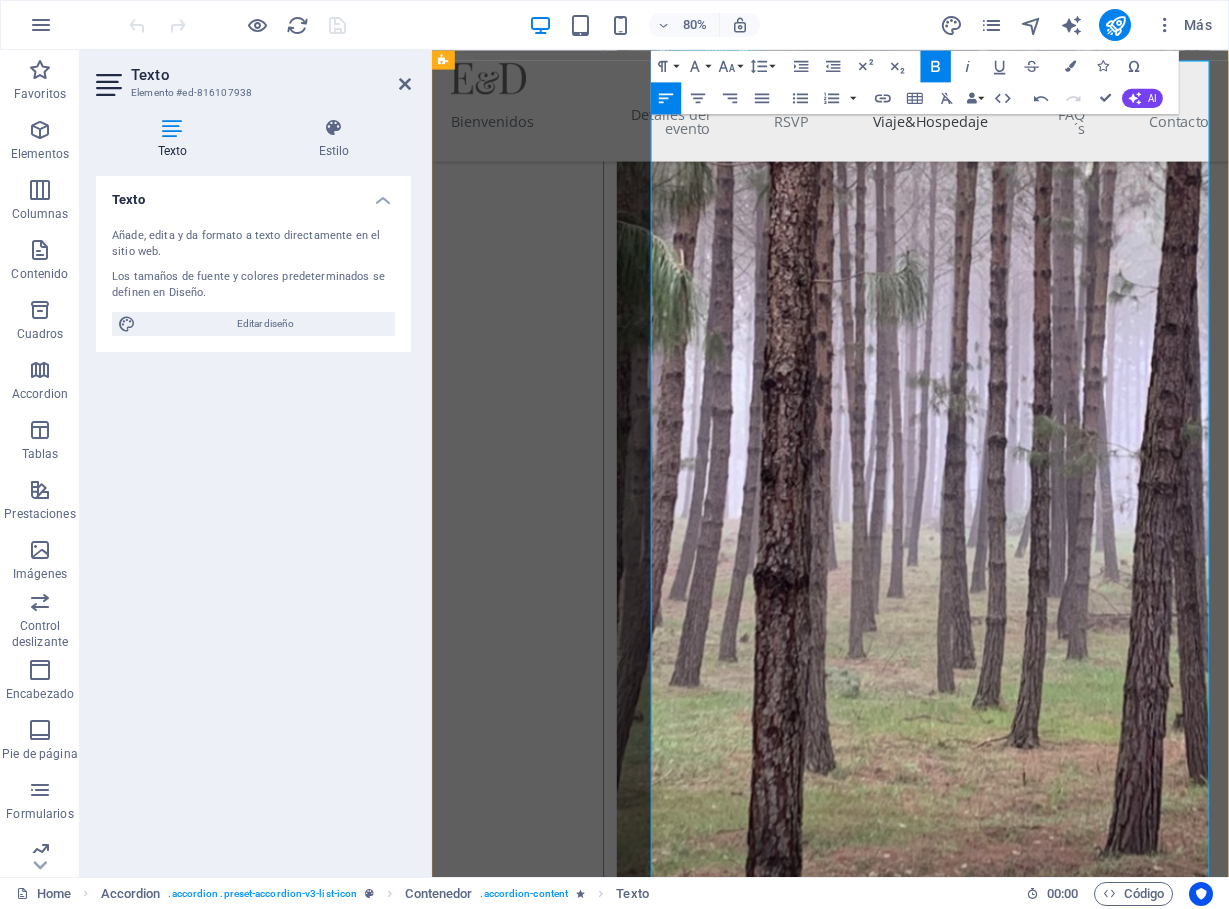 scroll, scrollTop: 4412, scrollLeft: 0, axis: vertical 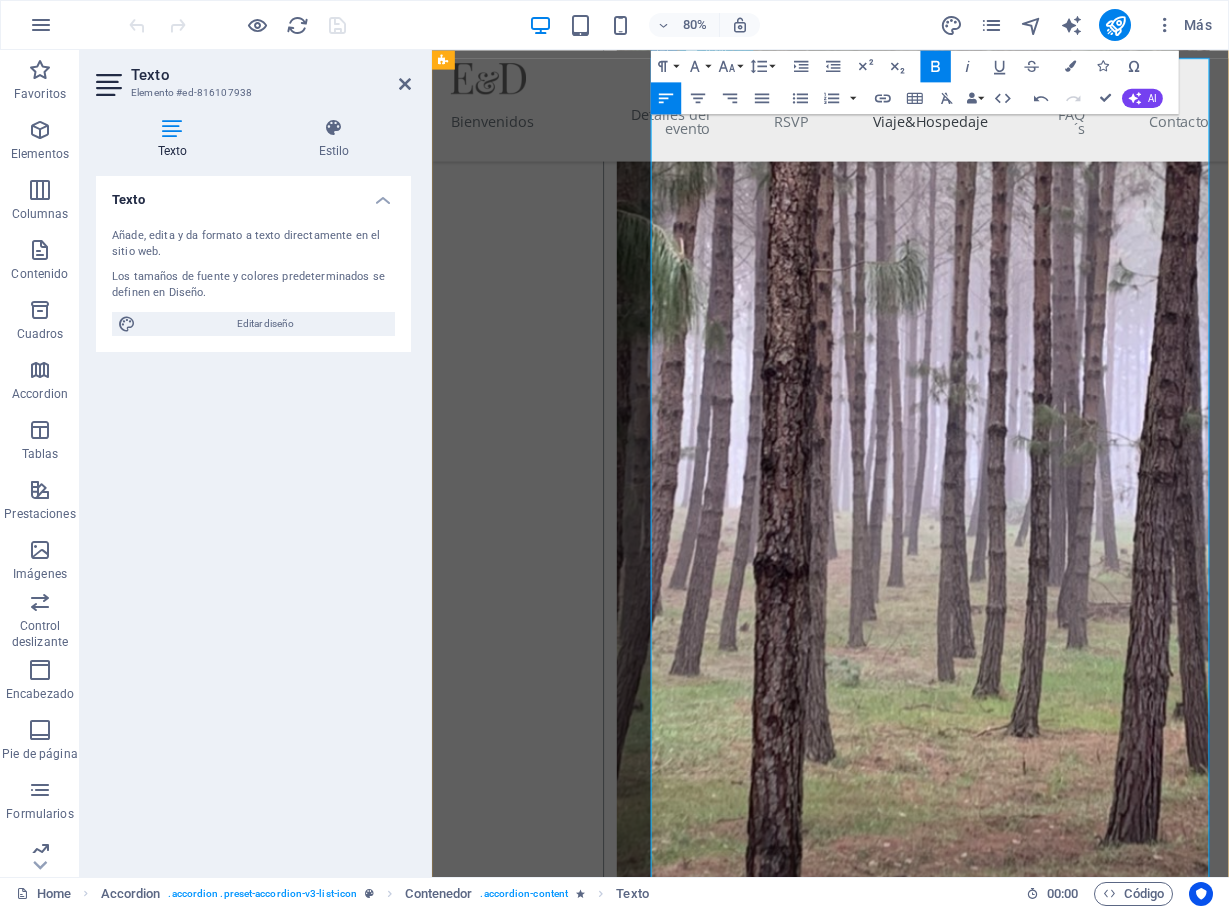 click at bounding box center (1054, 4013) 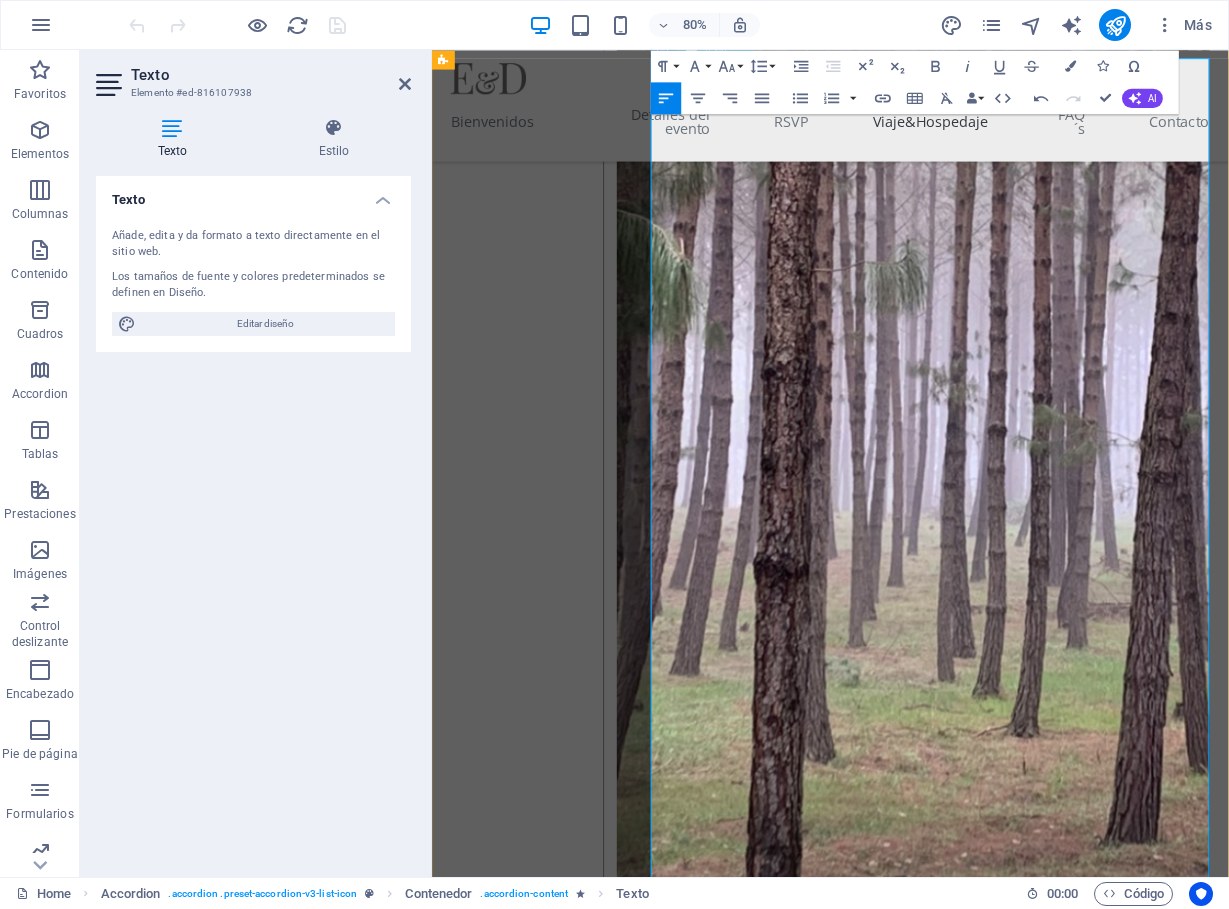 click on "Opción 2: En Autobús" at bounding box center (829, 4043) 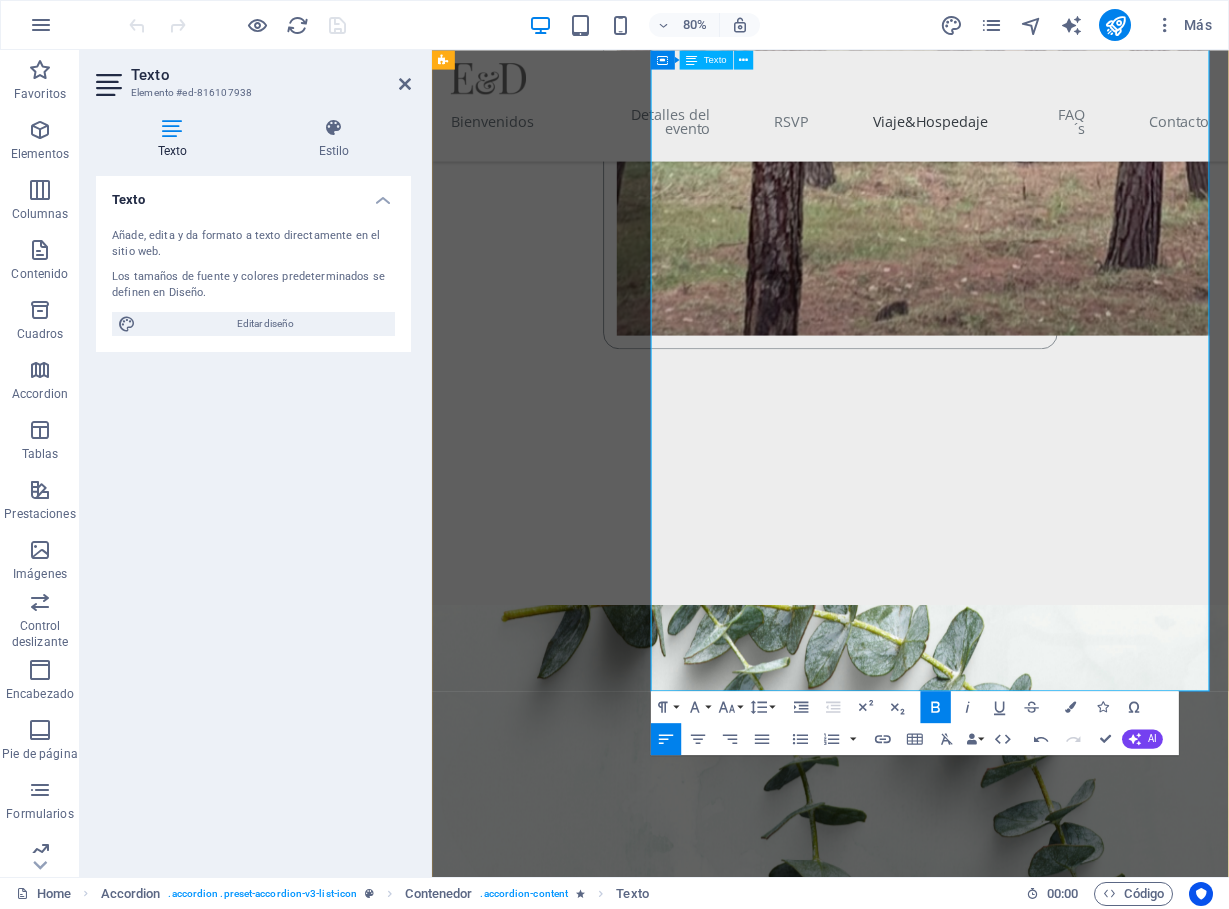 scroll, scrollTop: 5080, scrollLeft: 0, axis: vertical 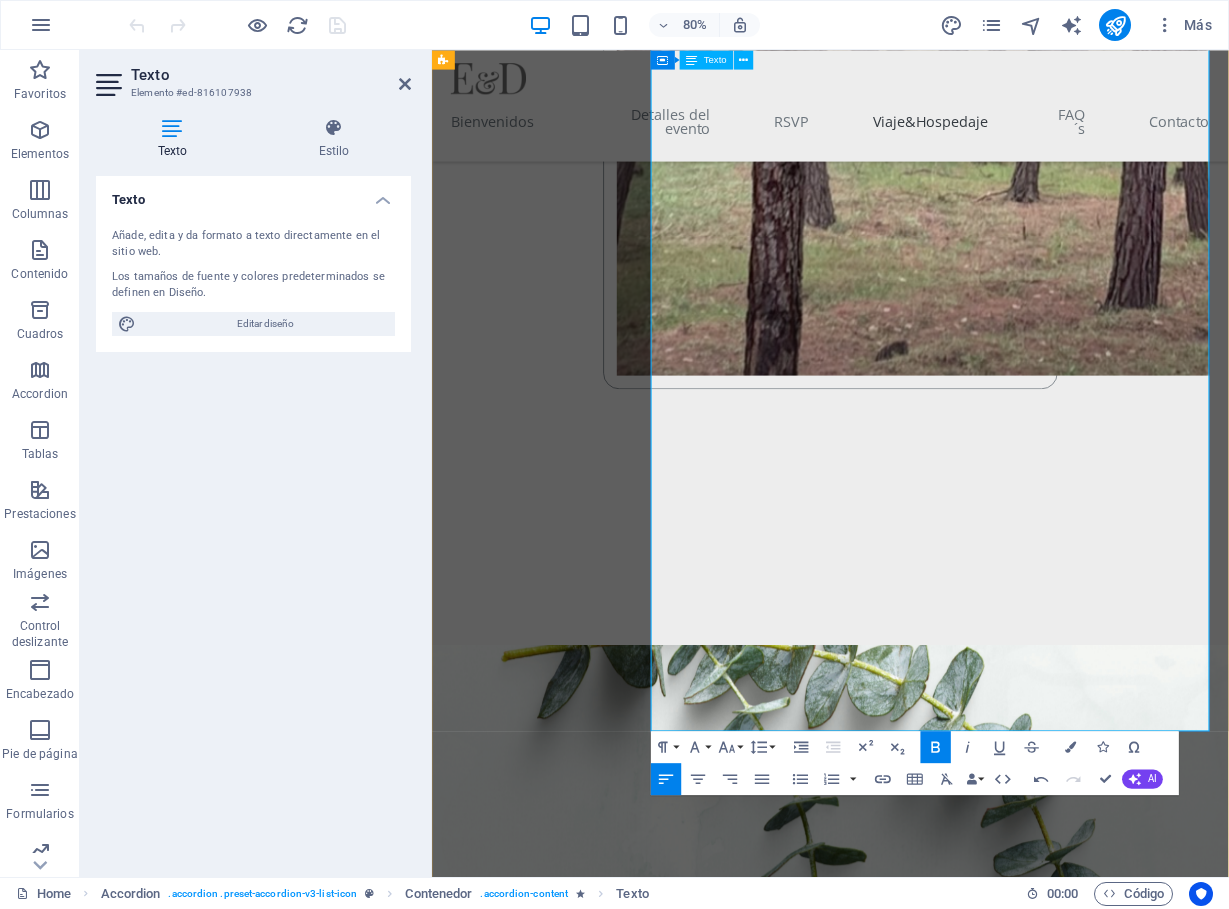 click on "Opción 3: En Avión" at bounding box center [815, 3819] 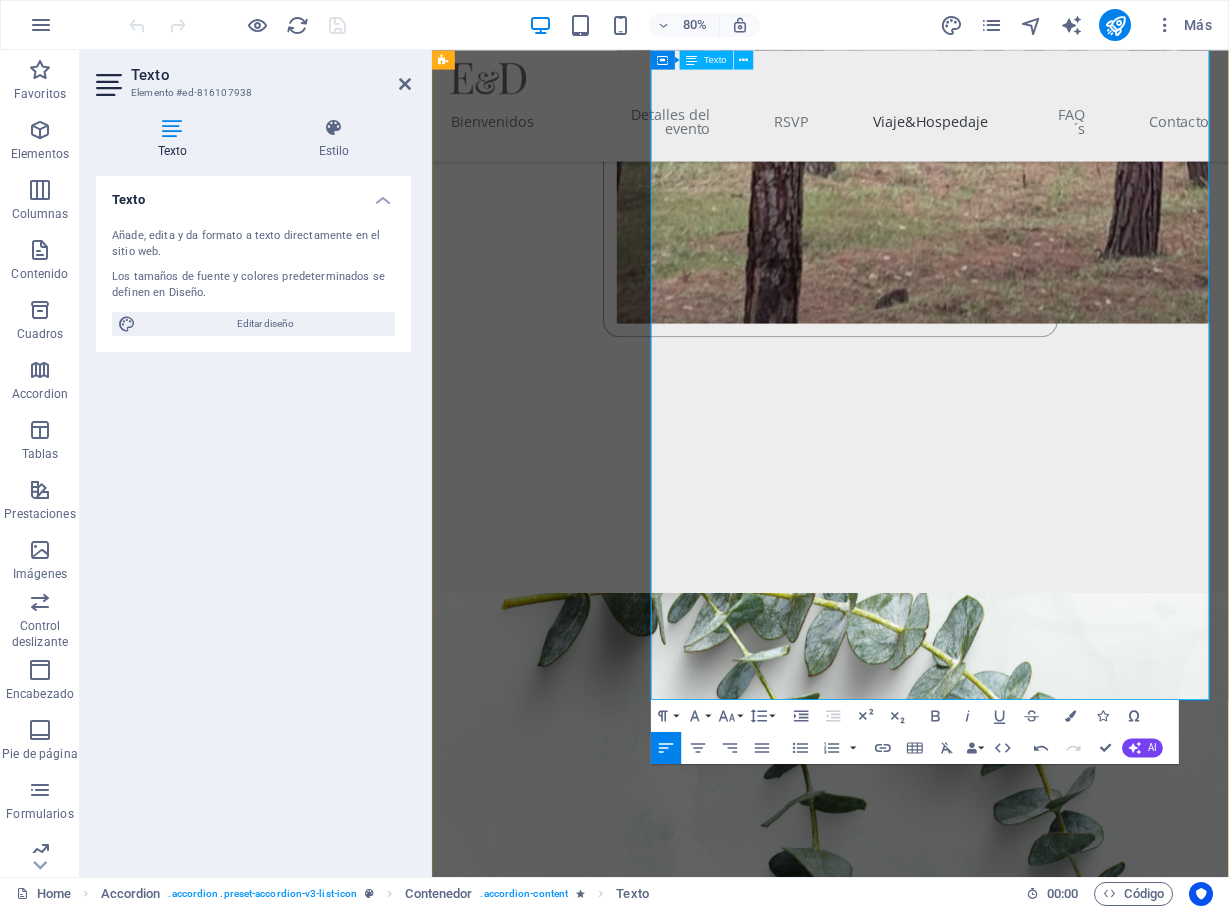 scroll, scrollTop: 5146, scrollLeft: 0, axis: vertical 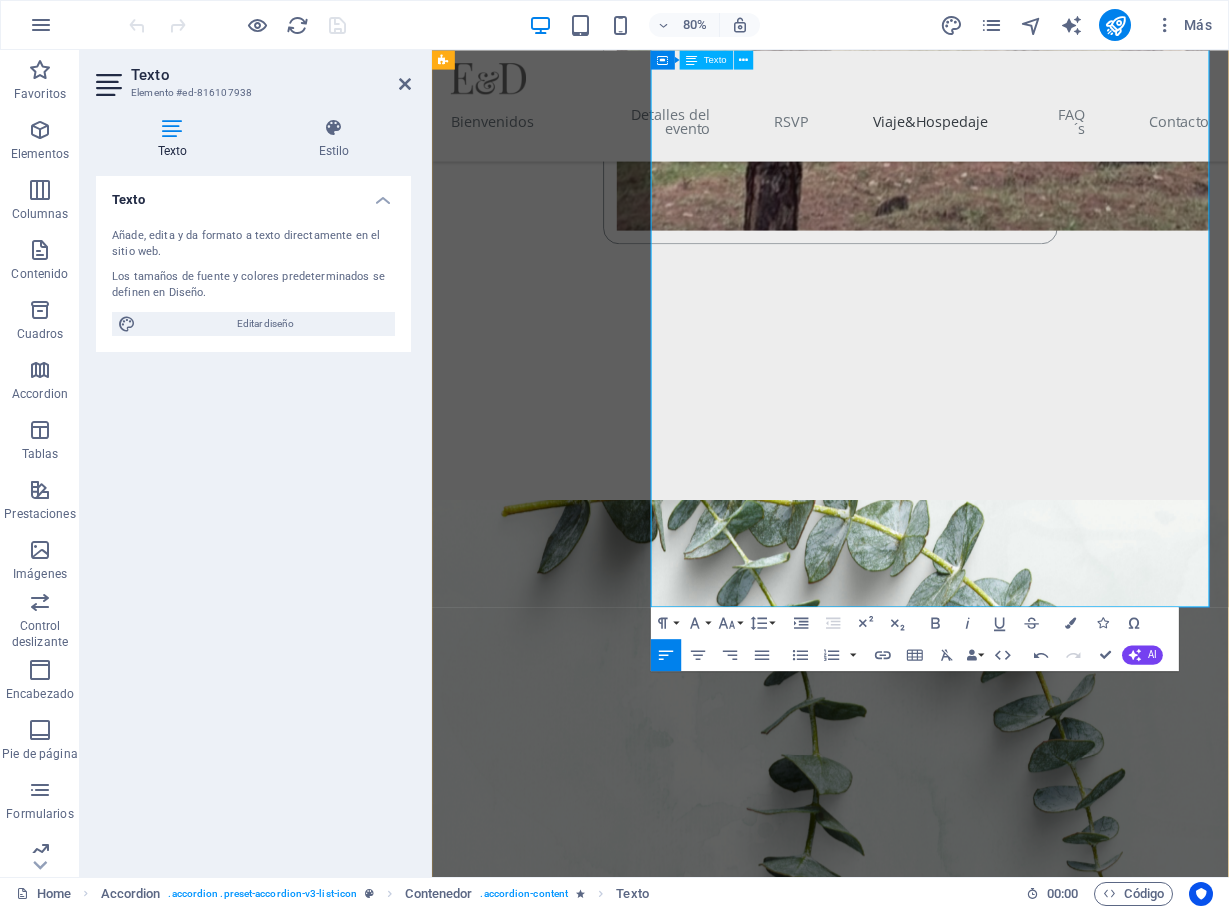 click on "Vuelo:  Pueden volar a la [CITY] con un costo aproximado de $[PRICE] MXN por viaje redondo. Autobús a Xalapa:  Desde la Terminal 1 del aeropuerto de la [CITY], pueden tomar un autobús directo a Xalapa. El tiempo de viaje es de aproximadamente 4 horas. Costo del Autobús:  El precio del viaje redondo en autobús desde el aeropuerto a Xalapa es de alrededor de $[PRICE] MXN." at bounding box center (1064, 3910) 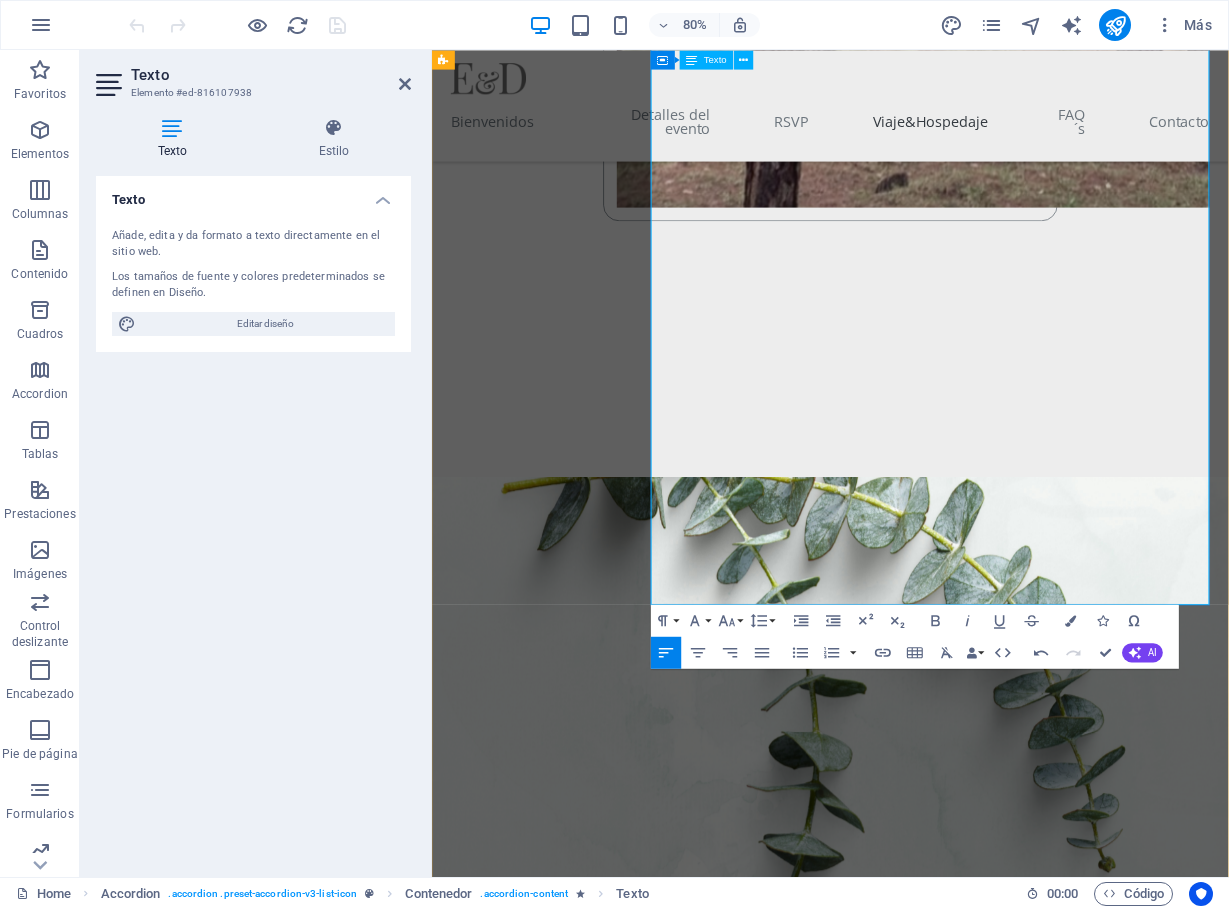 scroll, scrollTop: 5294, scrollLeft: 0, axis: vertical 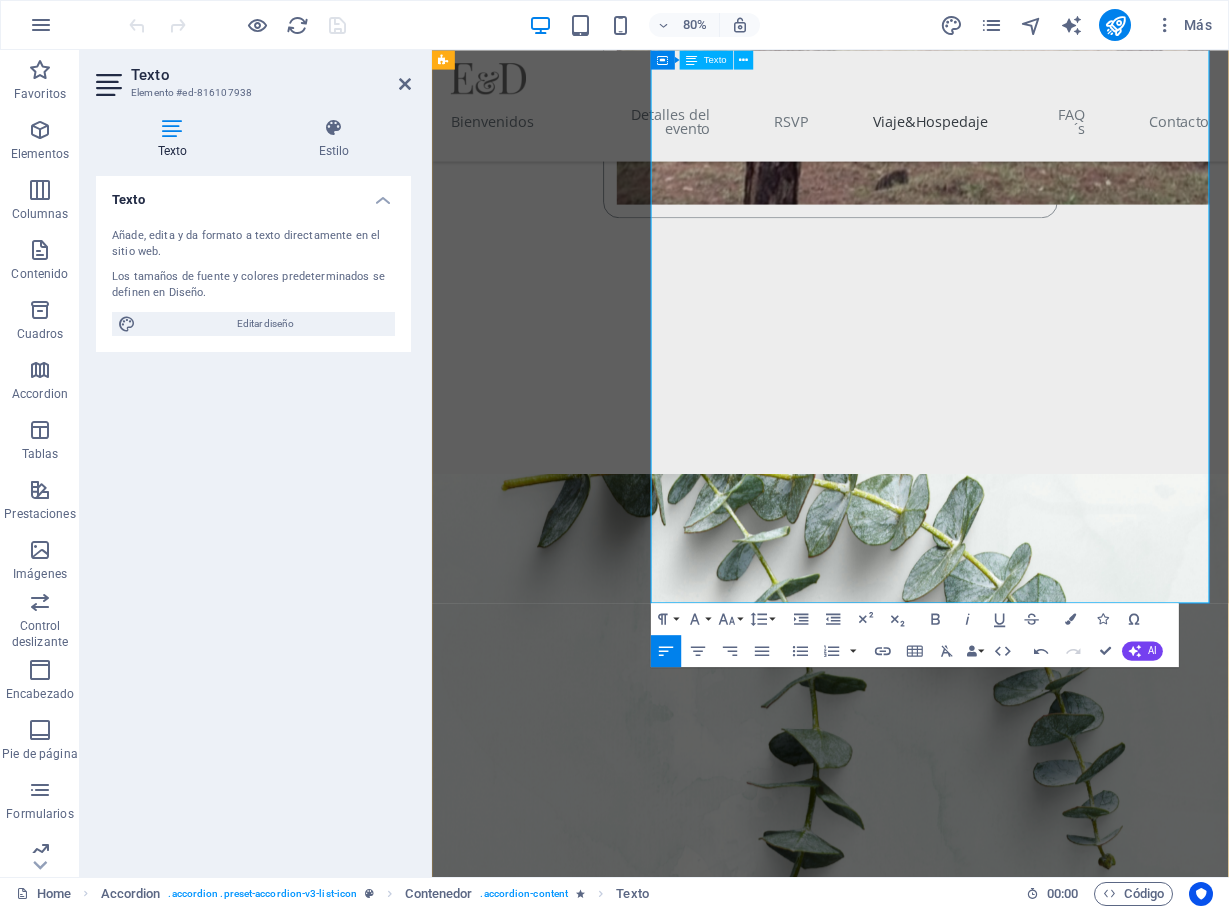 click on "Autobús a Xalapa:  Desde la Terminal 1 del aeropuerto de la [CITY], pueden tomar un autobús directo a Xalapa. El tiempo de viaje es de aproximadamente 4 horas. Costo del Autobús:  El precio del viaje redondo en autobús desde el aeropuerto a Xalapa es de alrededor de $[PRICE] MXN." at bounding box center (1064, 3932) 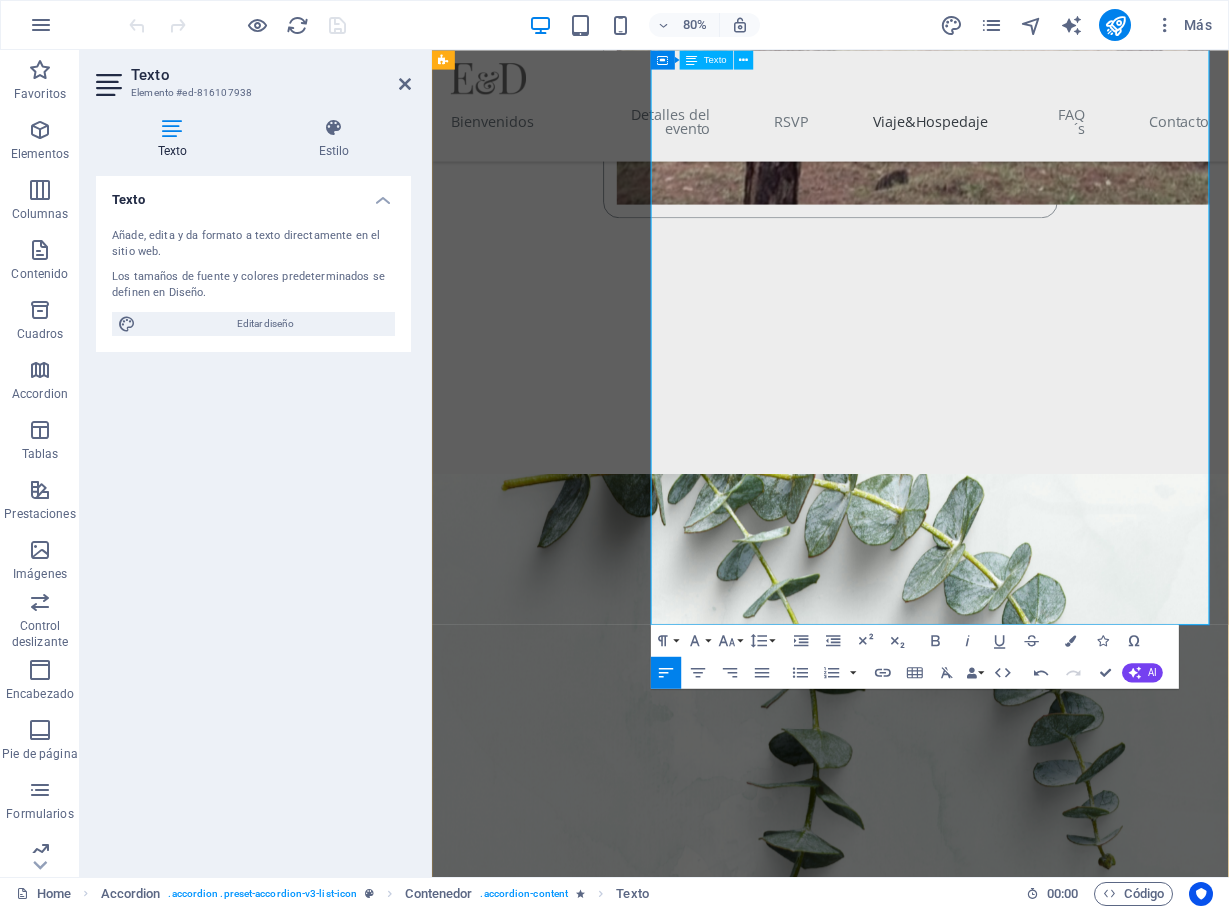 click on "Autobús a [CITY]:  Desde la Terminal 1 del aeropuerto de la [CITY], pueden tomar un autobús directo a [CITY]. El tiempo de viaje es de aproximadamente 4 horas." at bounding box center (1064, 3905) 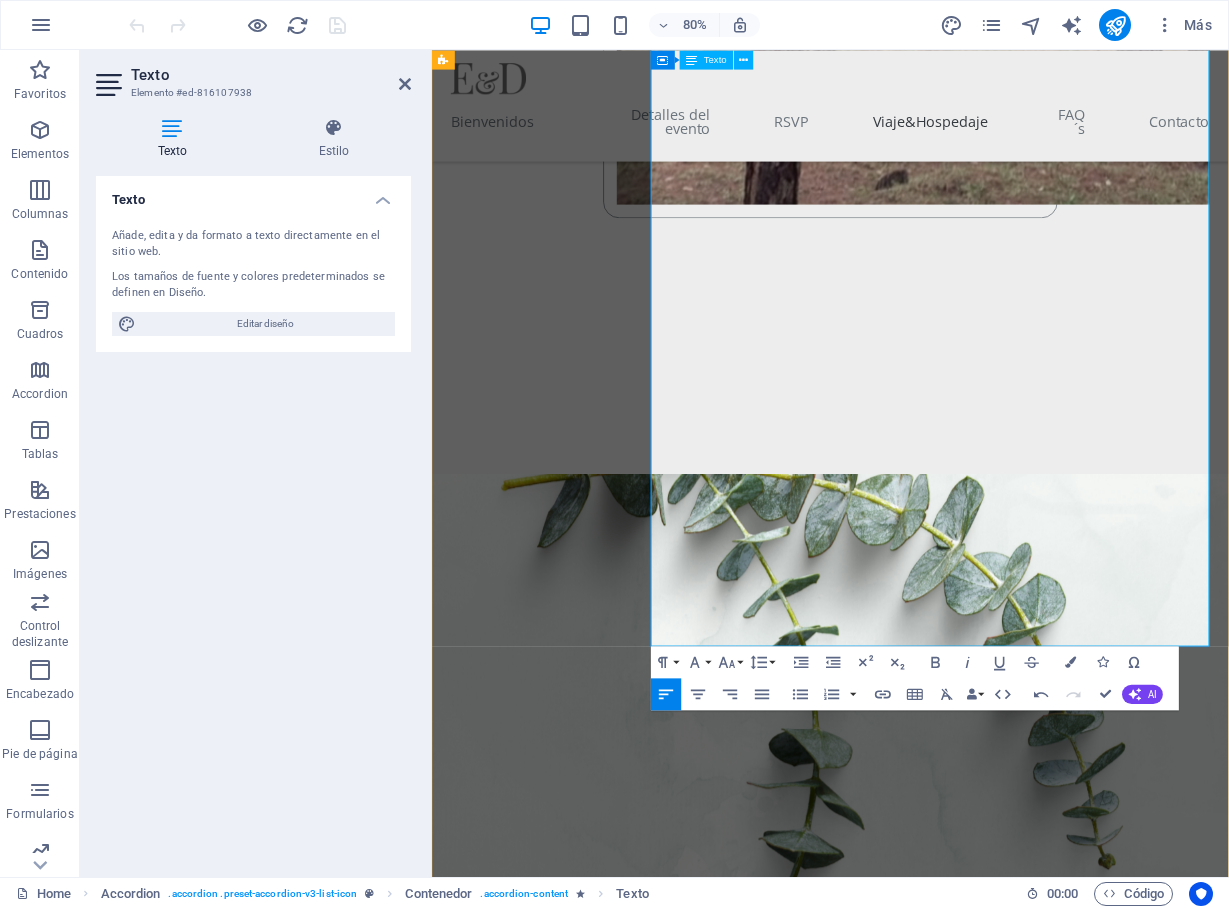 click on "Autobús a Xalapa:  Desde la Terminal [NUMBER] del aeropuerto de la [CITY], pueden tomar un autobús directo a Xalapa en la pequeña terminal que está por la puerta 6. El tiempo de viaje es de aproximadamente [HOURS] horas." at bounding box center (1064, 3919) 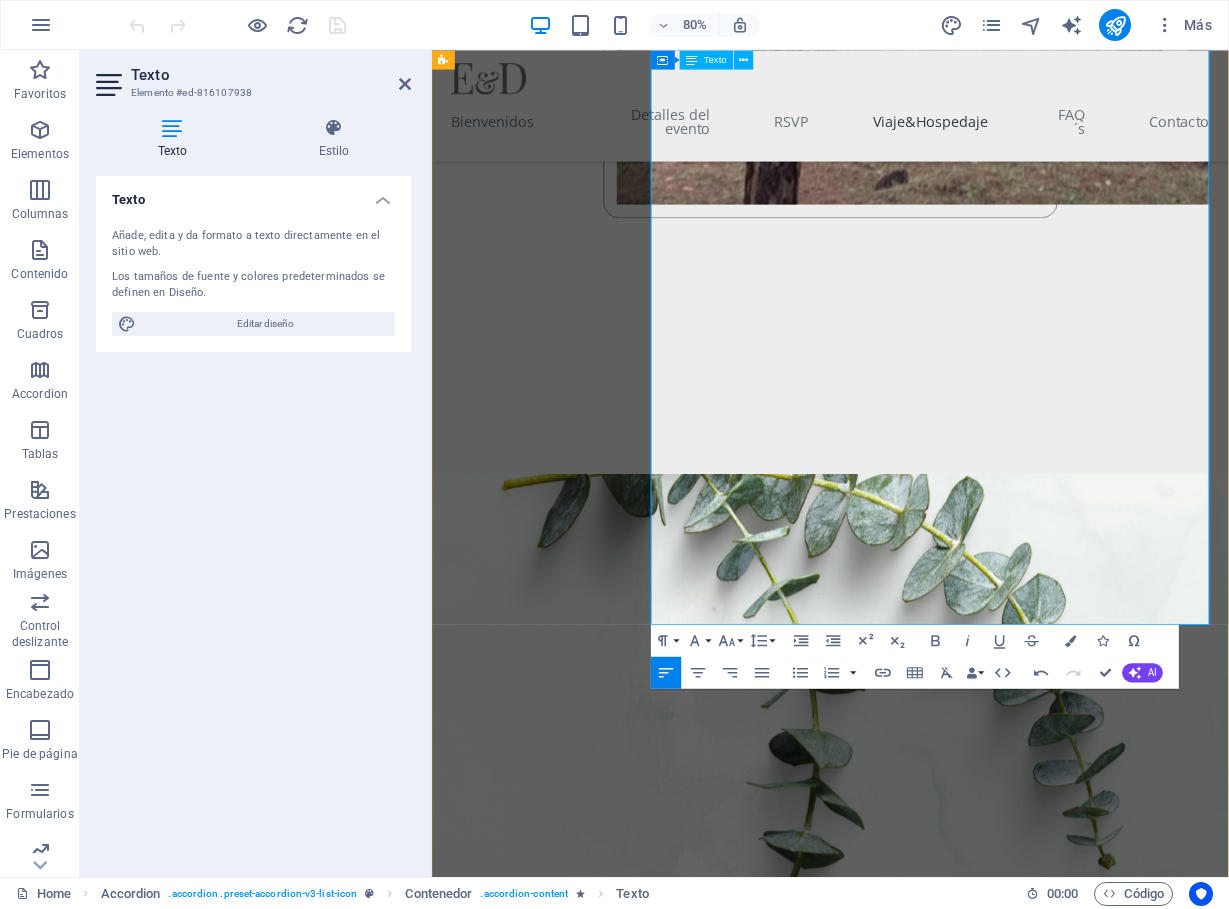 click on "Autobús a [CITY]:  Desde la Terminal 1 del aeropuerto de la [CITY], pueden tomar un autobús directo a [CITY] . El tiempo de viaje es de aproximadamente 4 horas." at bounding box center (1064, 3919) 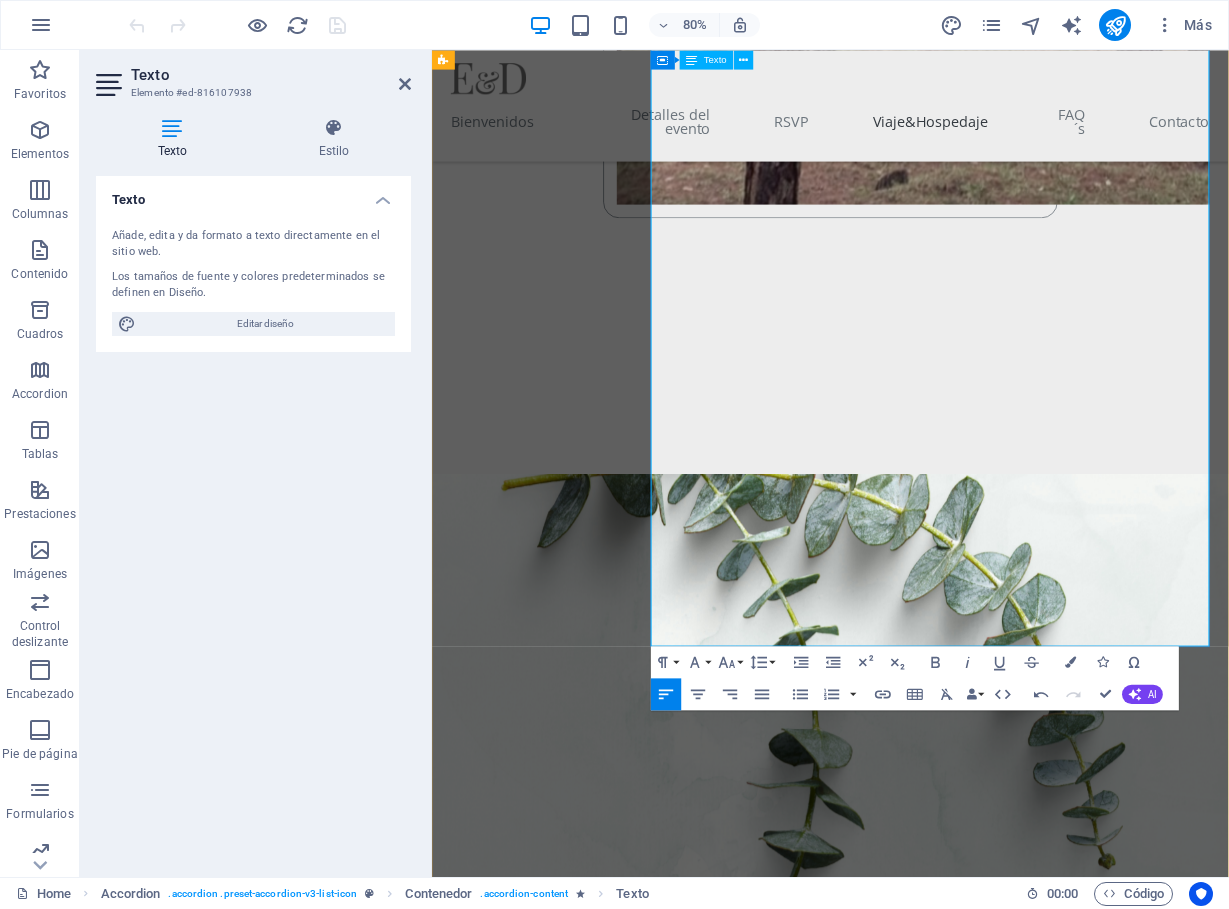 click on "en la pequeña terminal que está por la puerta 6, pueden tomar un autobús directo a Xalapa . El tiempo de viaje es de aproximadamente [DURATION]." at bounding box center (1064, 3946) 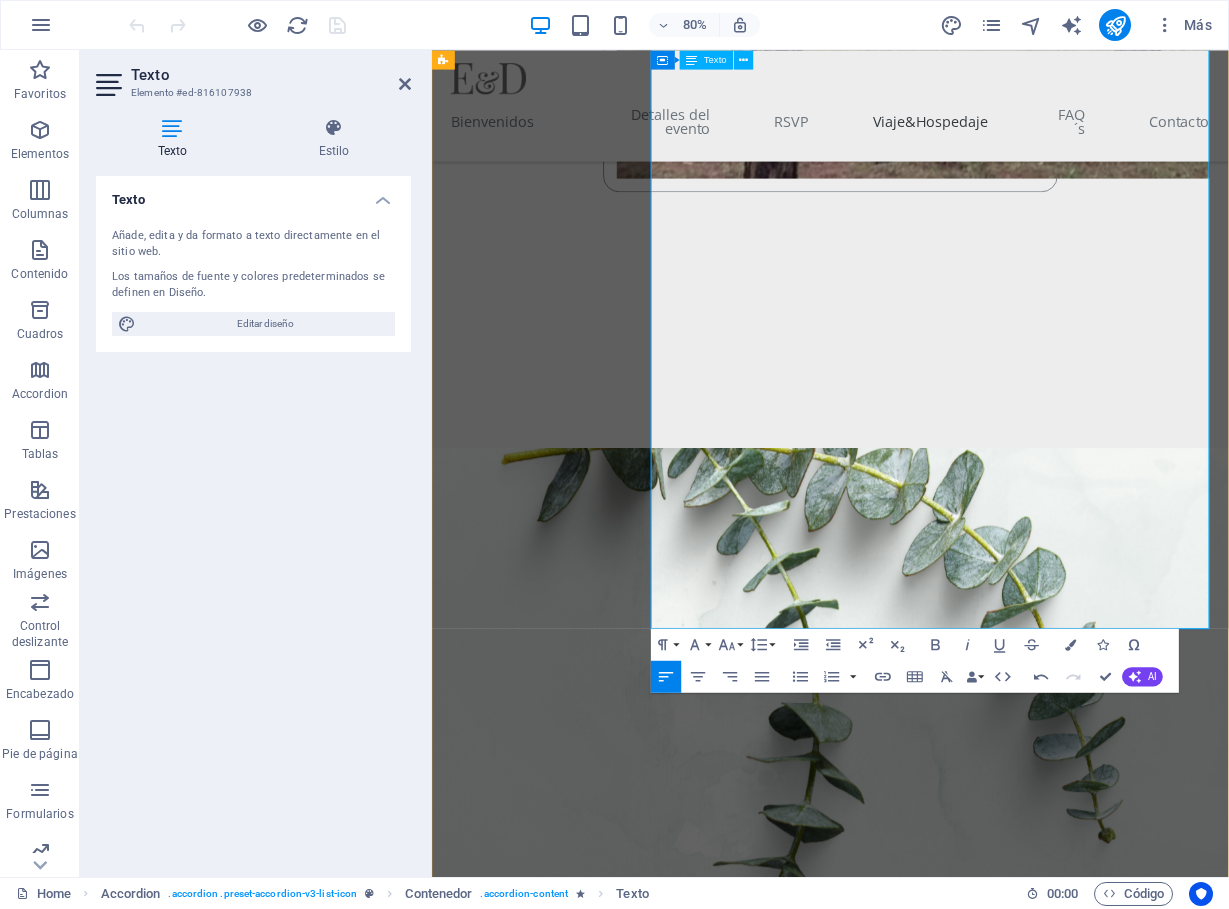 scroll, scrollTop: 5335, scrollLeft: 0, axis: vertical 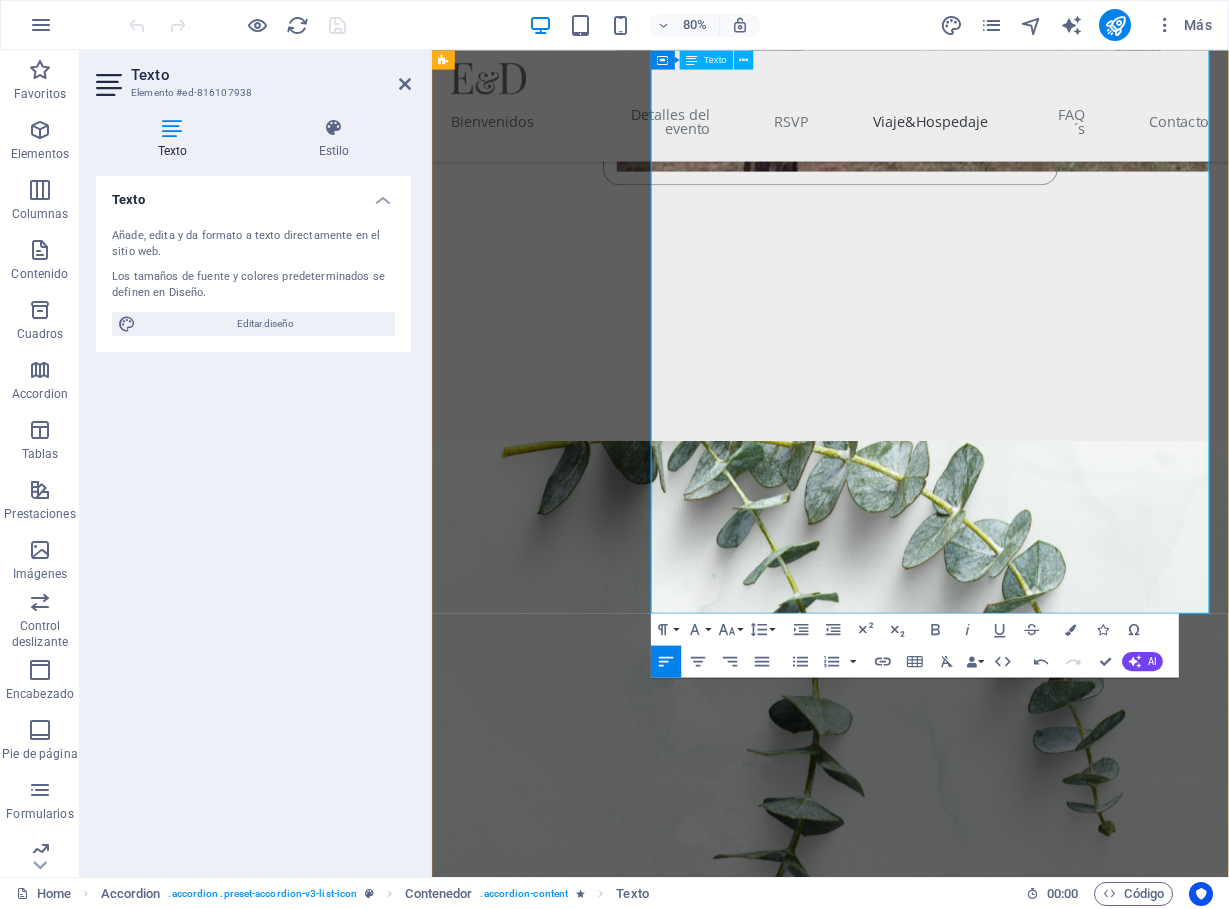 click on "Costo del Autobús:  El precio del viaje redondo en autobús desde el aeropuerto a Xalapa es de alrededor de $[PRICE] MXN." at bounding box center (1064, 3972) 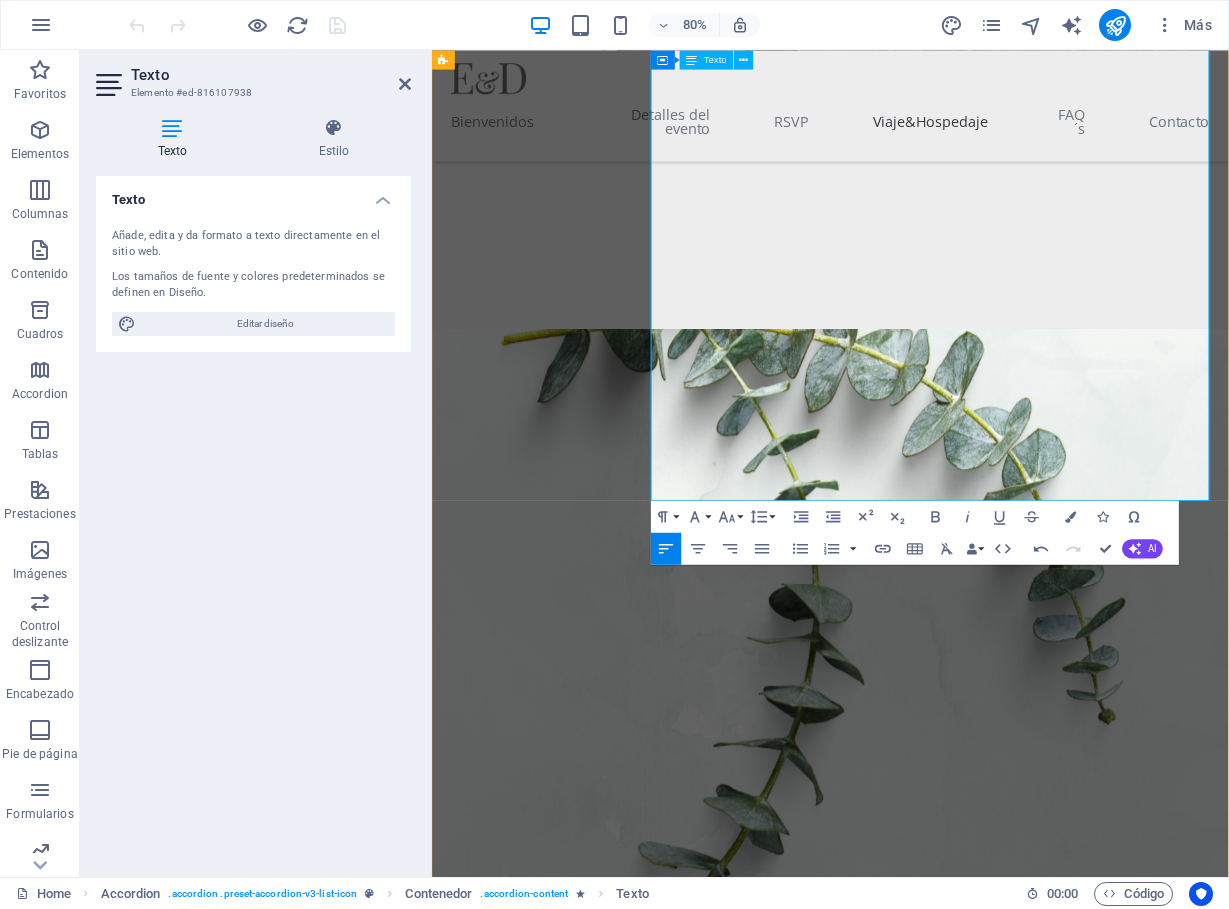 scroll, scrollTop: 5481, scrollLeft: 0, axis: vertical 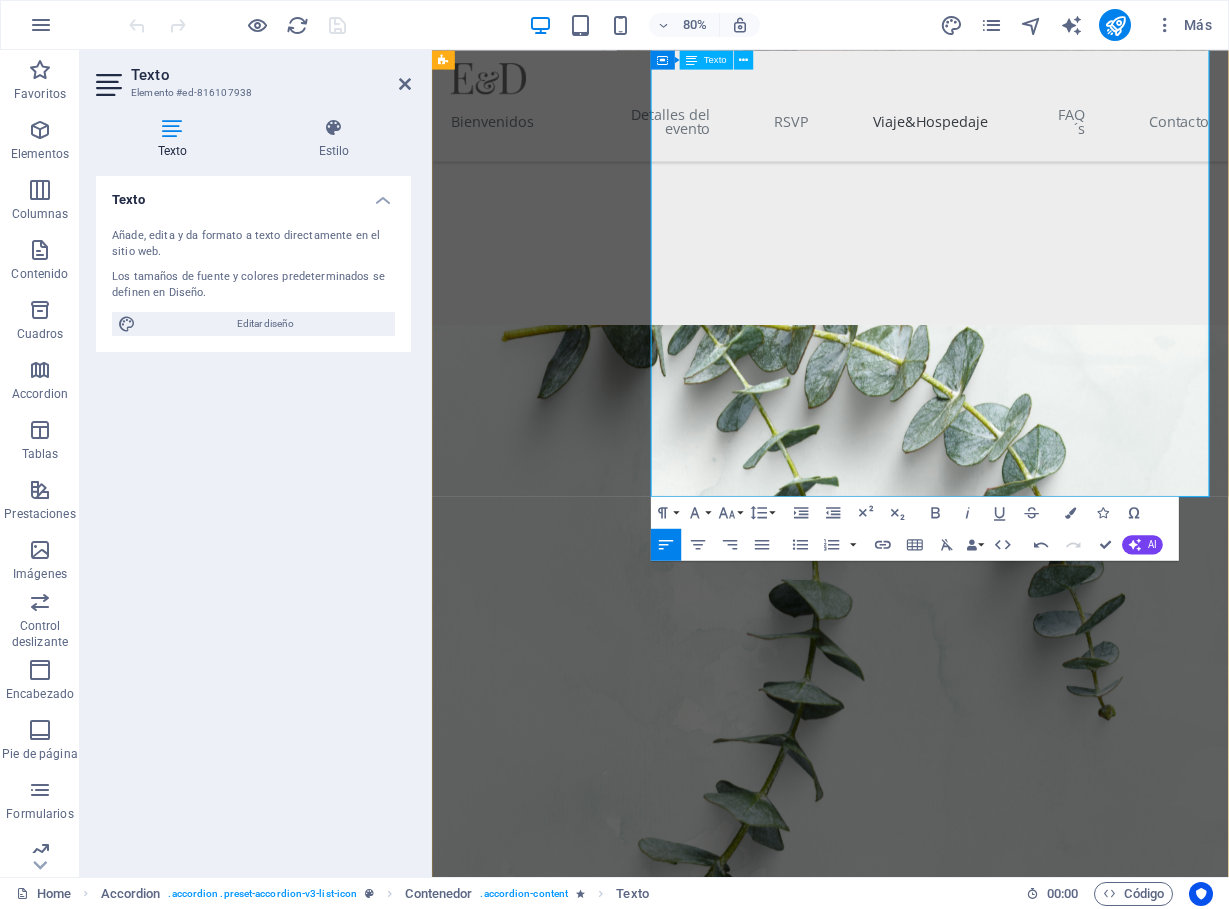 click on "B)  Vuelo a Veracruz (VER) + Transporte a Xalapa:" at bounding box center (1054, 3894) 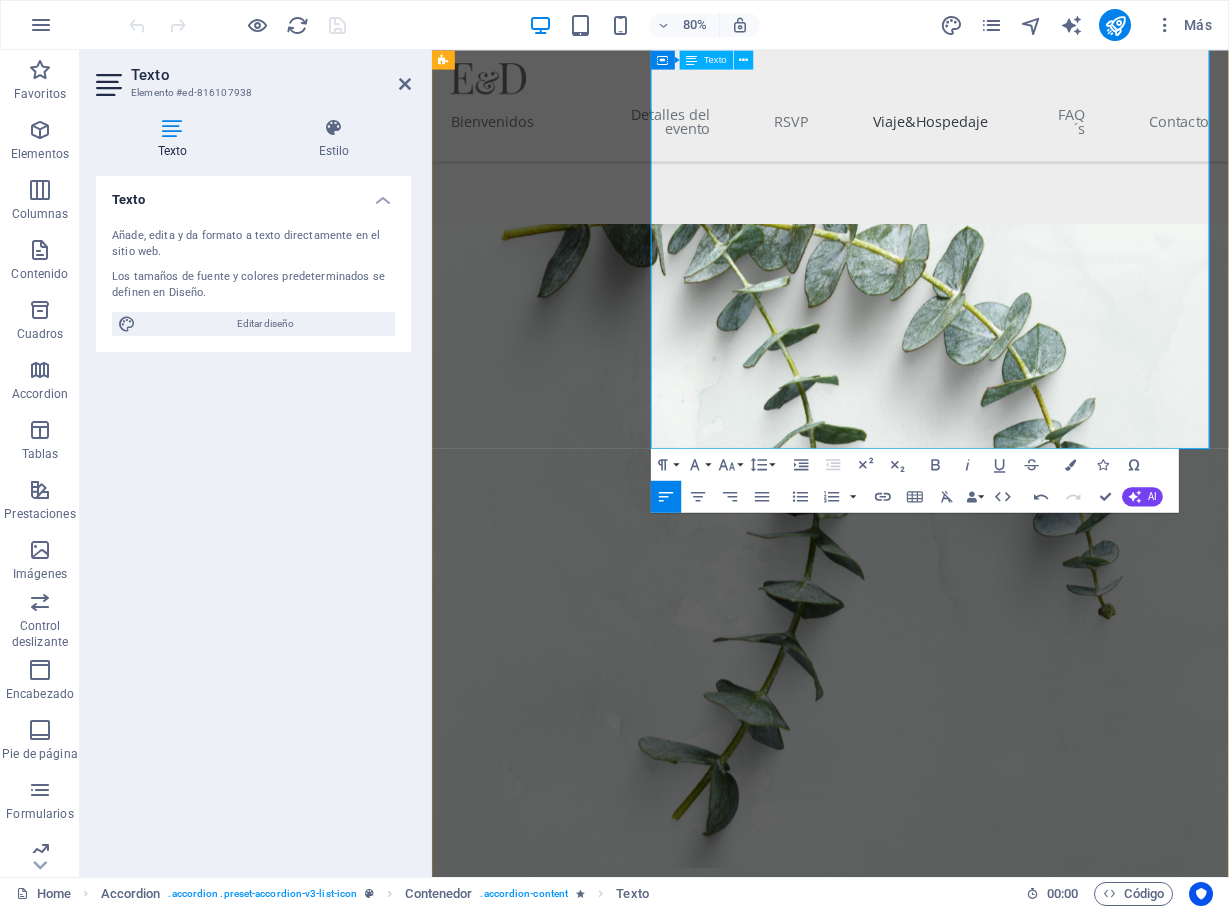 scroll, scrollTop: 5649, scrollLeft: 0, axis: vertical 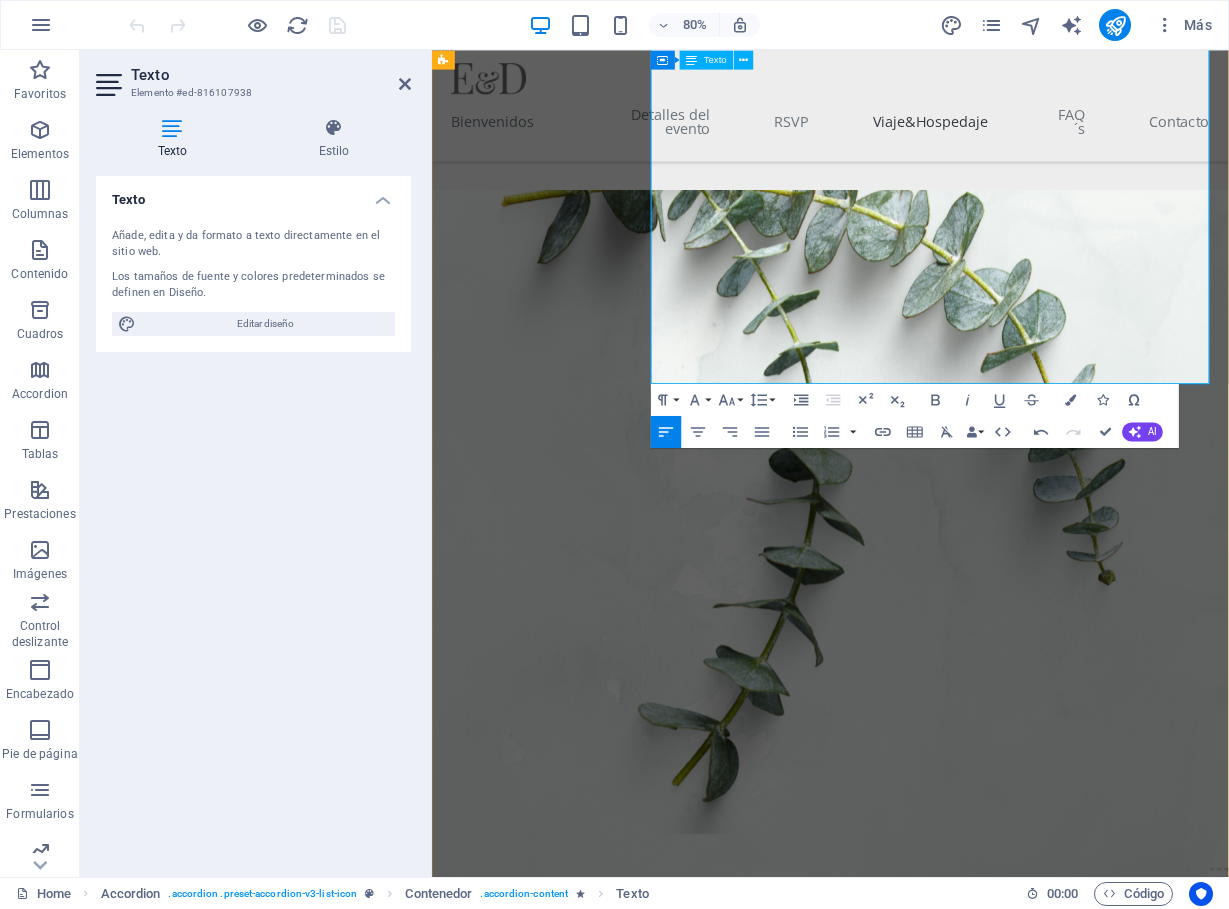 click on "Vuelo:  El vuelo a Veracruz suele tener una escala en la [CITY], lo que hace el viaje más largo. El costo aproximado es de $[PRICE] MXN por viaje redondo. Transporte a Xalapa:  Desde el aeropuerto de Veracruz, deberán tomar un taxi o autobús para llegar a Xalapa. Costo del Transporte:  El costo aproximado de este transporte adicional es de $[PRICE] MXN por viaje redondo." at bounding box center (1064, 3874) 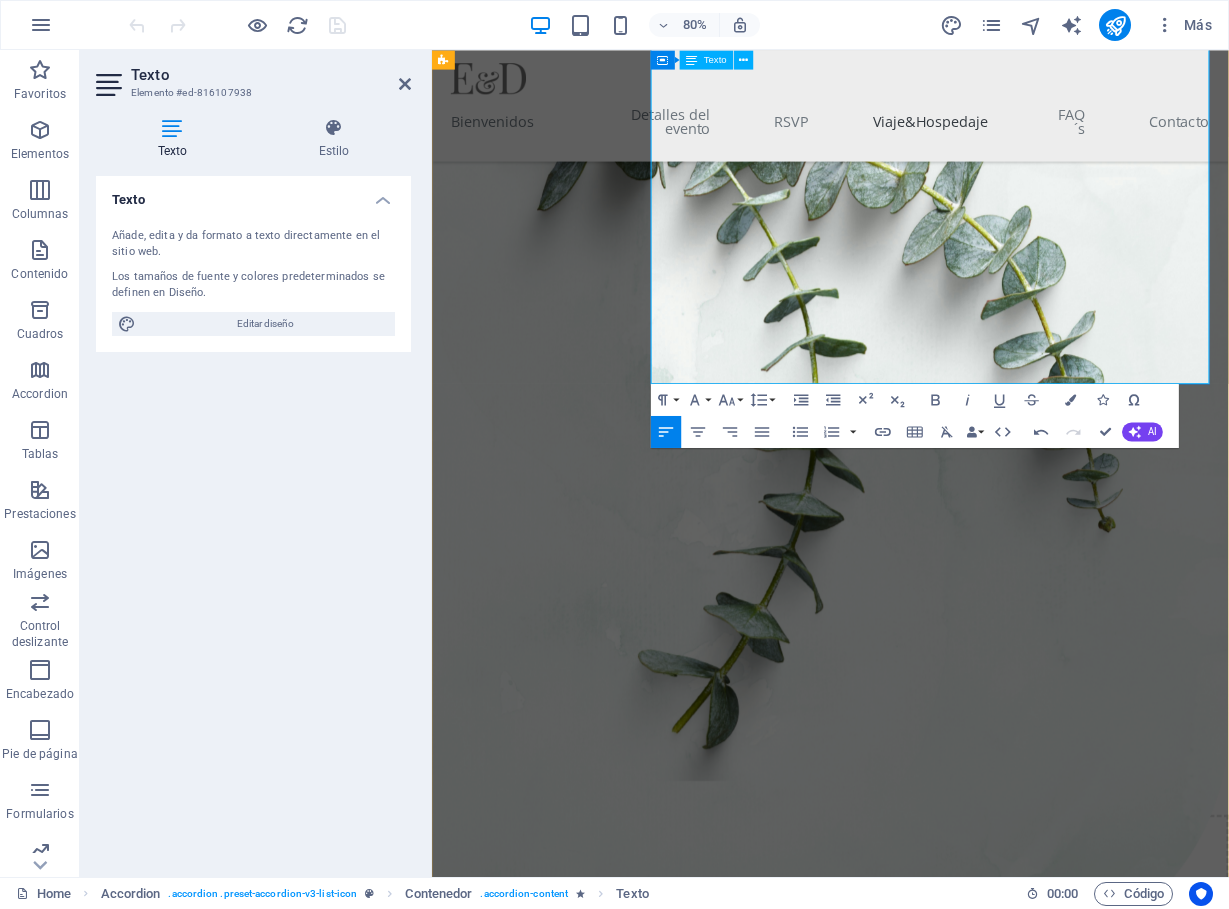 scroll, scrollTop: 5724, scrollLeft: 0, axis: vertical 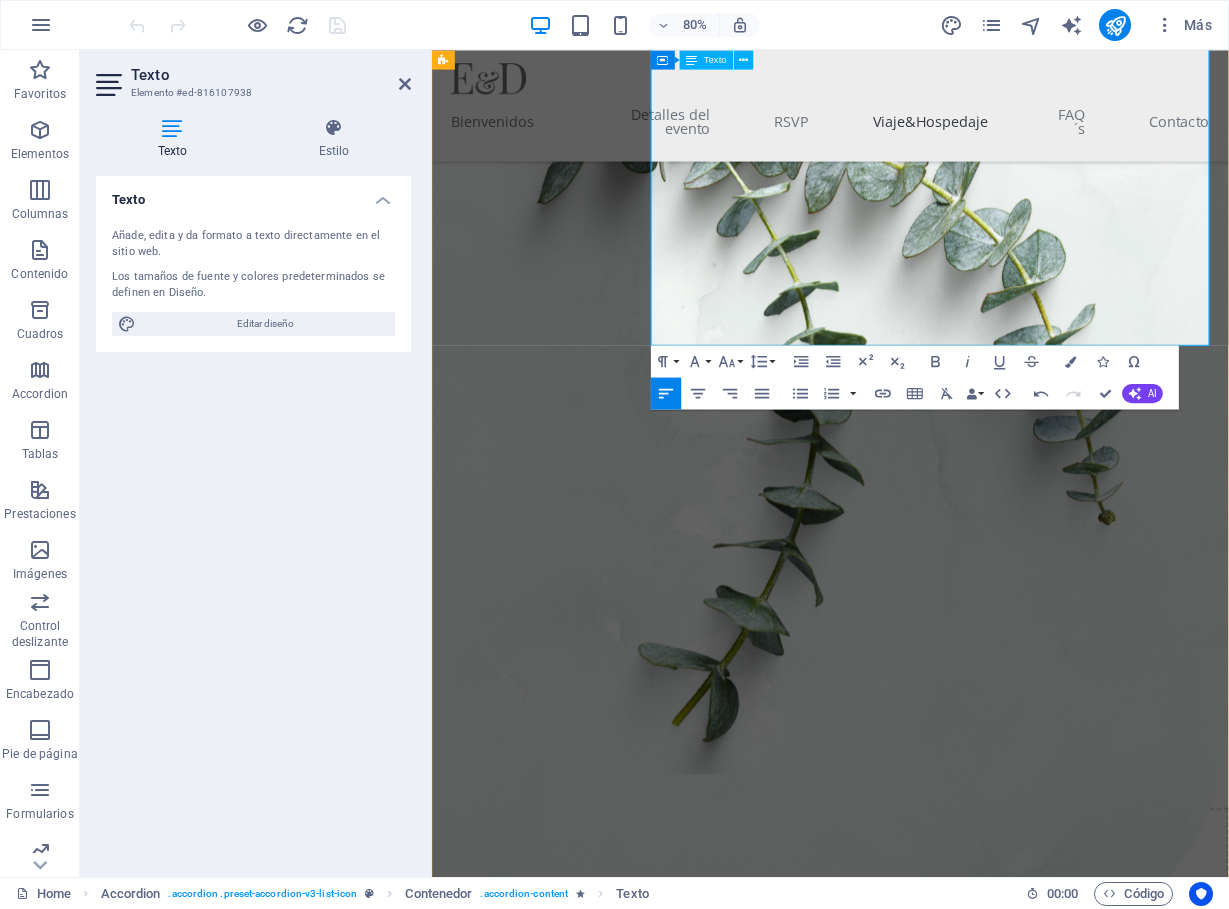 click on "Transporte a Xalapa:  Desde el aeropuerto de Veracruz, deberán tomar un taxi o autobús para llegar a Xalapa. Costo del Transporte:  El costo aproximado de este transporte adicional es de $[PRICE] MXN por viaje redondo." at bounding box center (1064, 3853) 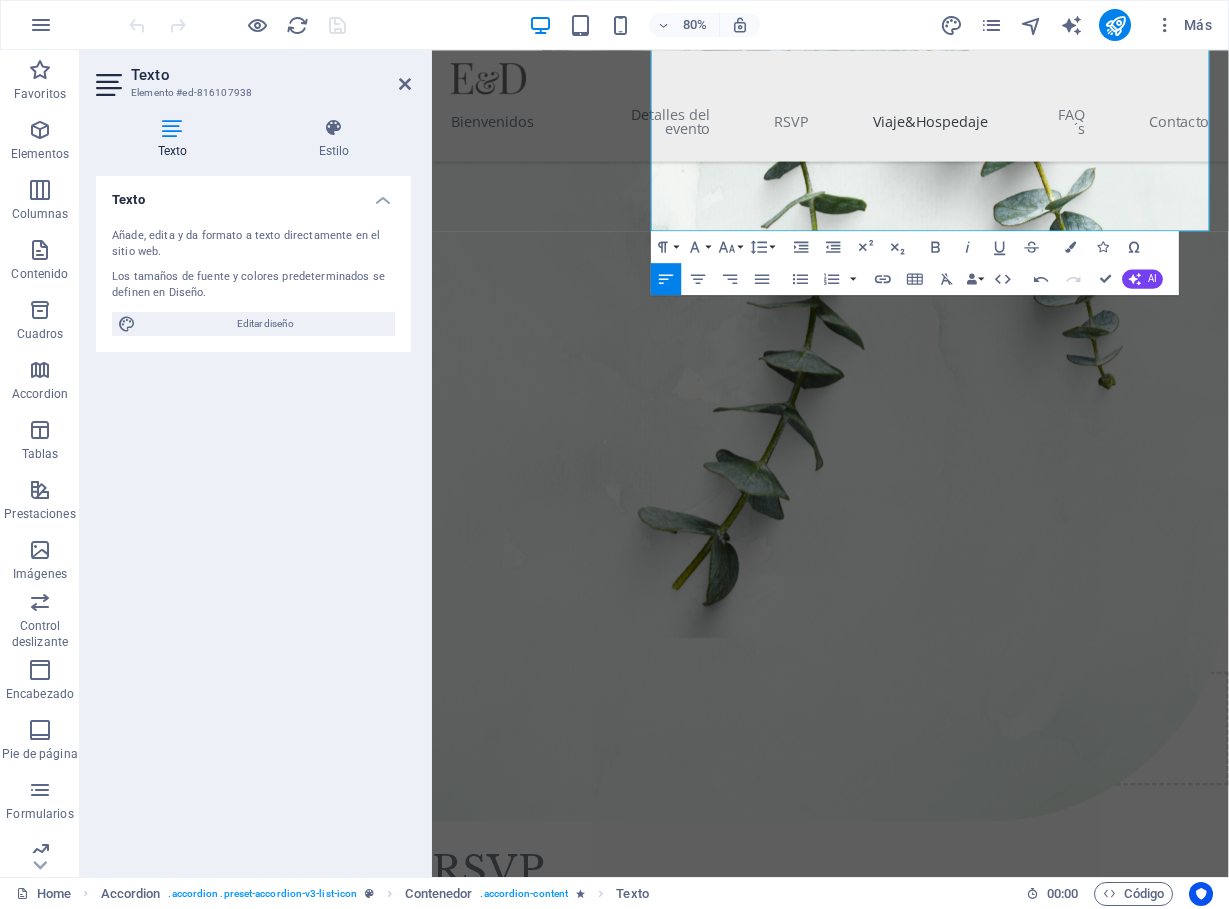 scroll, scrollTop: 5905, scrollLeft: 0, axis: vertical 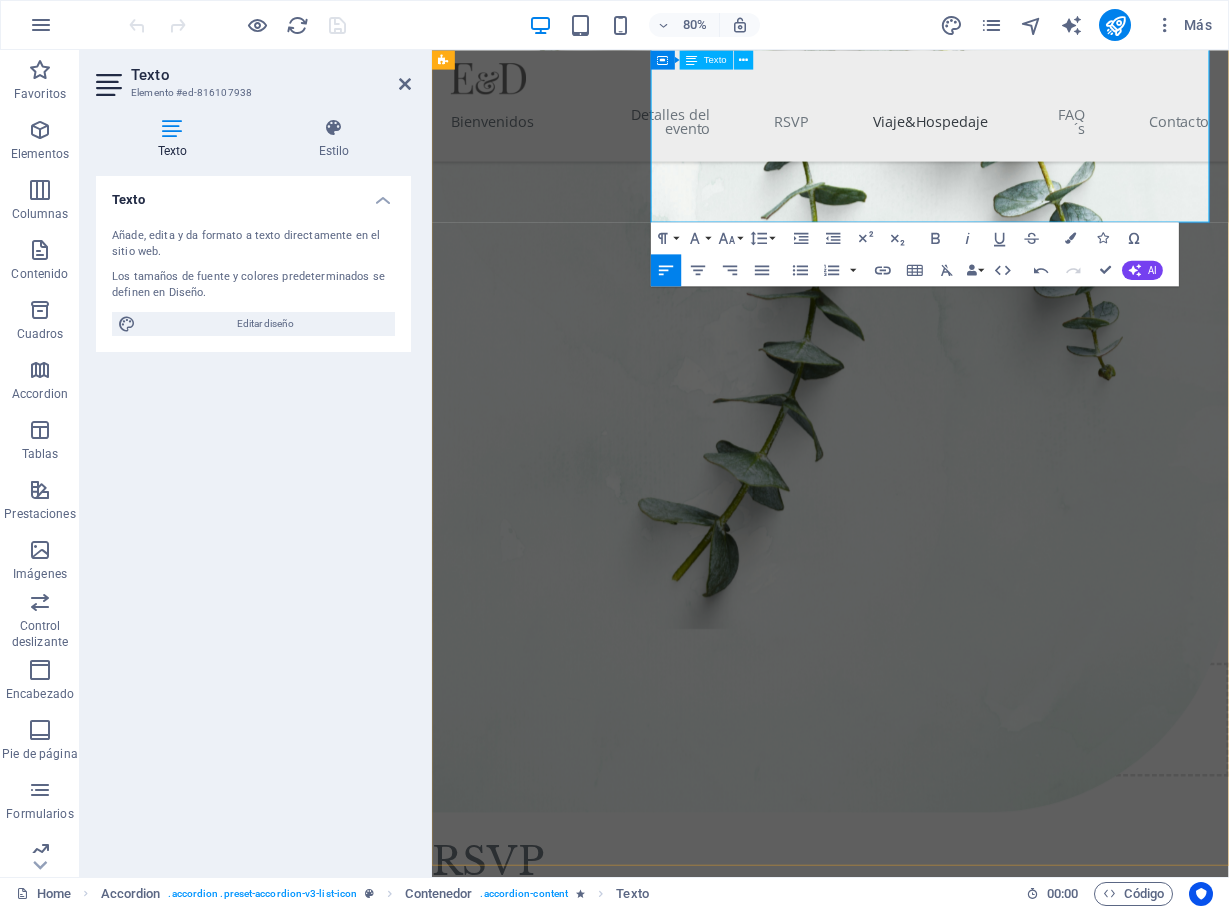 click on "Costo del Transporte: El costo aproximado de este transporte adicional es de $[PRICE] MXN por viaje redondo." at bounding box center (1064, 3726) 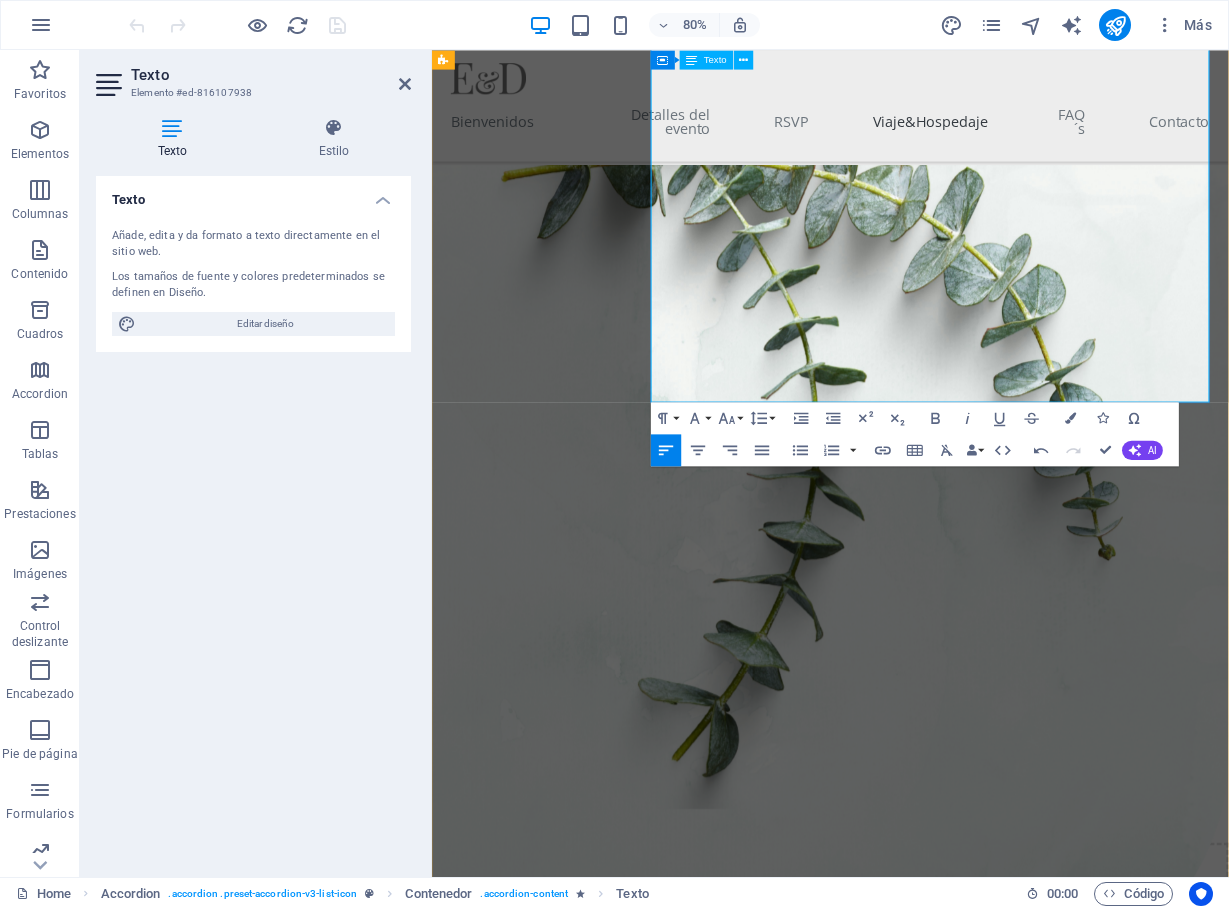 scroll, scrollTop: 5679, scrollLeft: 0, axis: vertical 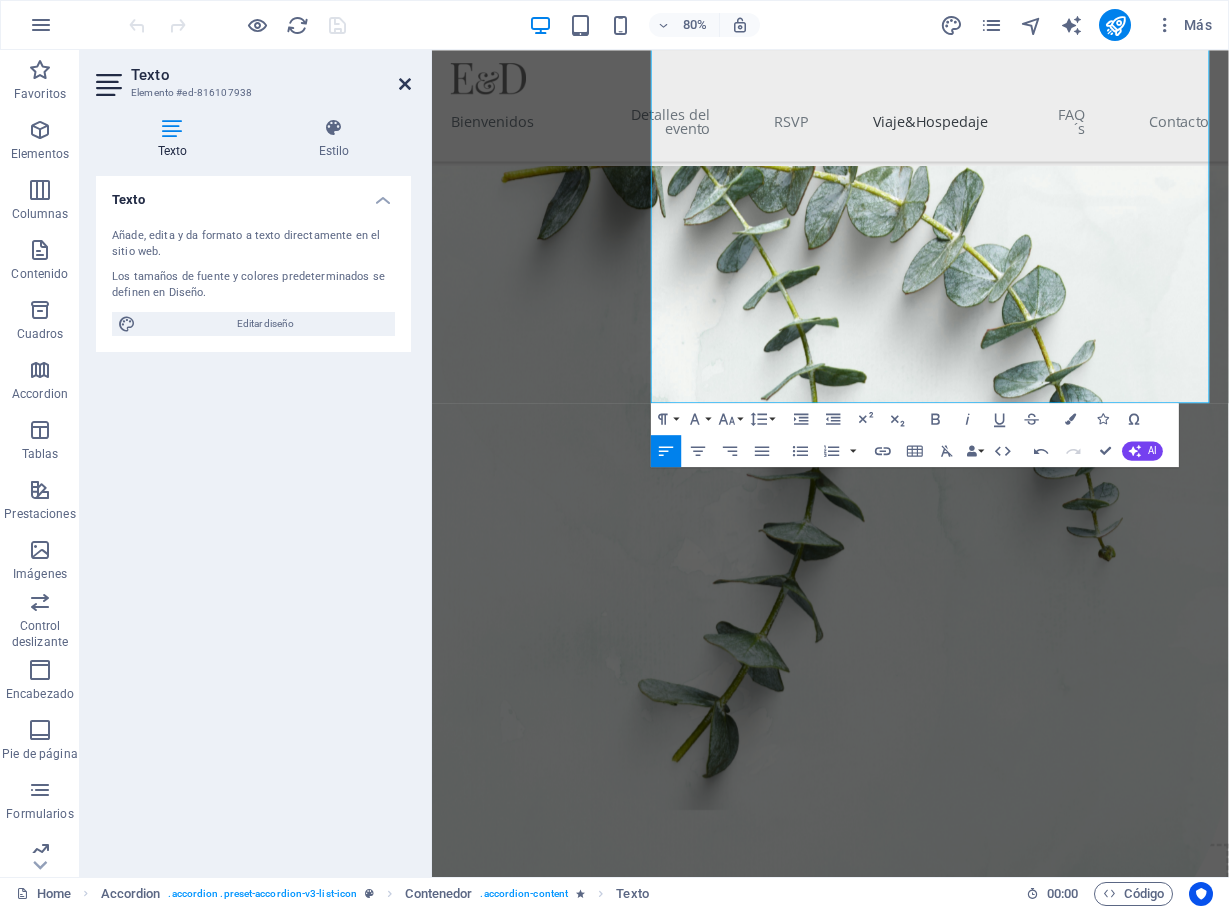 click at bounding box center [405, 84] 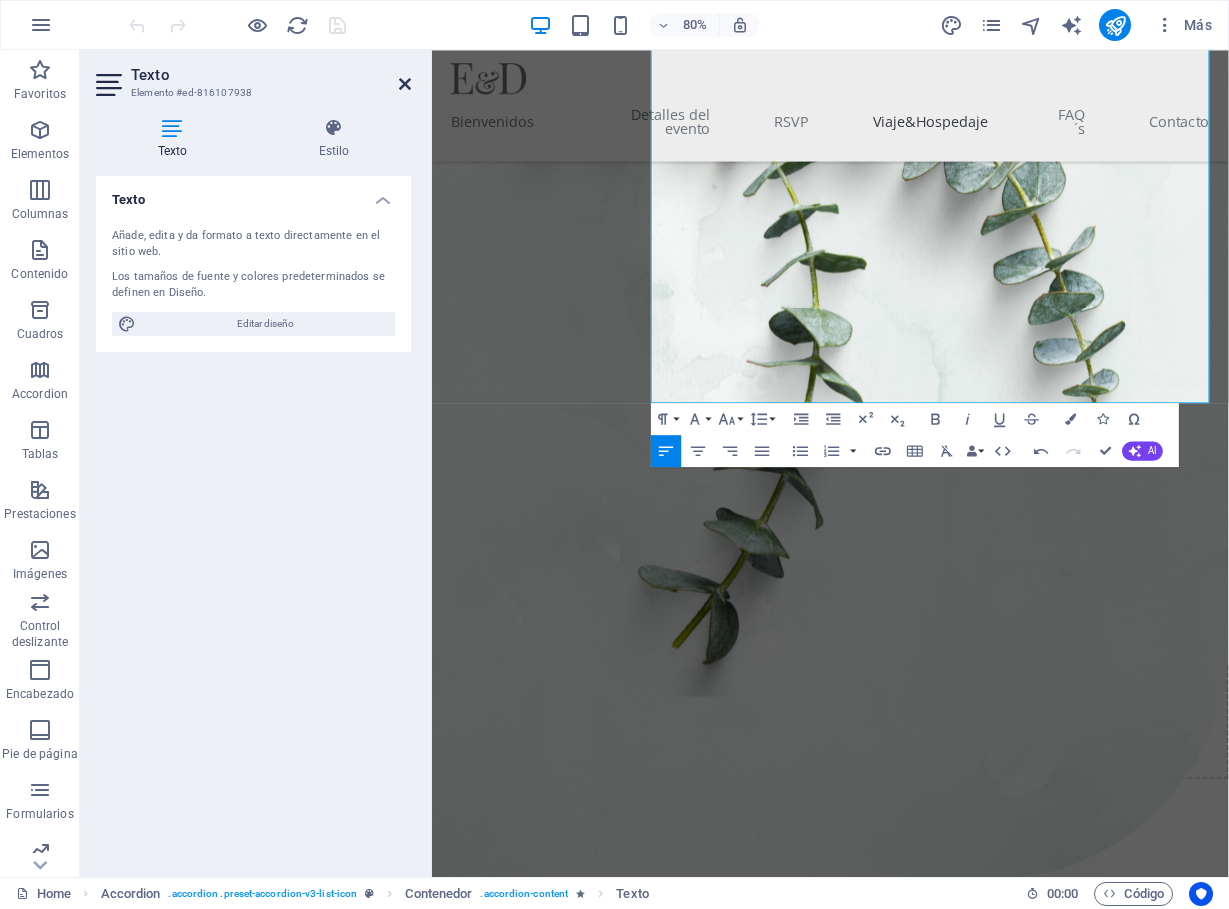 scroll, scrollTop: 5906, scrollLeft: 0, axis: vertical 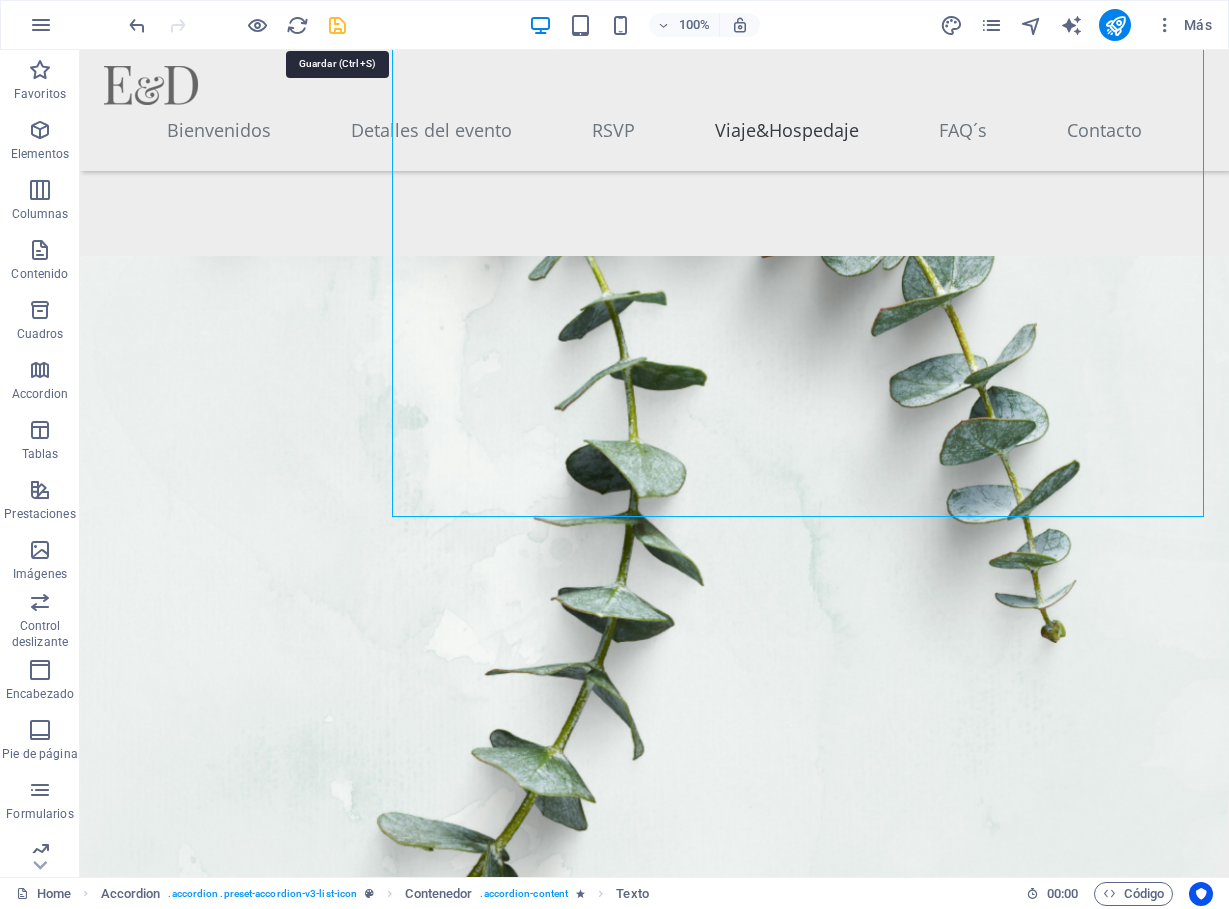click at bounding box center (337, 25) 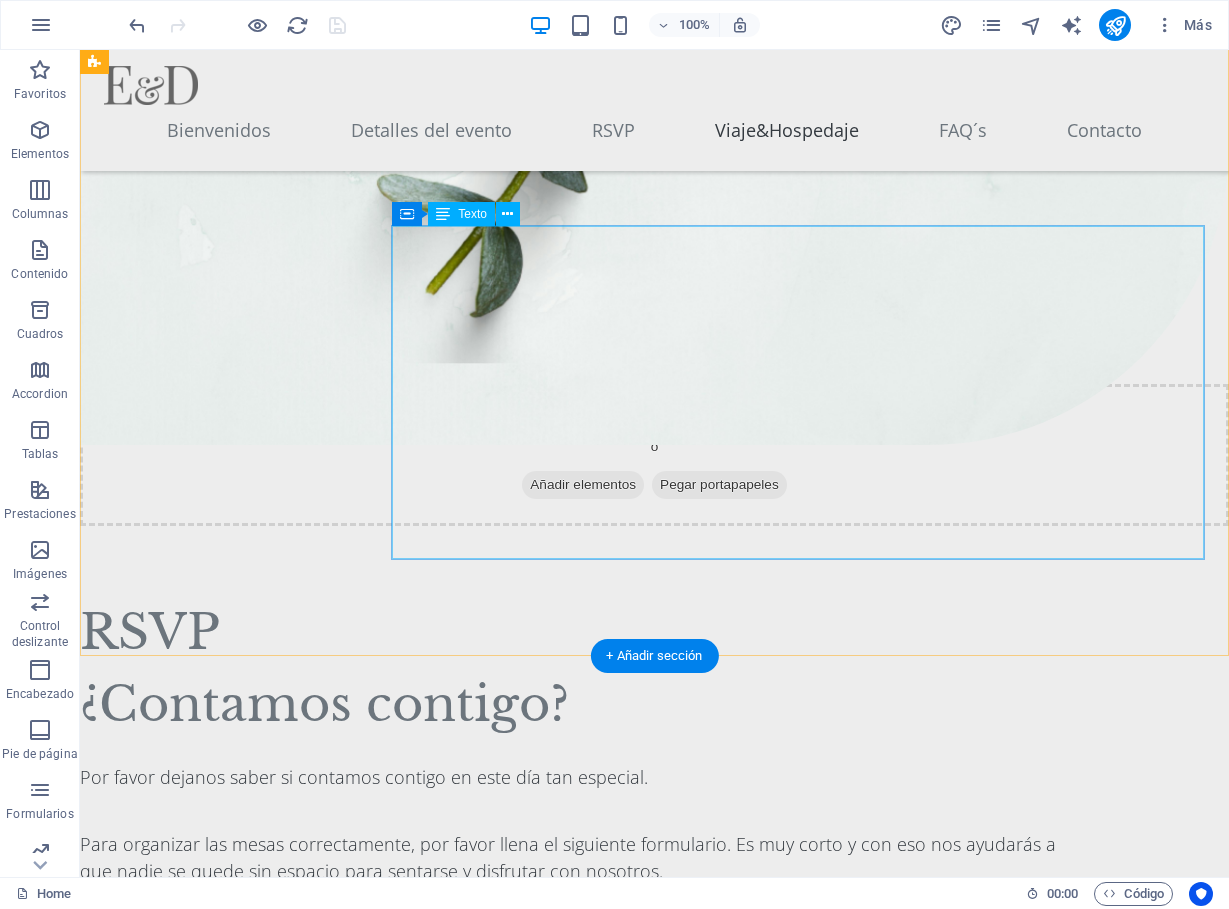 scroll, scrollTop: 6552, scrollLeft: 0, axis: vertical 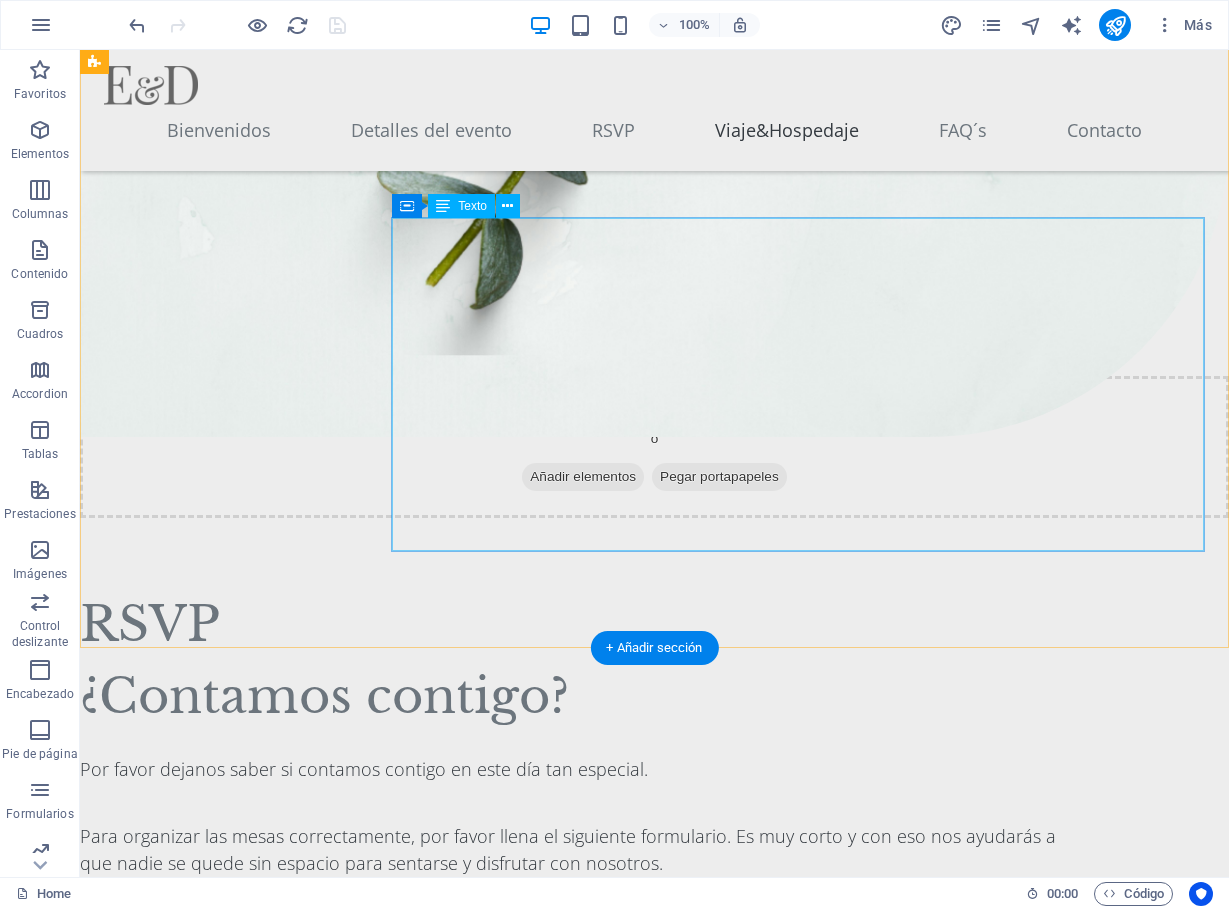 click on "AUTOBUS: ADO:  La empresa ADO ofrece viajes directos desde la [CITY] a Xalapa. Duración:  El tiempo de viaje es de aproximadamente 8 horas. Costo:  Los precios por viaje redondo varían entre $[PRICE] y $[PRICE] MXN, dependiendo del tipo de servicio. Recomendación:  Les sugerimos comprar sus boletos con anticipación para aprovechar los descuentos por compra temprana. Otras opciones:  También pueden encontrar boletos en las plataformas  Kolors  y  Japi . Estas líneas de autobús suelen tener precios competitivos y llegan a una plaza comercial en Xalapa en lugar de a la terminal de autobuses." at bounding box center (798, 3759) 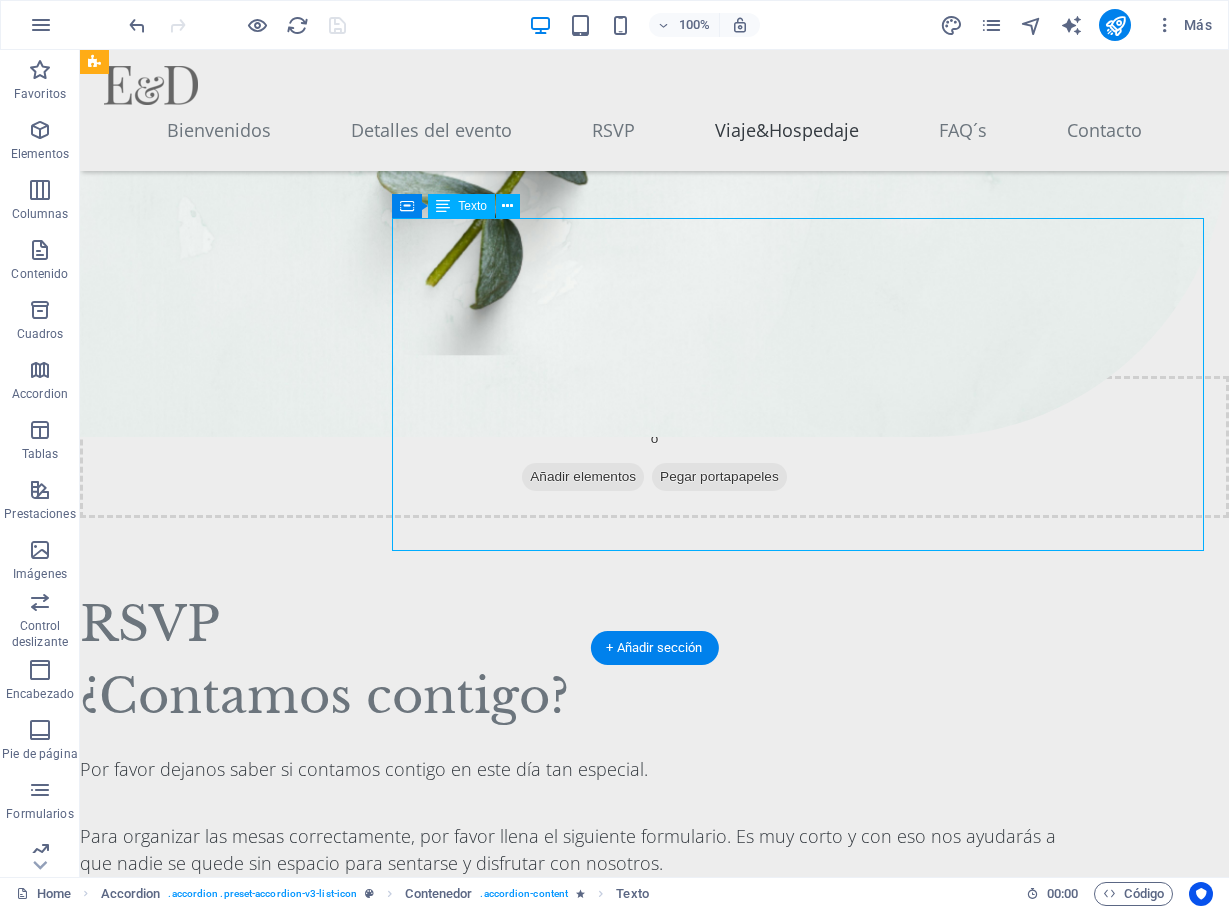 click on "AUTOBUS: ADO:  La empresa ADO ofrece viajes directos desde la [CITY] a Xalapa. Duración:  El tiempo de viaje es de aproximadamente 8 horas. Costo:  Los precios por viaje redondo varían entre $[PRICE] y $[PRICE] MXN, dependiendo del tipo de servicio. Recomendación:  Les sugerimos comprar sus boletos con anticipación para aprovechar los descuentos por compra temprana. Otras opciones:  También pueden encontrar boletos en las plataformas  Kolors  y  Japi . Estas líneas de autobús suelen tener precios competitivos y llegan a una plaza comercial en Xalapa en lugar de a la terminal de autobuses." at bounding box center (798, 3759) 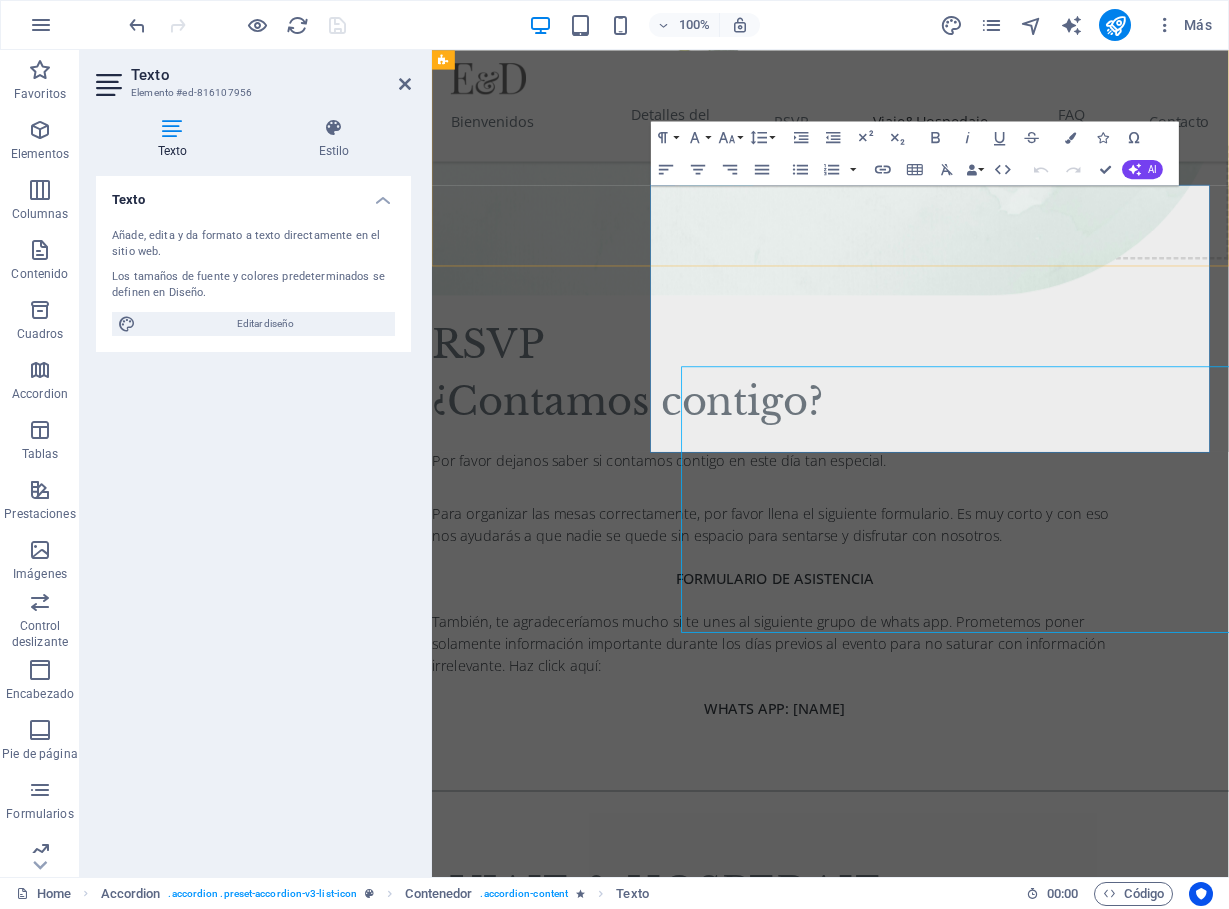 scroll, scrollTop: 6325, scrollLeft: 0, axis: vertical 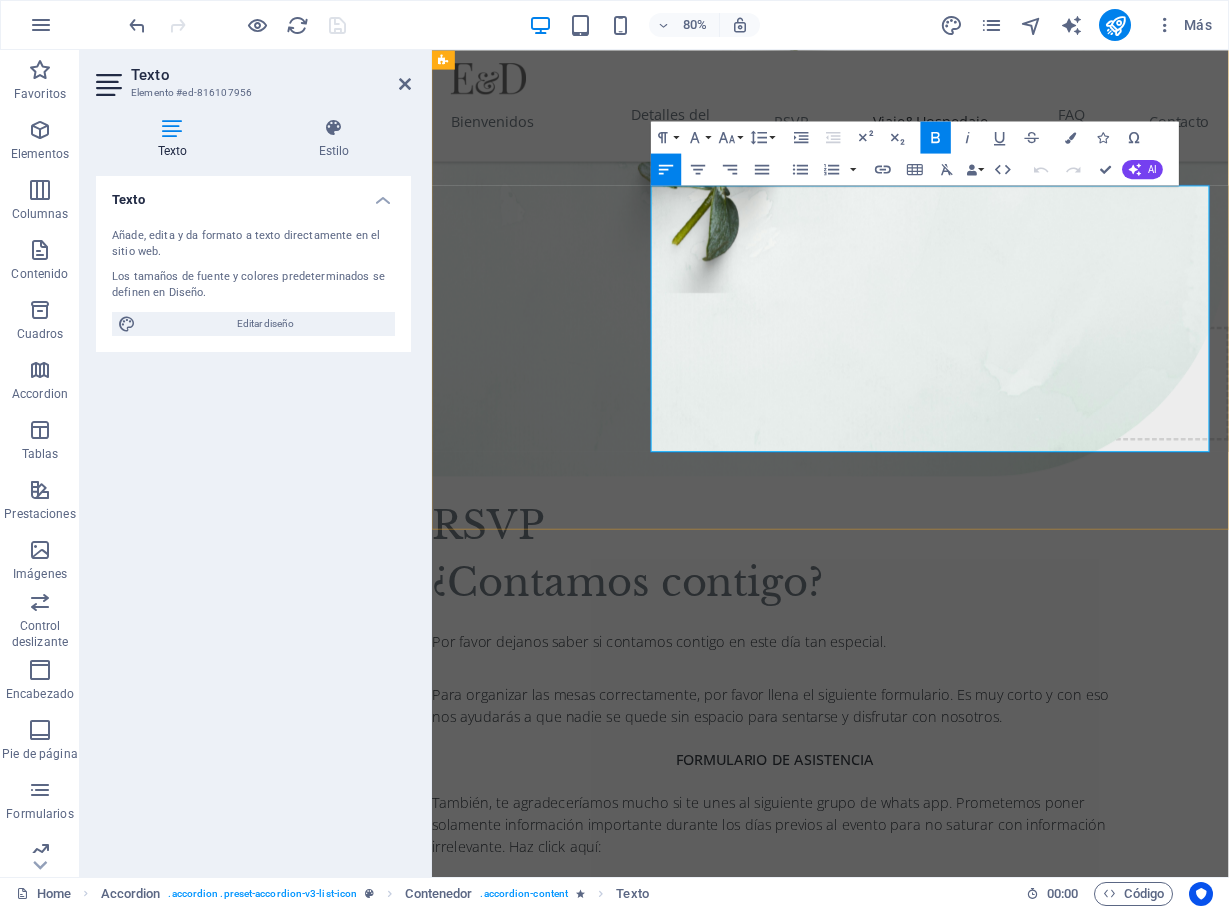 click on "ADO:  La empresa ADO ofrece viajes directos desde la [CITY] a [CITY]." at bounding box center [1054, 3784] 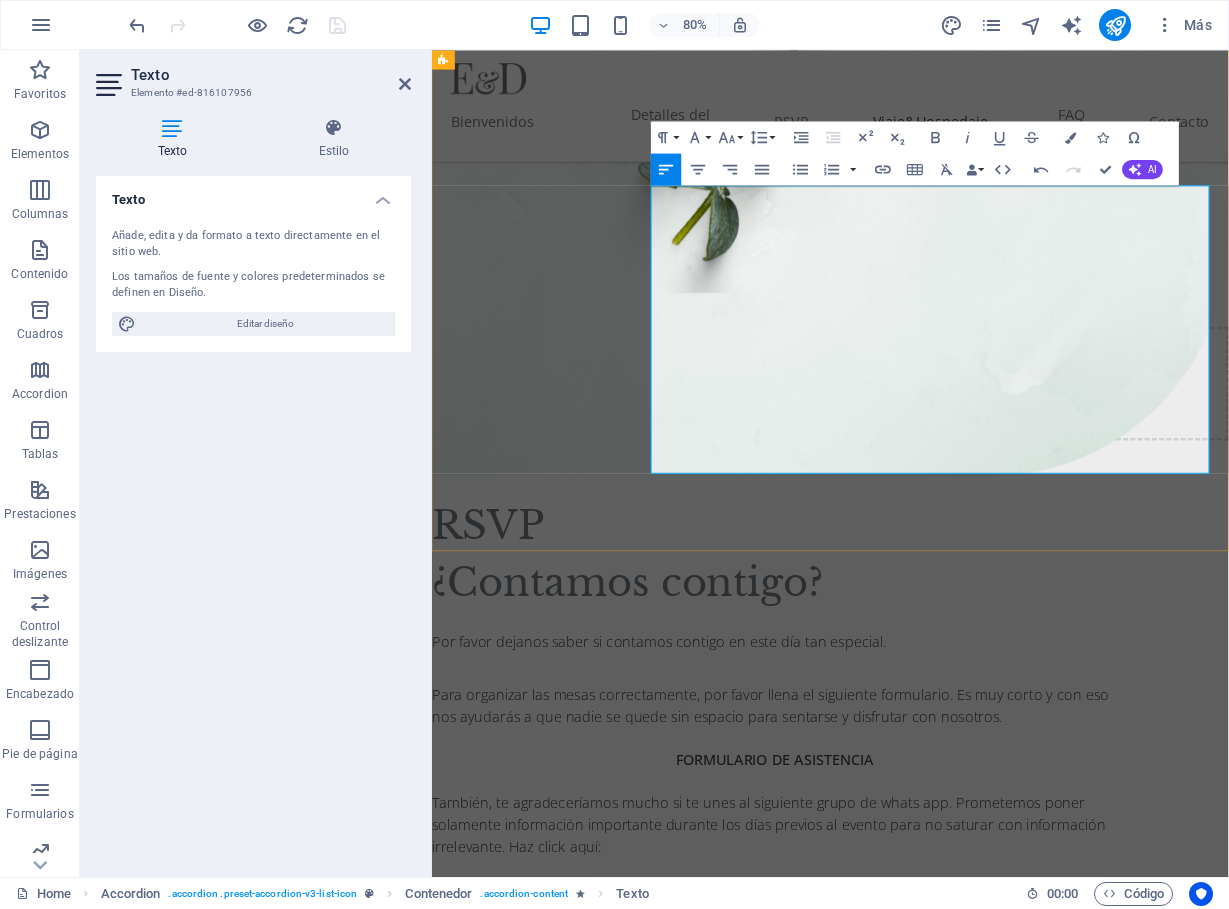 click on "Duración:  El tiempo de viaje es de aproximadamente 8 horas." at bounding box center [1064, 3851] 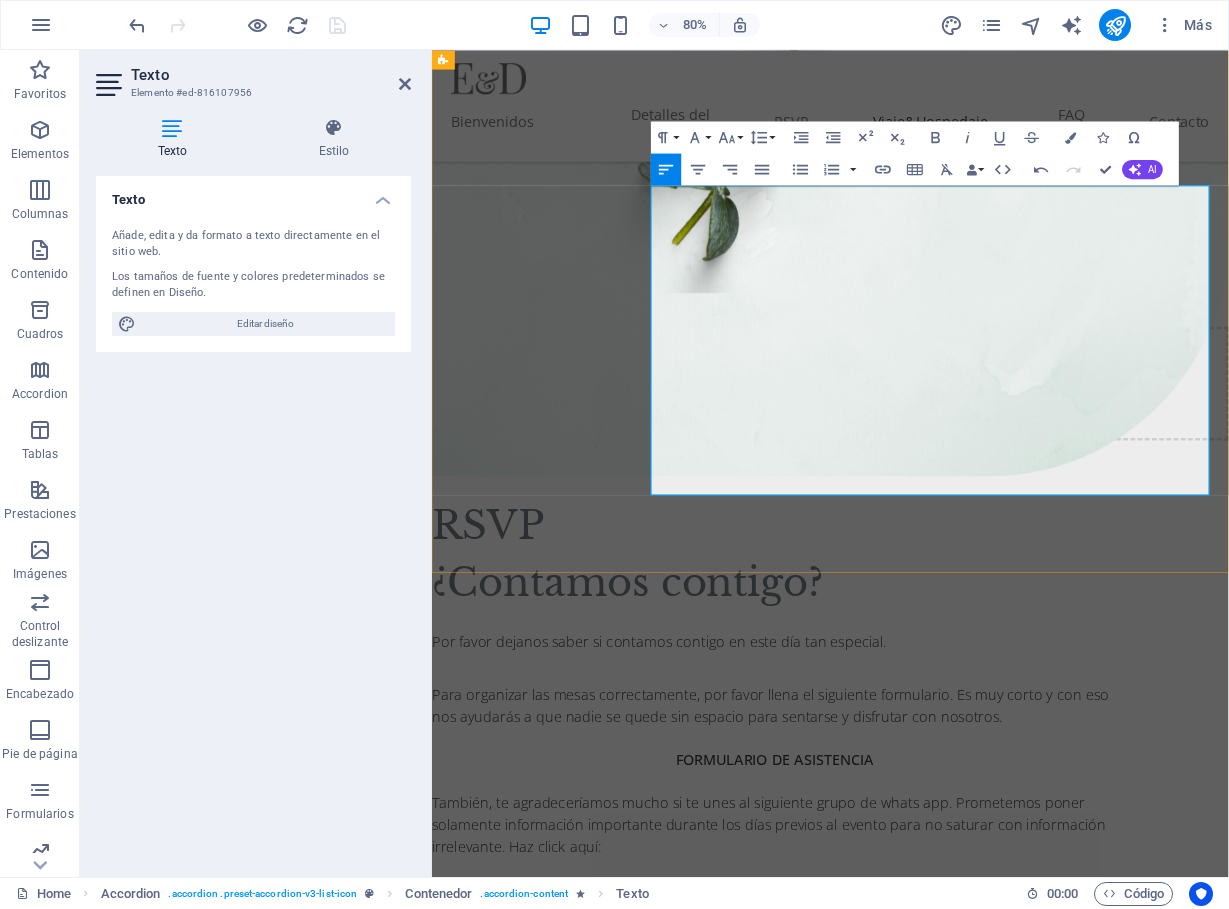 click on "Costo:  Los precios por viaje redondo varían entre $[PRICE] y $[PRICE] MXN, dependiendo del tipo de servicio." at bounding box center (1064, 3919) 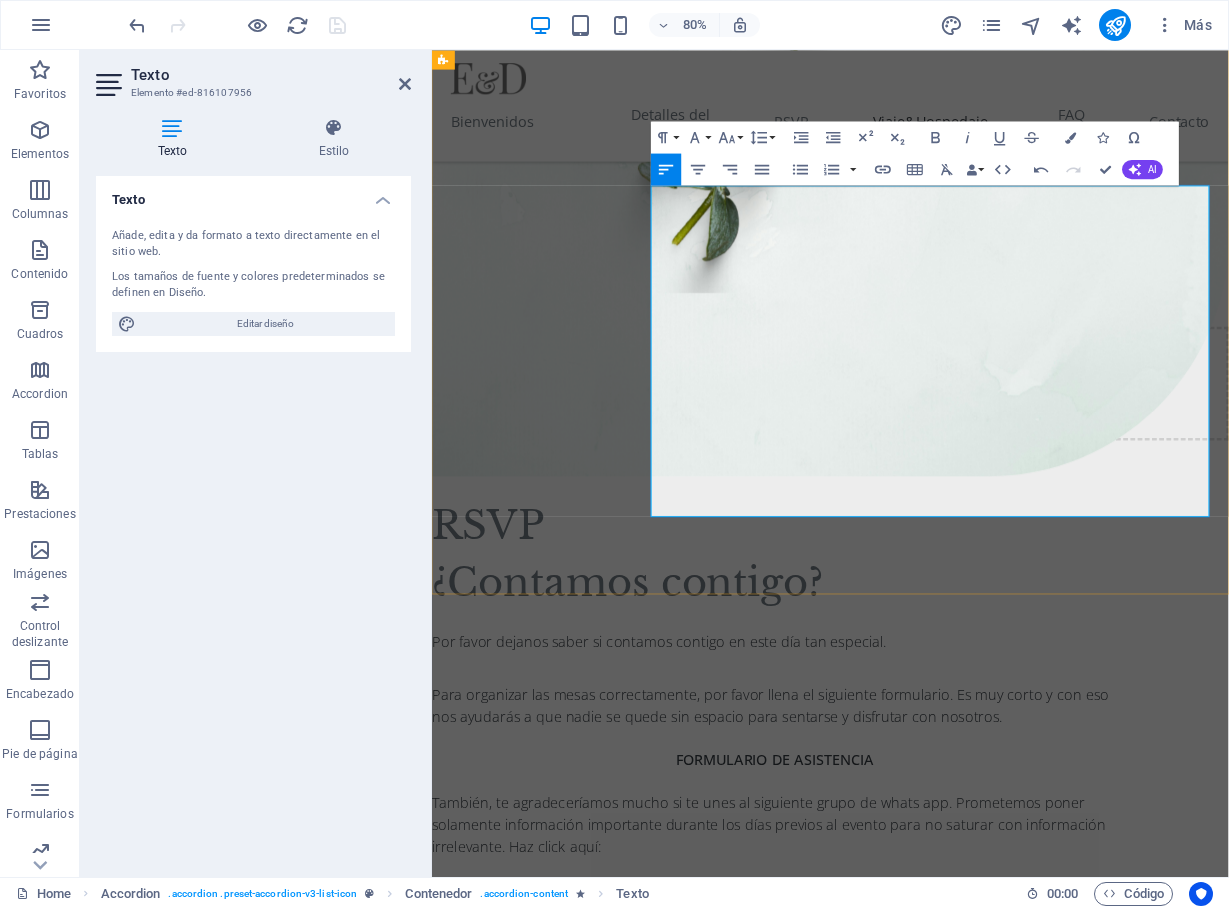 click on "Duración:  El tiempo de viaje es de aproximadamente 8 horas." at bounding box center [1064, 3851] 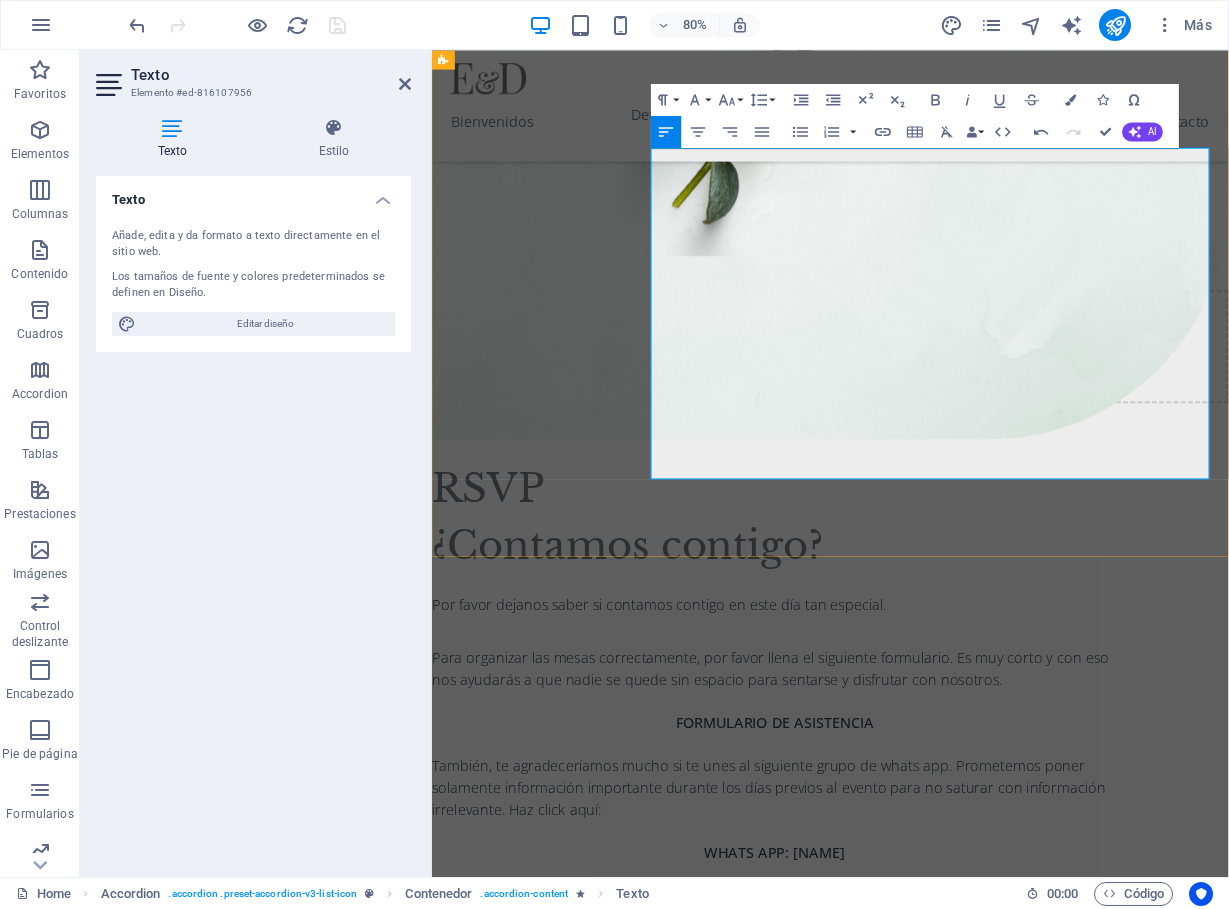 click on "Kolors" at bounding box center [1315, 4020] 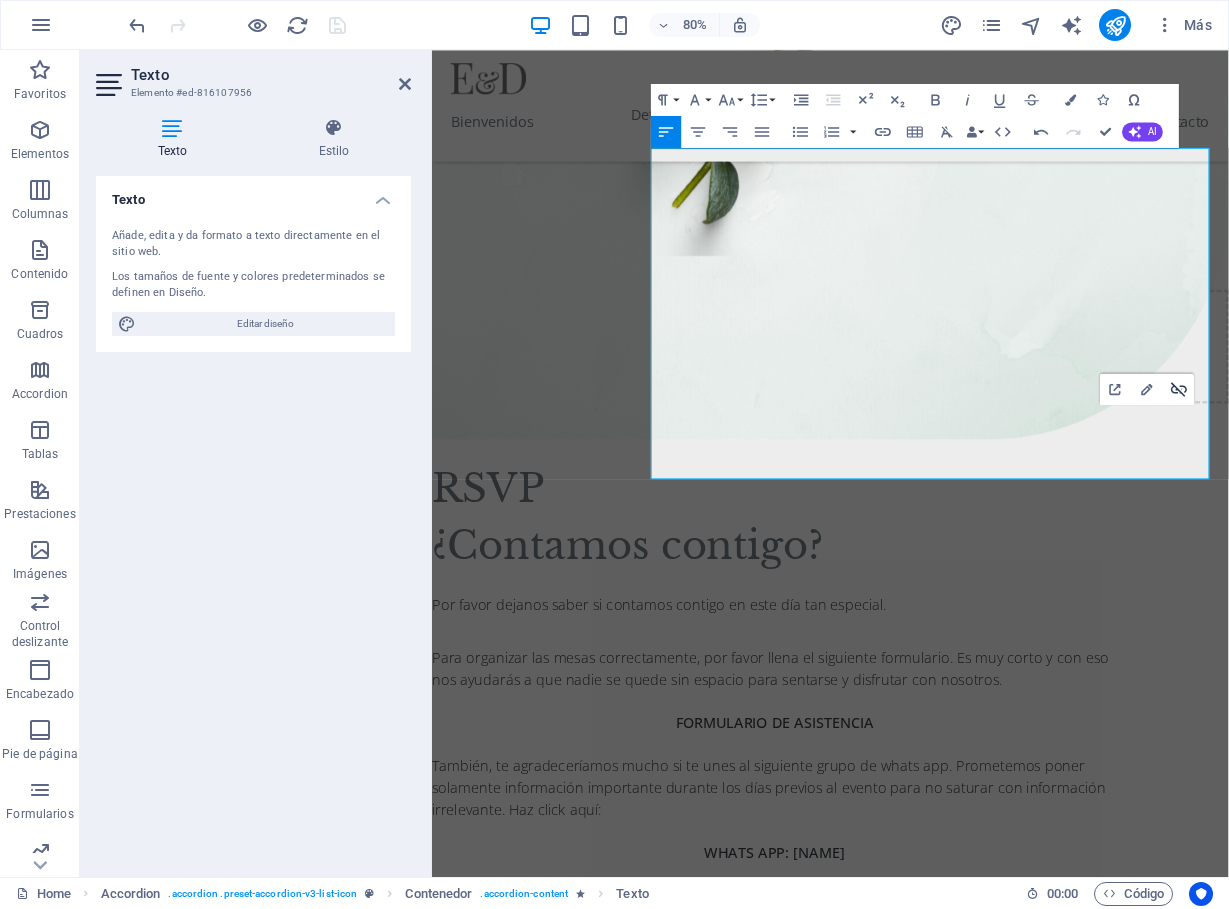 click 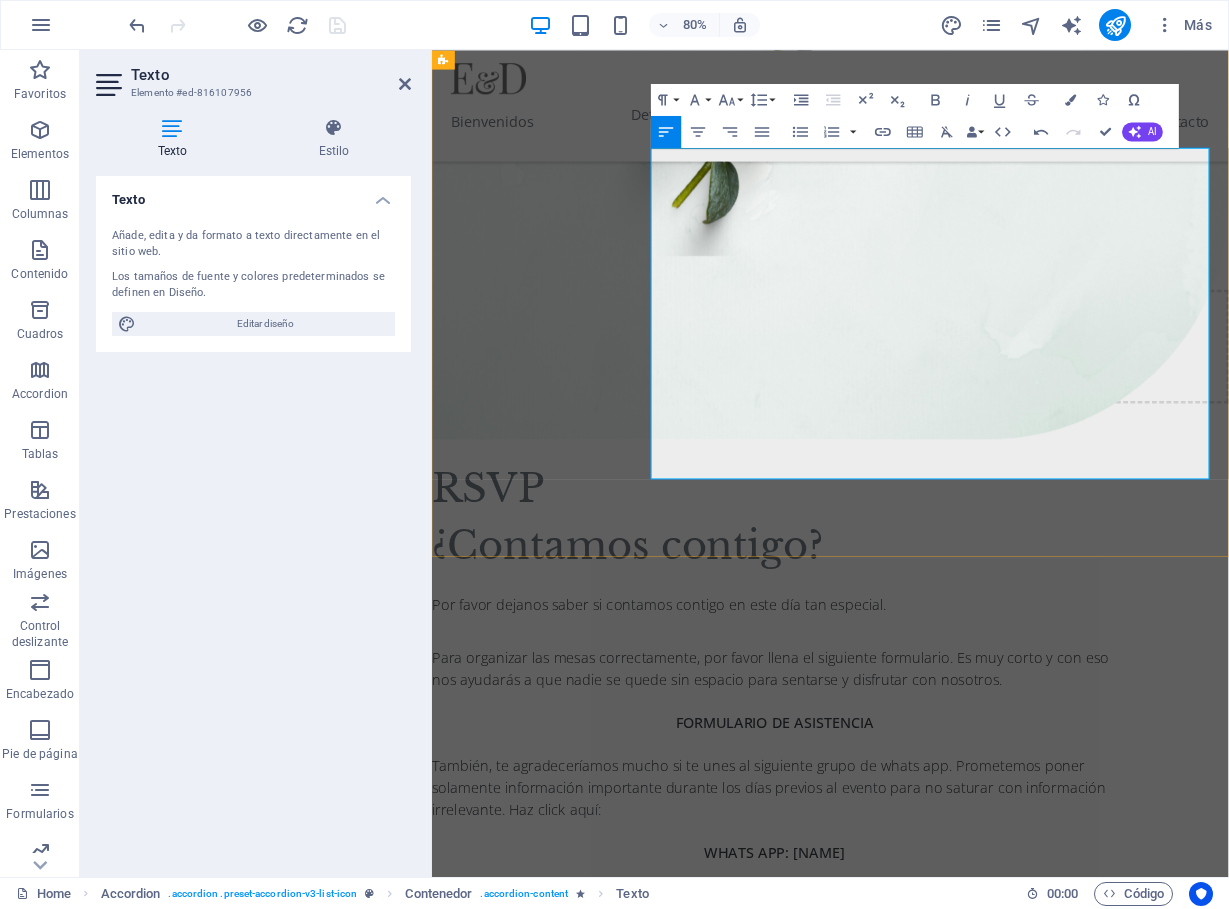 click on "Japi" at bounding box center [1373, 4020] 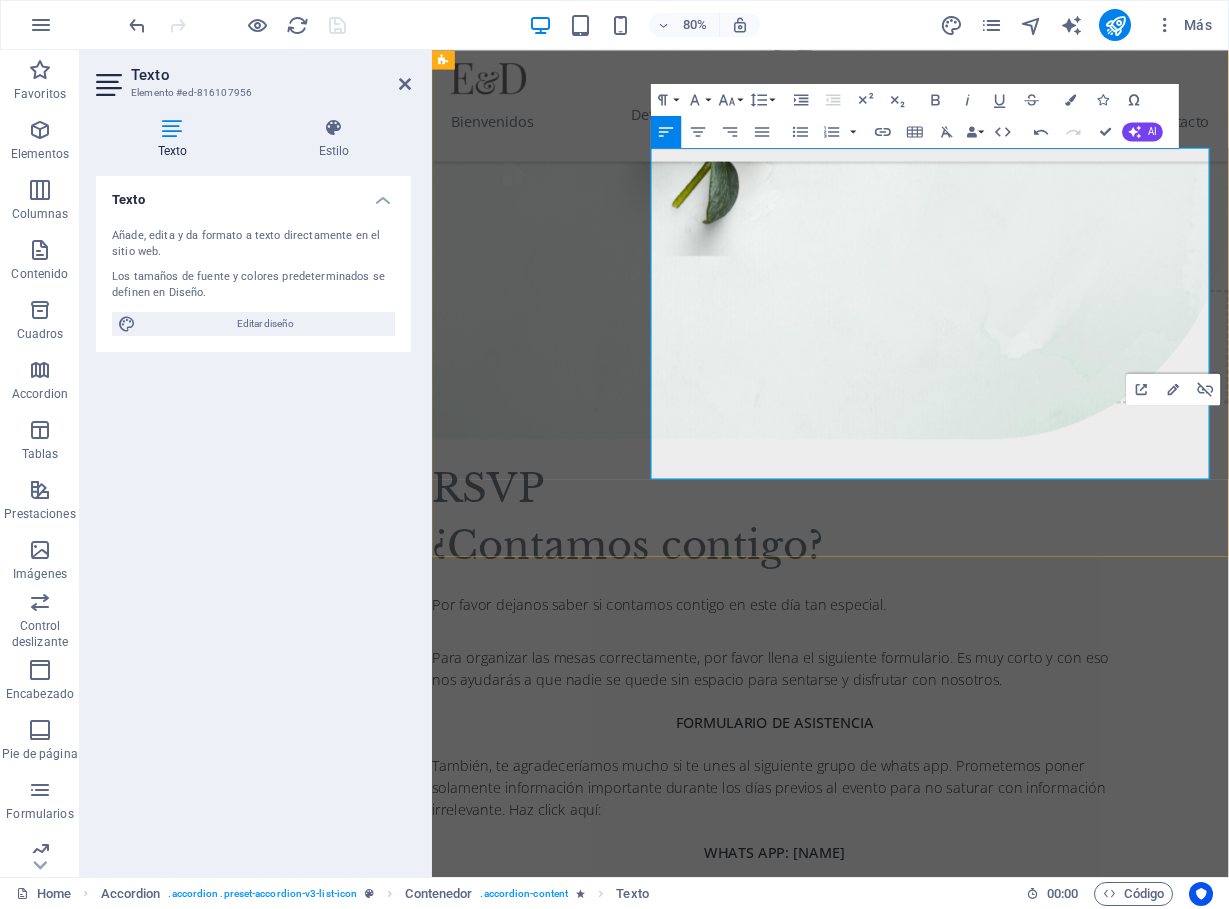 click on "Japi" at bounding box center [1373, 4020] 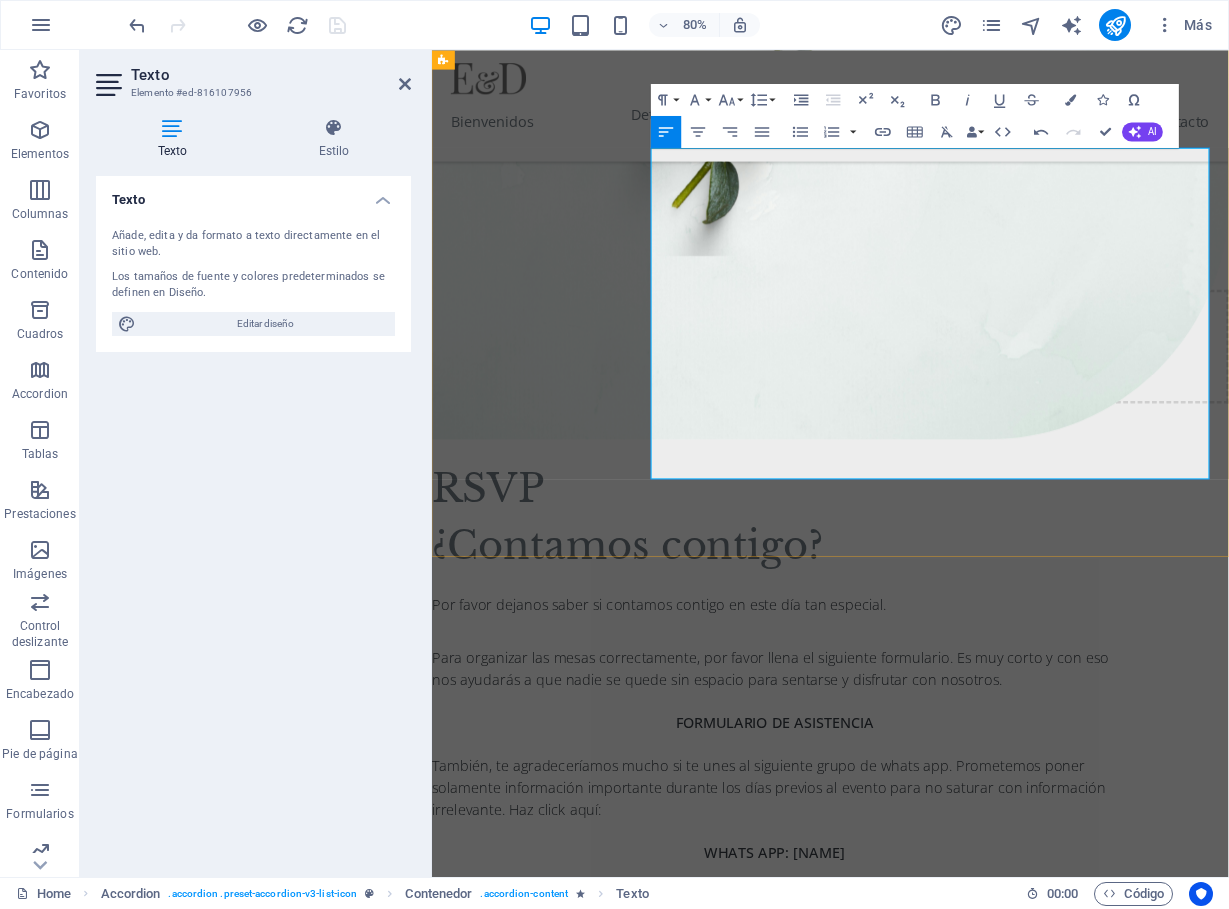 click on "Otras opciones:  También pueden encontrar boletos en las plataformas Kolors y  Japi . Estas líneas de autobús suelen tener precios competitivos y llegan a una plaza comercial en [CITY] en lugar de a la terminal de autobuses." at bounding box center [1054, 4047] 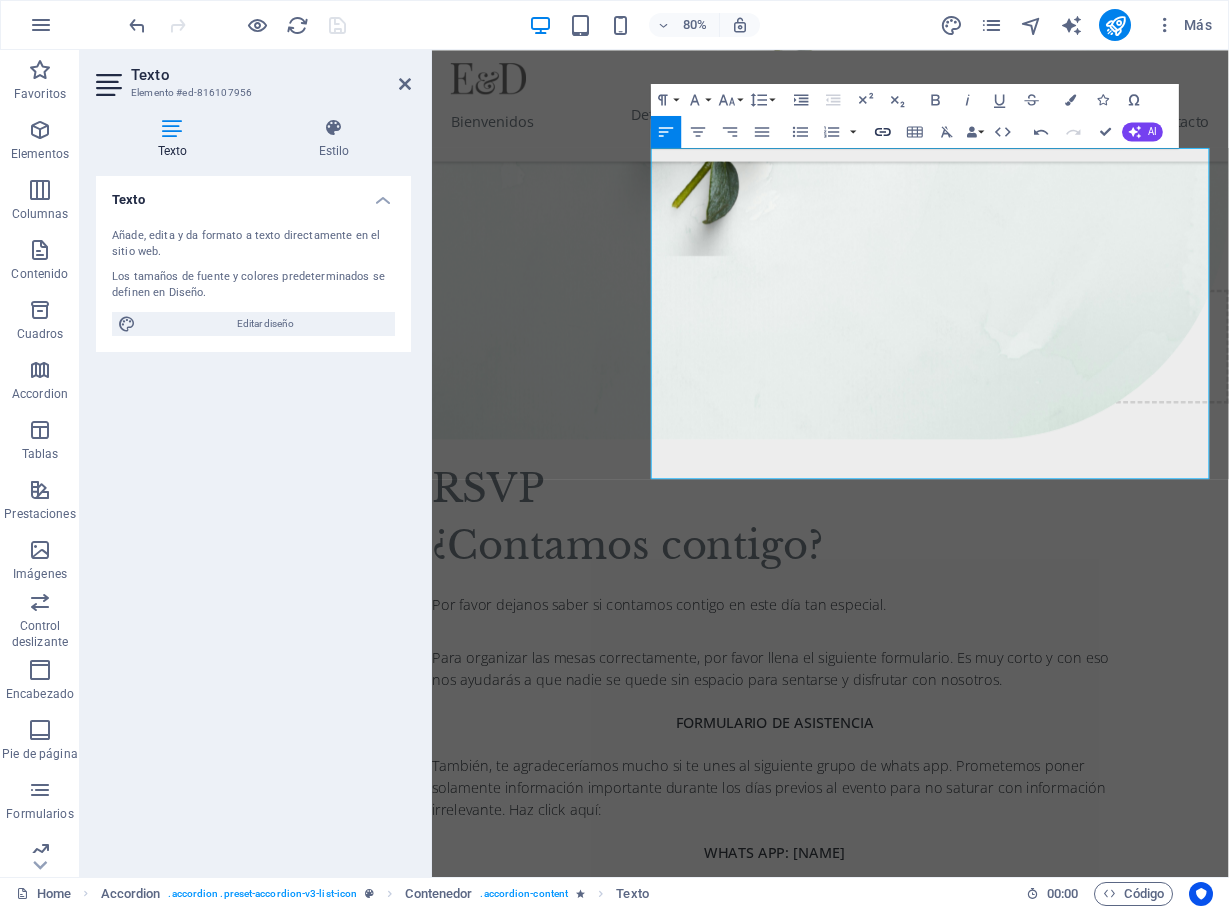 click 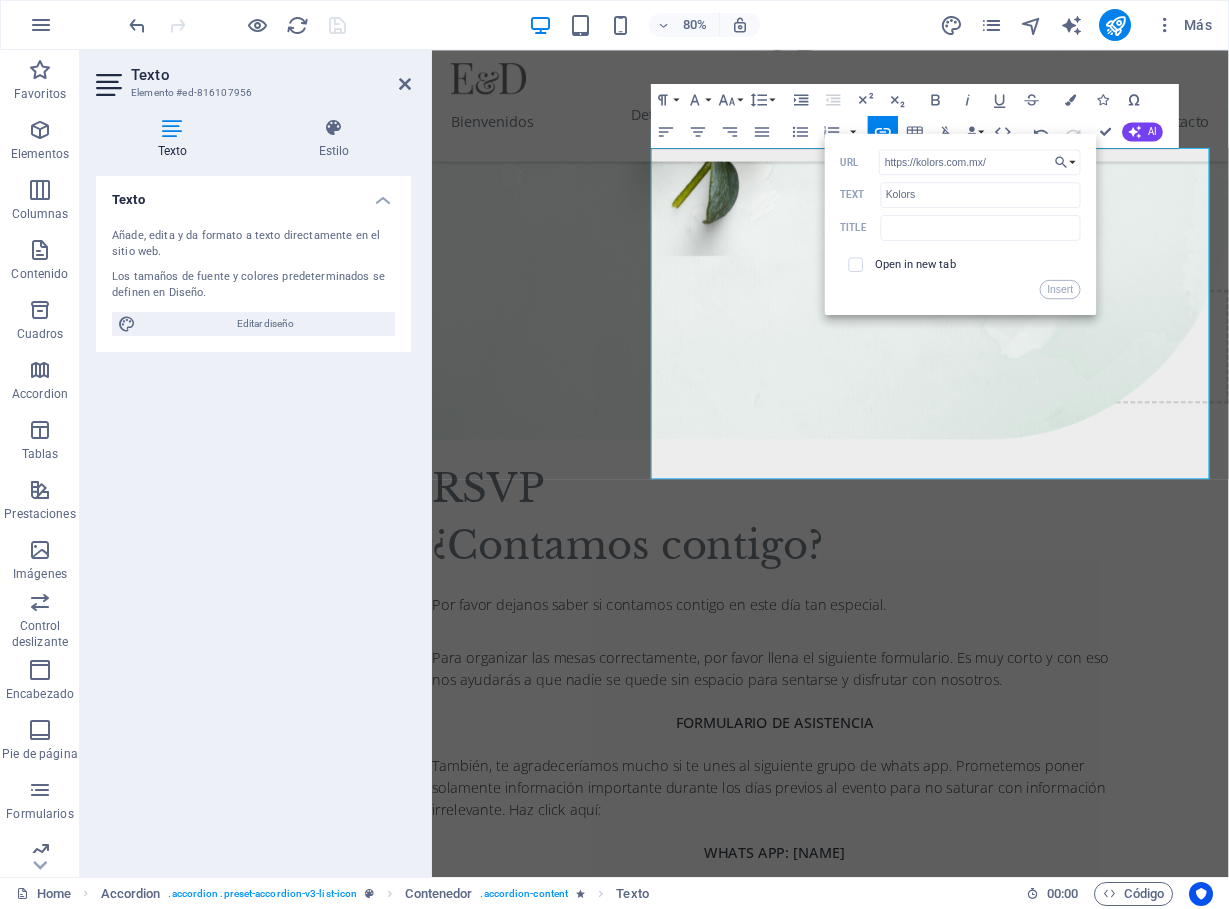 click on "Open in new tab" at bounding box center (916, 263) 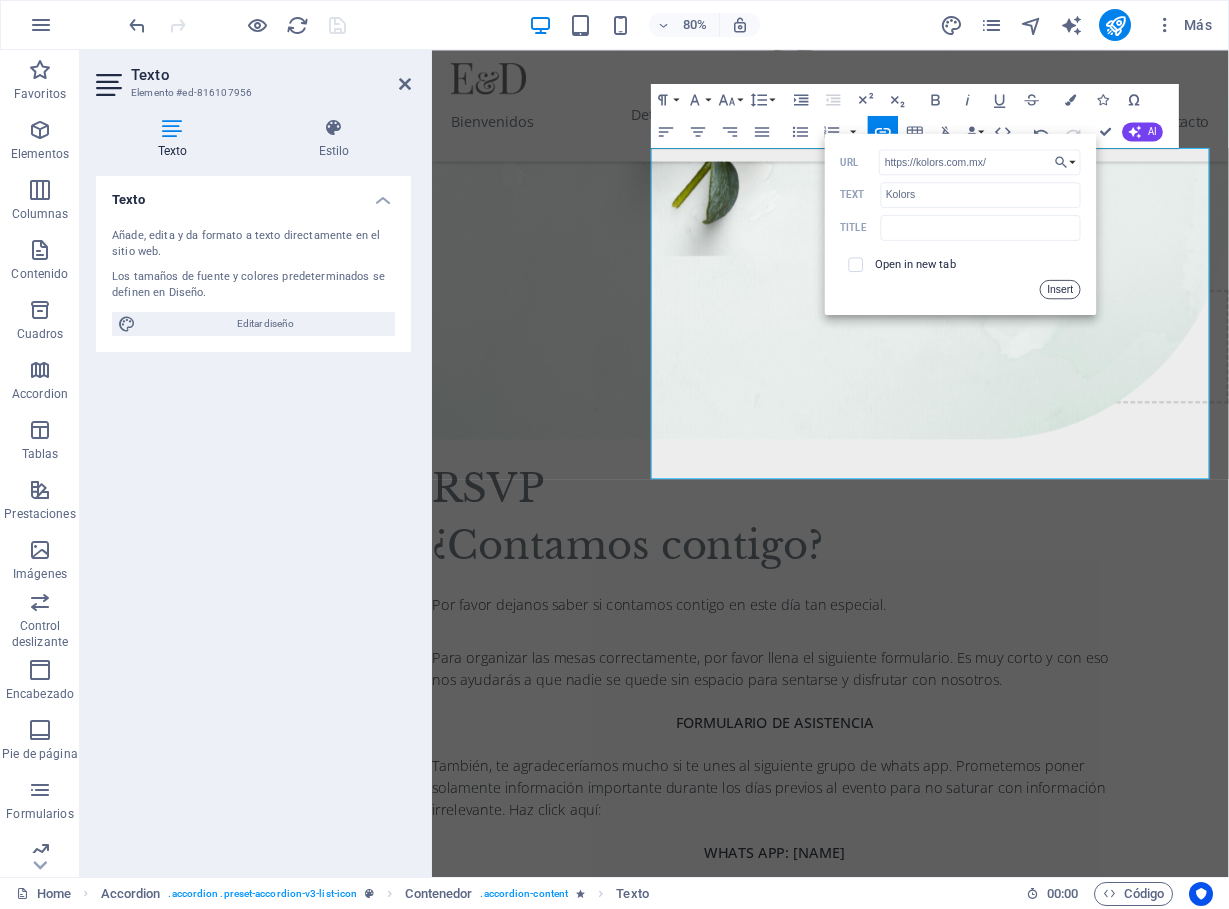 click on "Insert" at bounding box center (1060, 288) 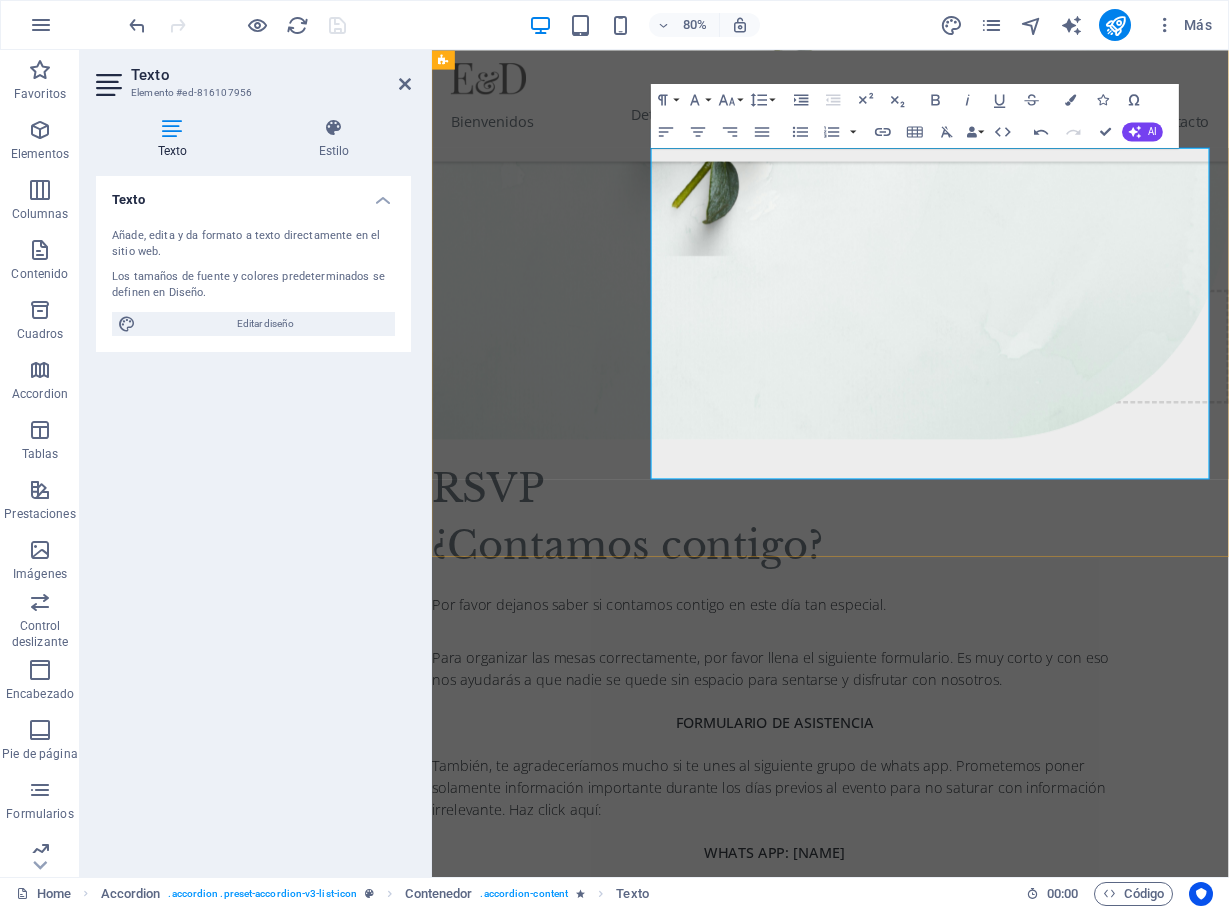 click on "Japi" at bounding box center (1363, 4020) 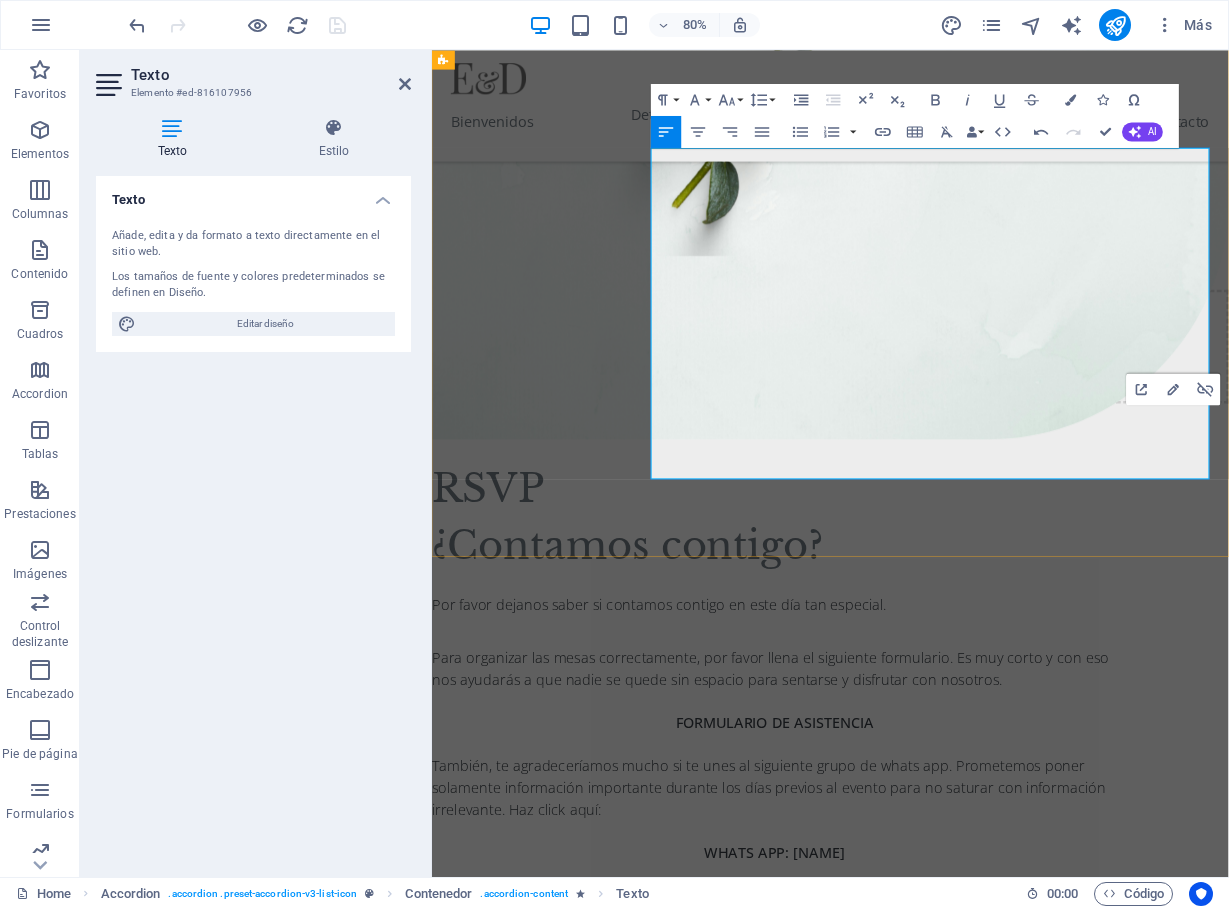 click on "Japi" at bounding box center [1363, 4020] 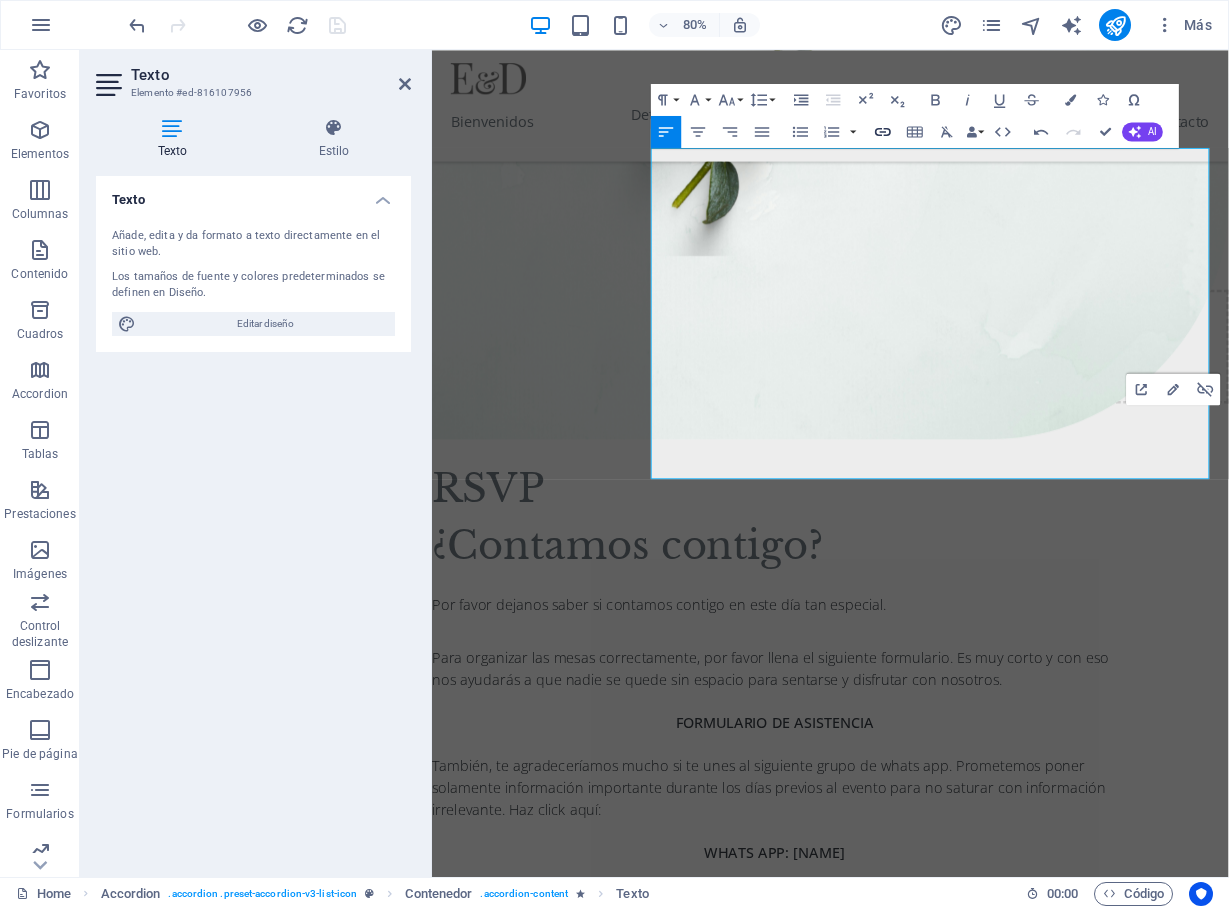 type on "https://japi.com.mx/" 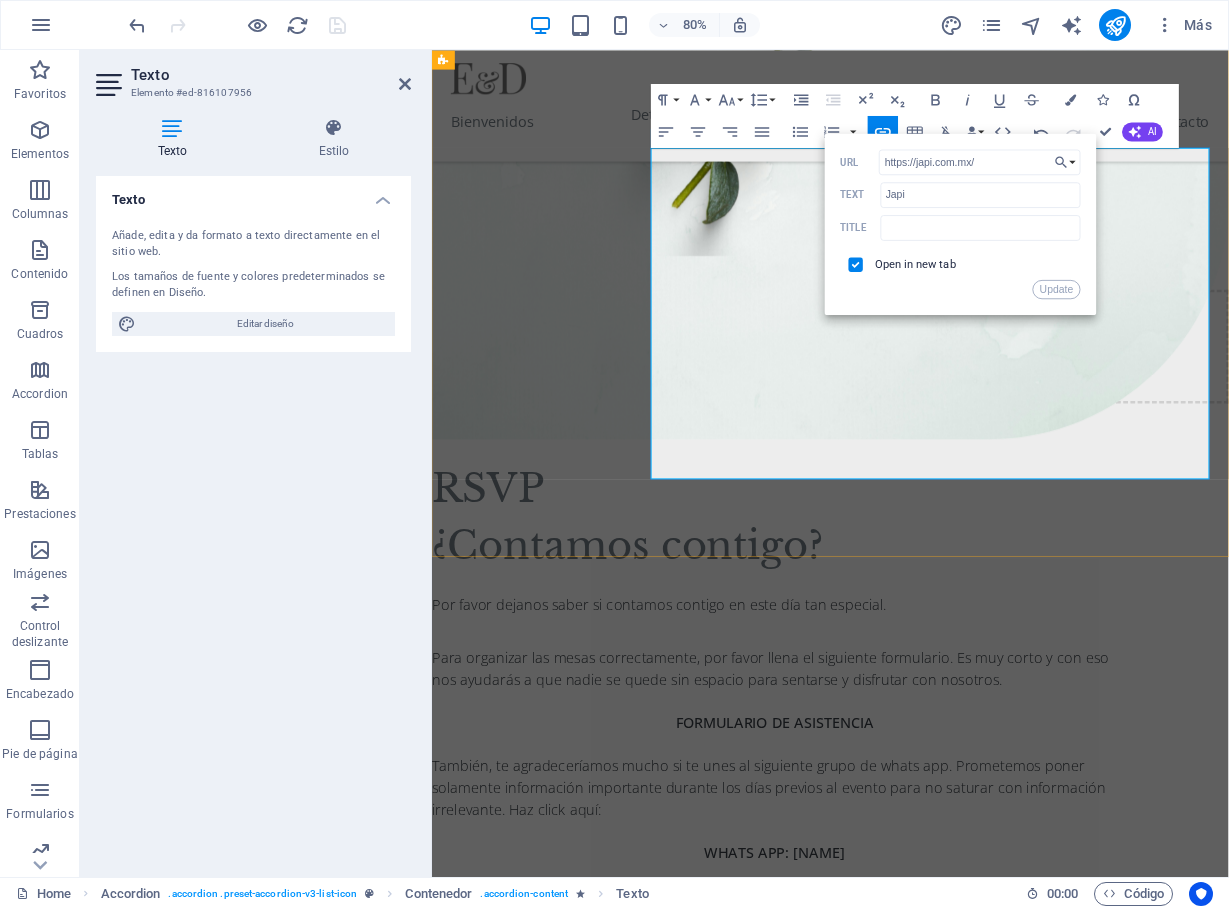 click on "Duración:  El tiempo de viaje es de aproximadamente 4 horas." at bounding box center (1064, 3804) 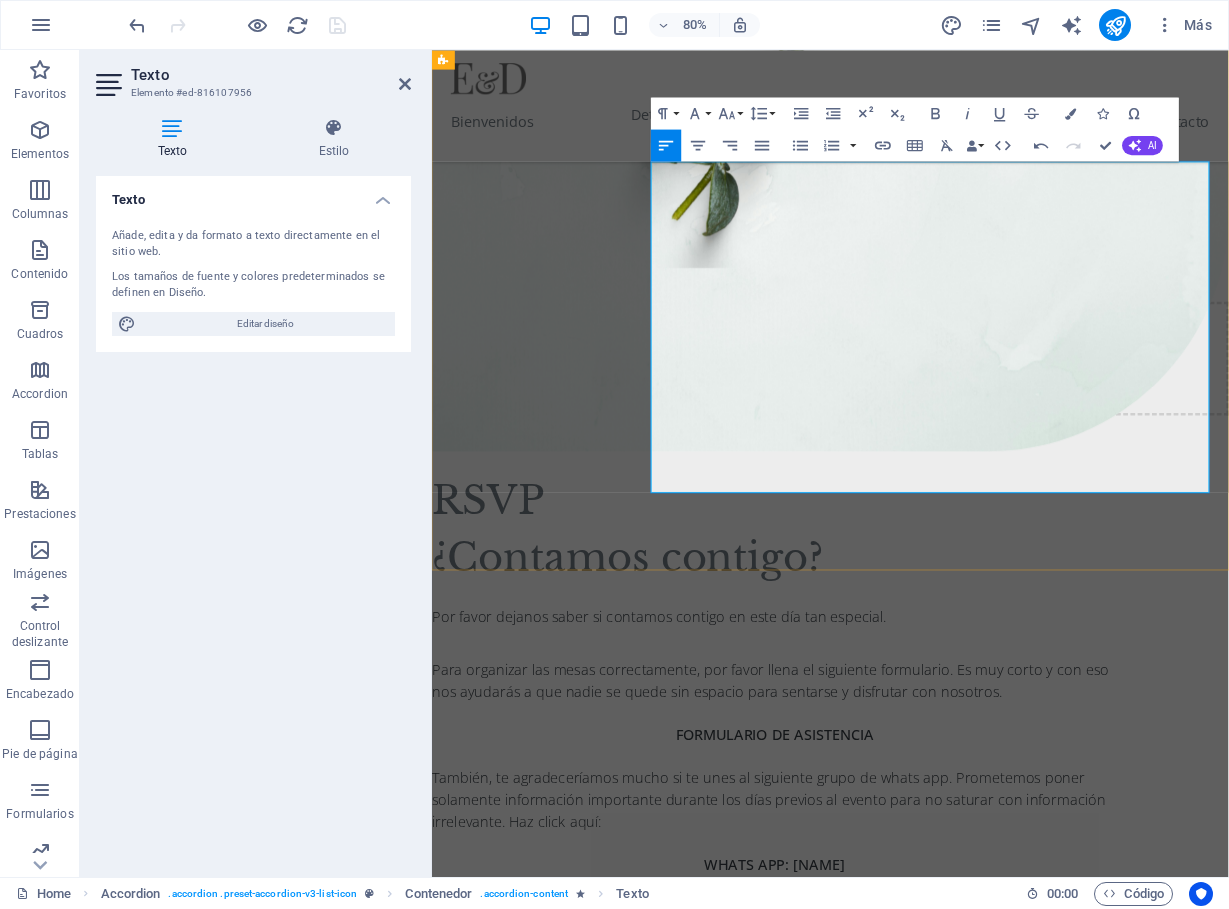 scroll, scrollTop: 6350, scrollLeft: 0, axis: vertical 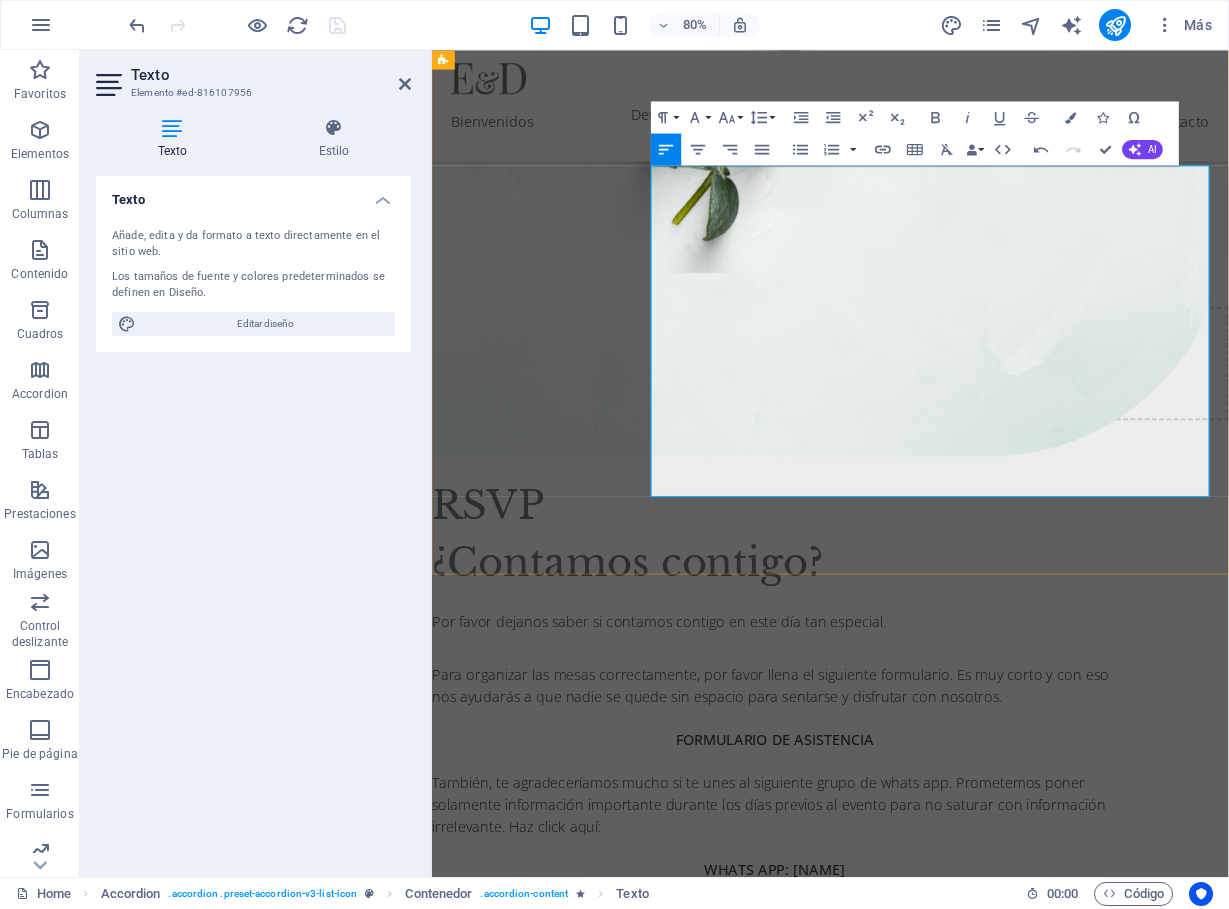 click on "ADO:  La empresa ADO ofrece viajes directos desde la [CITY] a [CITY]." at bounding box center (1054, 3759) 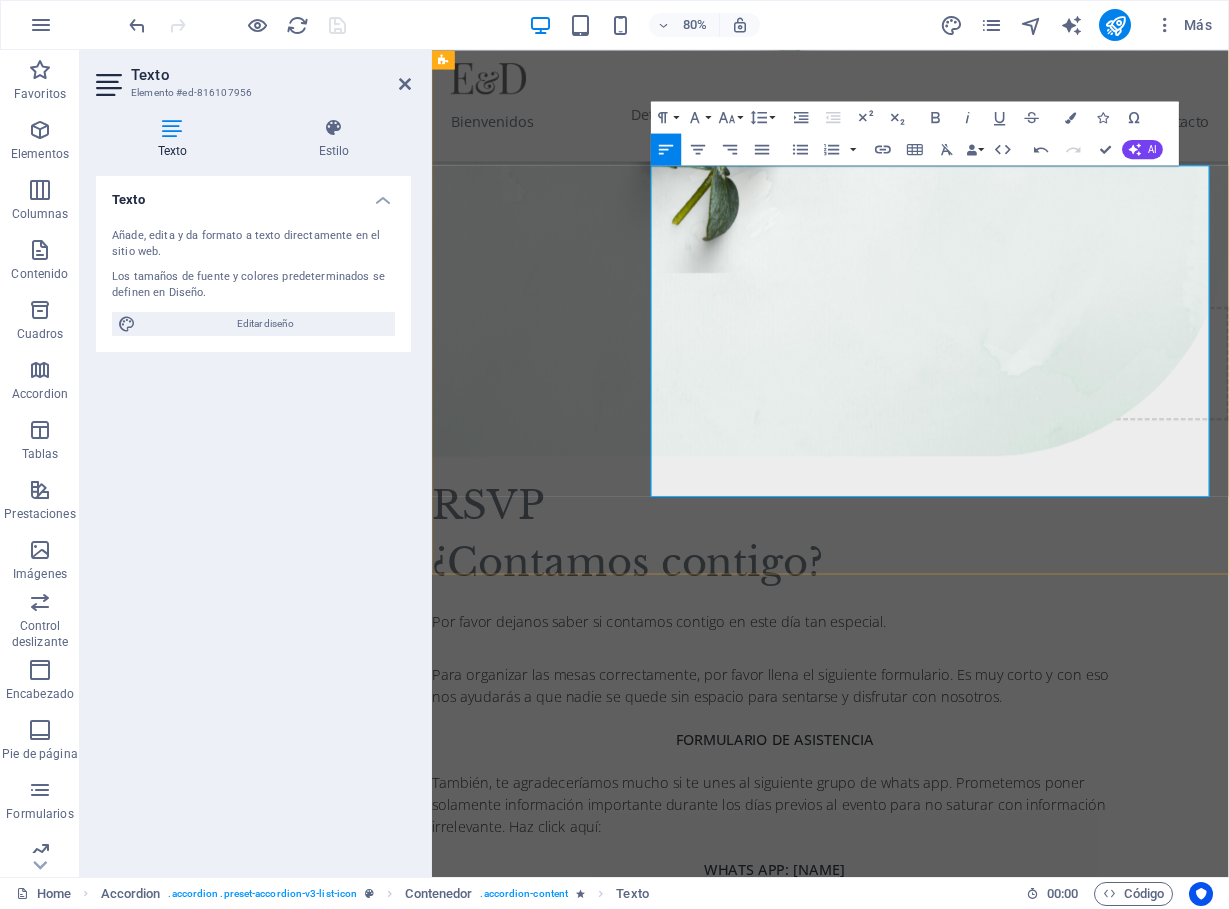 click on "ADO:  La empresa ADO ofrece viajes directos desde la [CITY] a [CITY]." at bounding box center (1054, 3759) 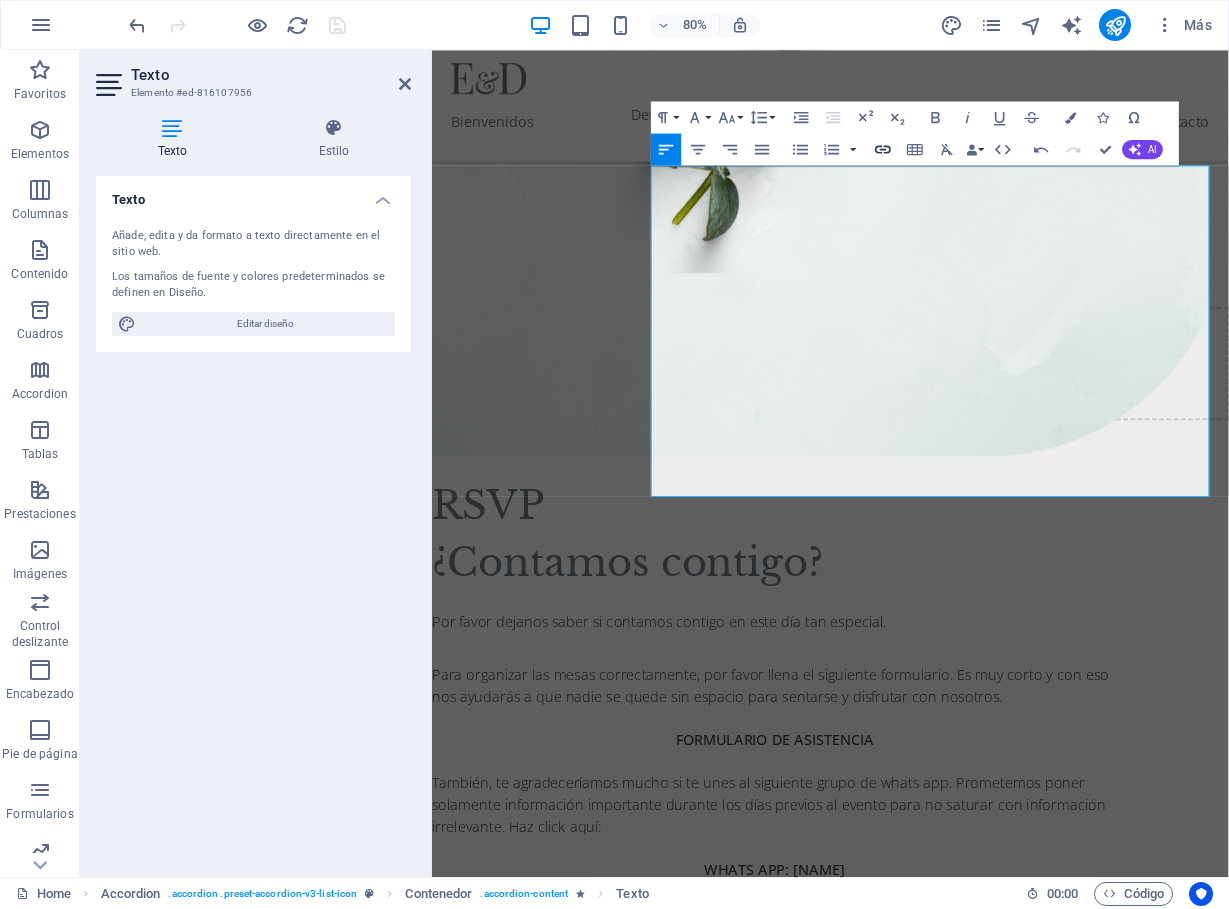type 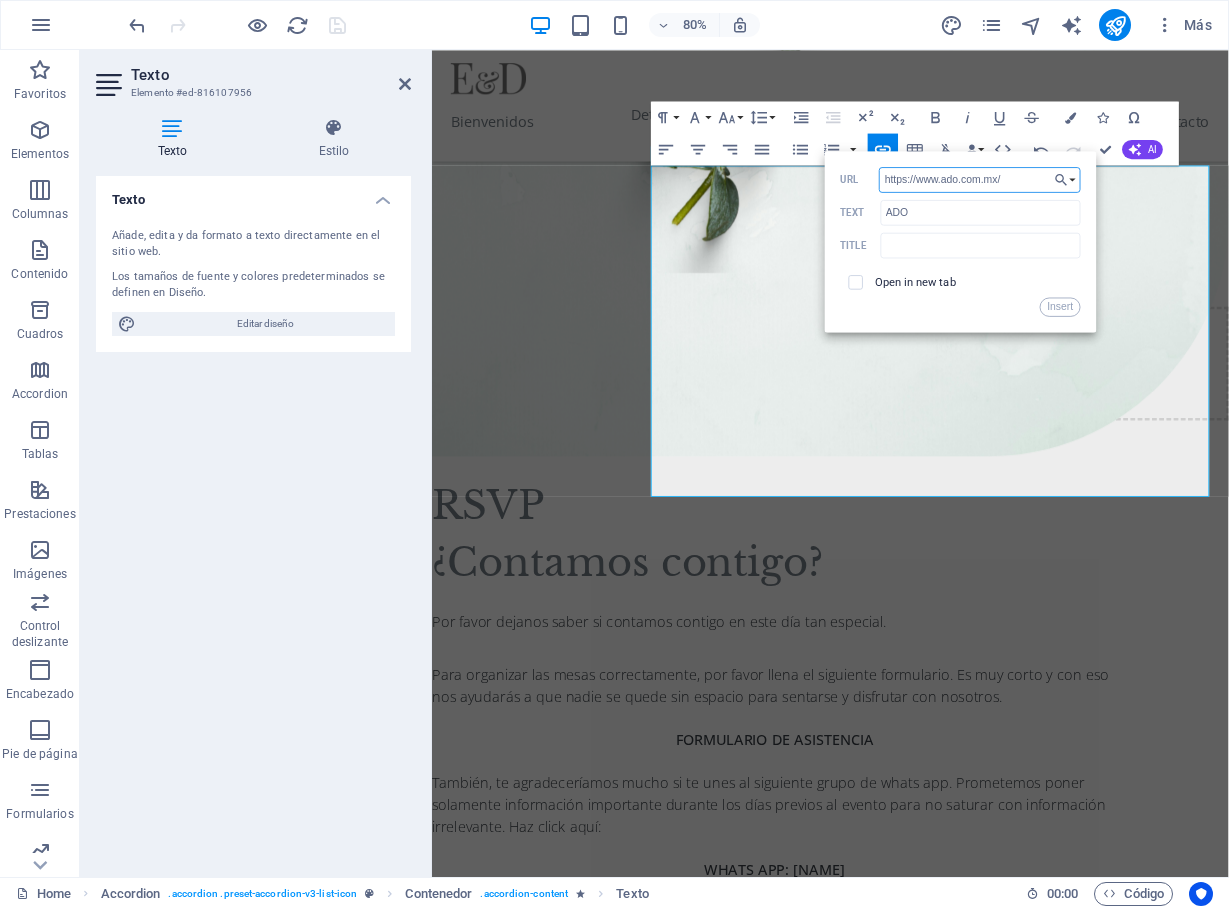 type on "https://www.ado.com.mx/" 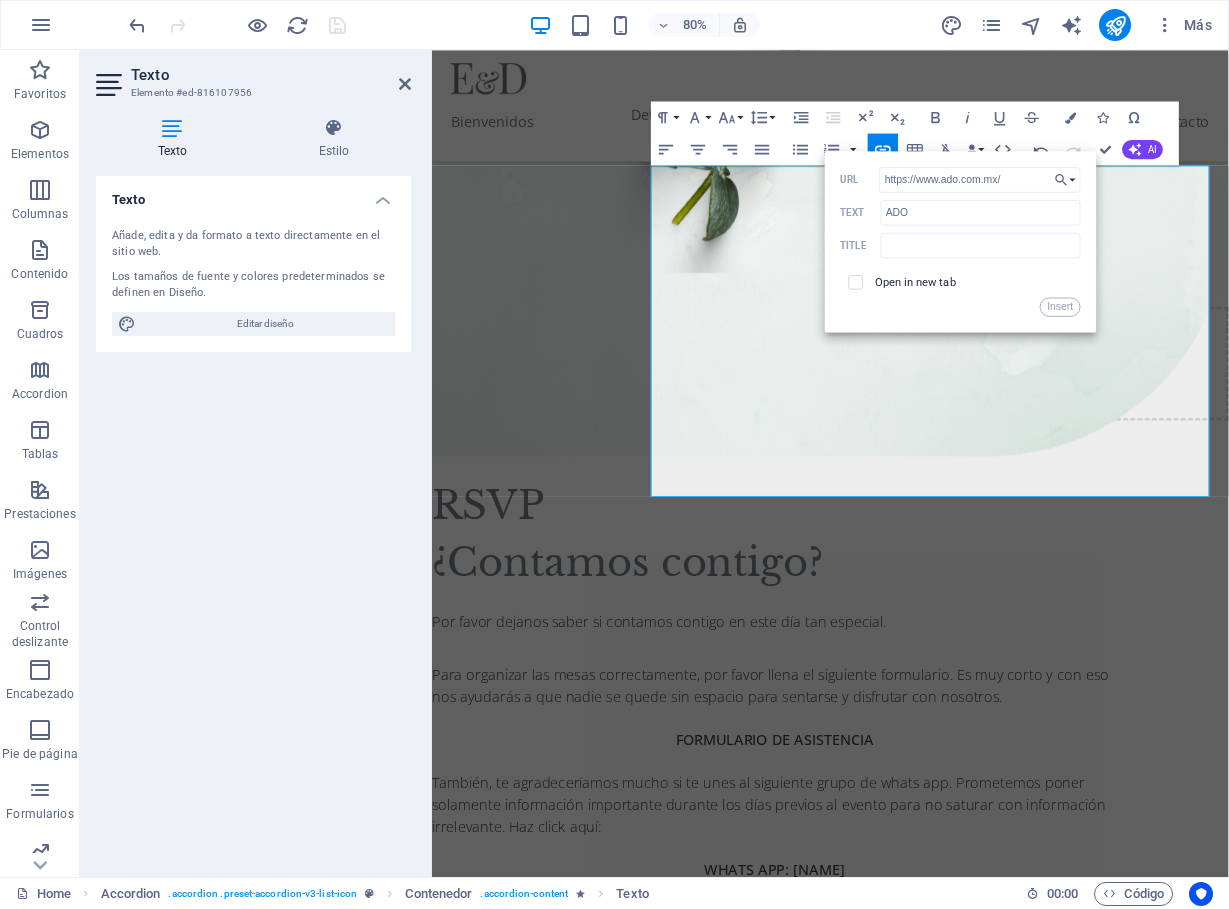 click on "Open in new tab" at bounding box center (916, 281) 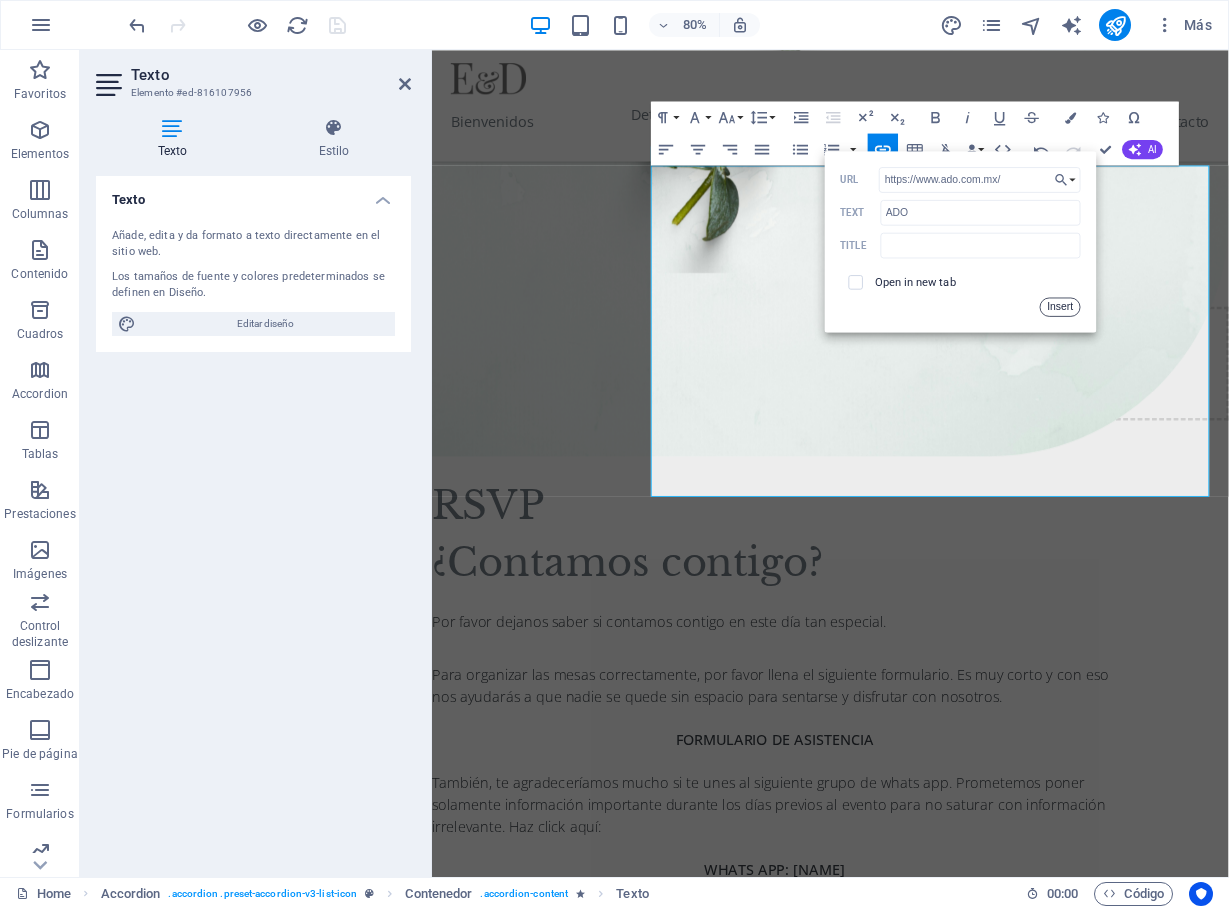 click on "Insert" at bounding box center [1060, 306] 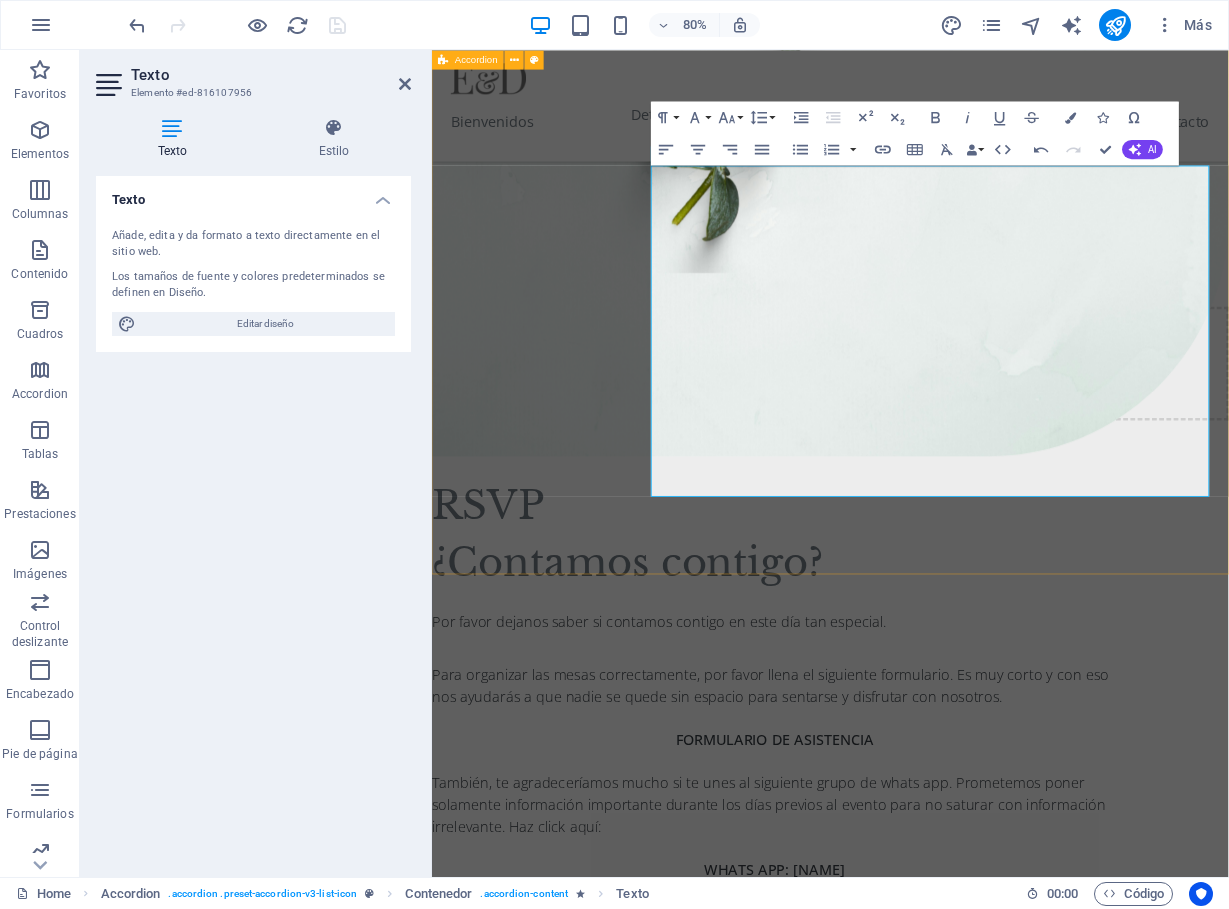 click on "Tabasco Opción 1: Por Carretera Distancia y Duración:  El recorrido es de 566 km, con un tiempo estimado de viaje de 6 horas y 20 minutos. Es importante contemplar que esa carretera es muy transitada y a menudo hay reparaciones, mantenimiento y retenes. Es por eso que viajar muy temprano  ([TIME]) puede ahorrar tiempo de retraso.  Es preferible viajar de día, pues el tramo de Coatzacoalcos a La Tinaja puede ser asaltado en horas donde ya no hay luz. Costos:  Además de la gasolina que consuma el automóvil, el costo aproximado de casetas es de $[PRICE] MXN por trayecto, lo que suma un total de $[PRICE] MXN ida y vuelta. Recomendación:  Para reducir costos y hacer el viaje más ameno, les sugerimos rentar una van o "Sprinter" entre varios. ¡Será una excelente manera de viajar juntos! Opción 2: En Autobús El autobús es una alternativa cómoda y directa, sin la necesidad de hacer escalas. Empresa:  La empresa de autobuses ADO ofrece viajes directos desde la Terminal de Villahermosa a Xalapa. Duración:" at bounding box center [930, 2875] 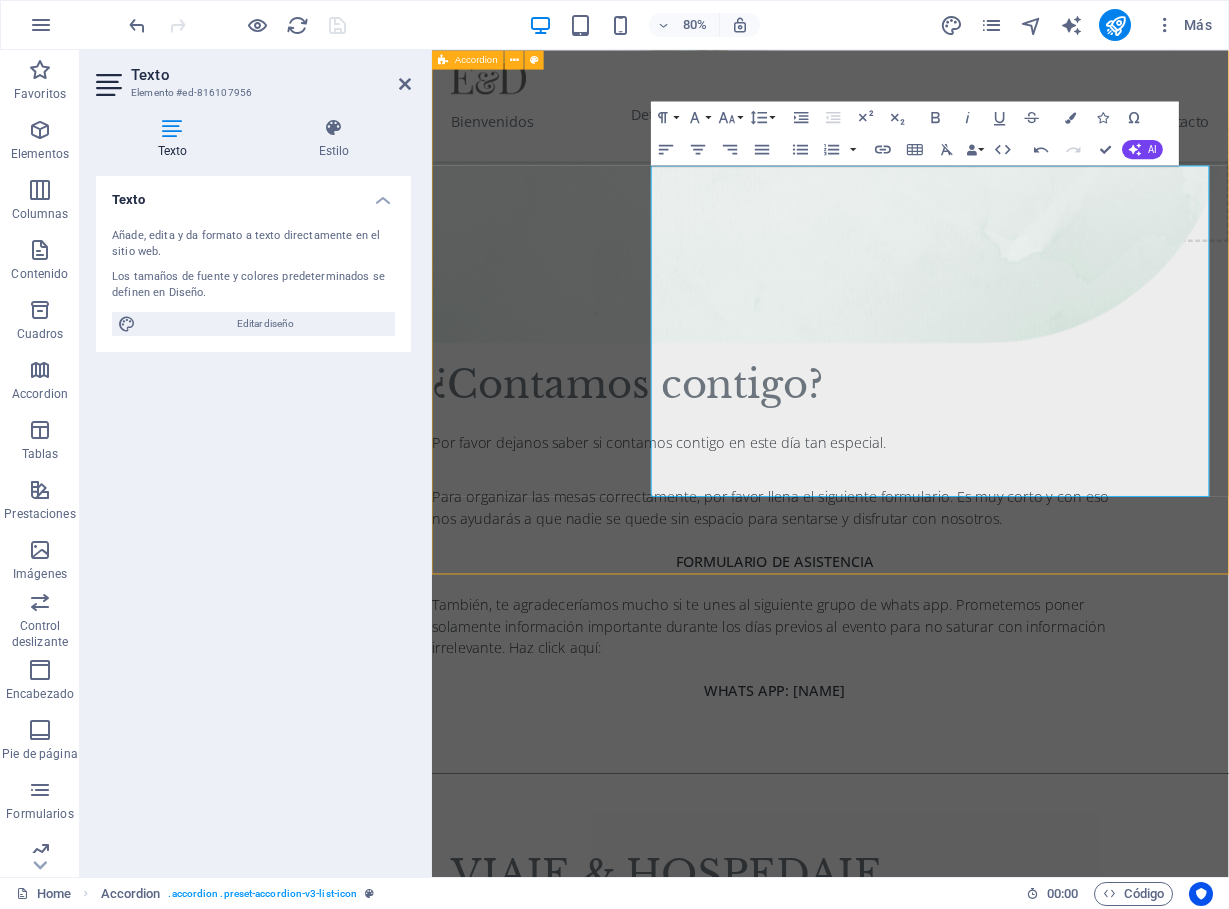 scroll, scrollTop: 6577, scrollLeft: 0, axis: vertical 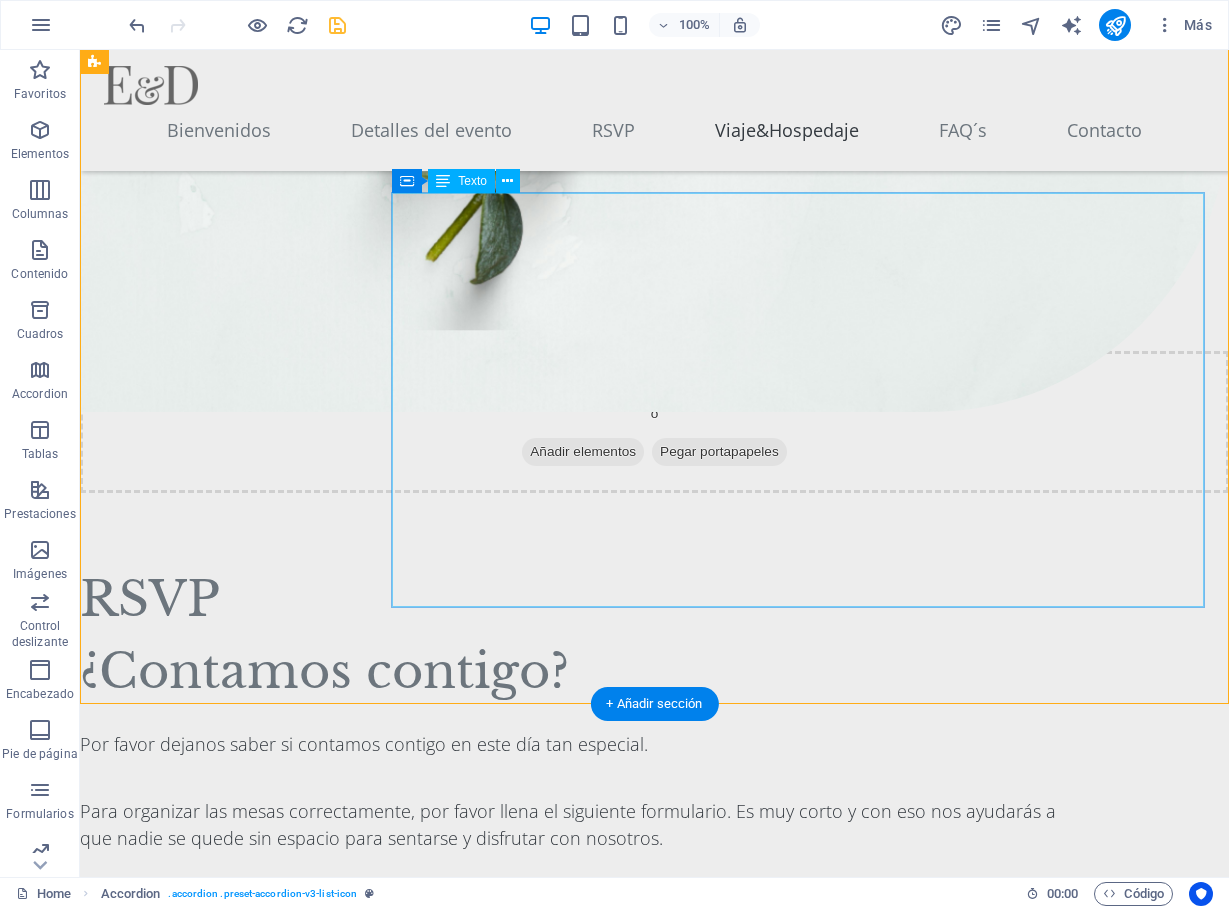 click on "AUTOBUS: ADO:  La empresa  ADO  ofrece viajes directos desde la [CITY] a Xalapa. Duración:  El tiempo de viaje es de aproximadamente 4 horas. Costo:  Los precios por viaje redondo varían entre $[PRICE] y $[PRICE] MXN, dependiendo del tipo de servicio. Recomendación:  Les sugerimos comprar sus boletos con anticipación para aprovechar los descuentos por compra temprana. Otras opciones:  También pueden encontrar boletos en las plataformas  Kolors  y  Japi . Estas líneas de autobús suelen tener precios competitivos y llegan a una plaza comercial en Xalapa en lugar de a la terminal de autobuses." at bounding box center [798, 3775] 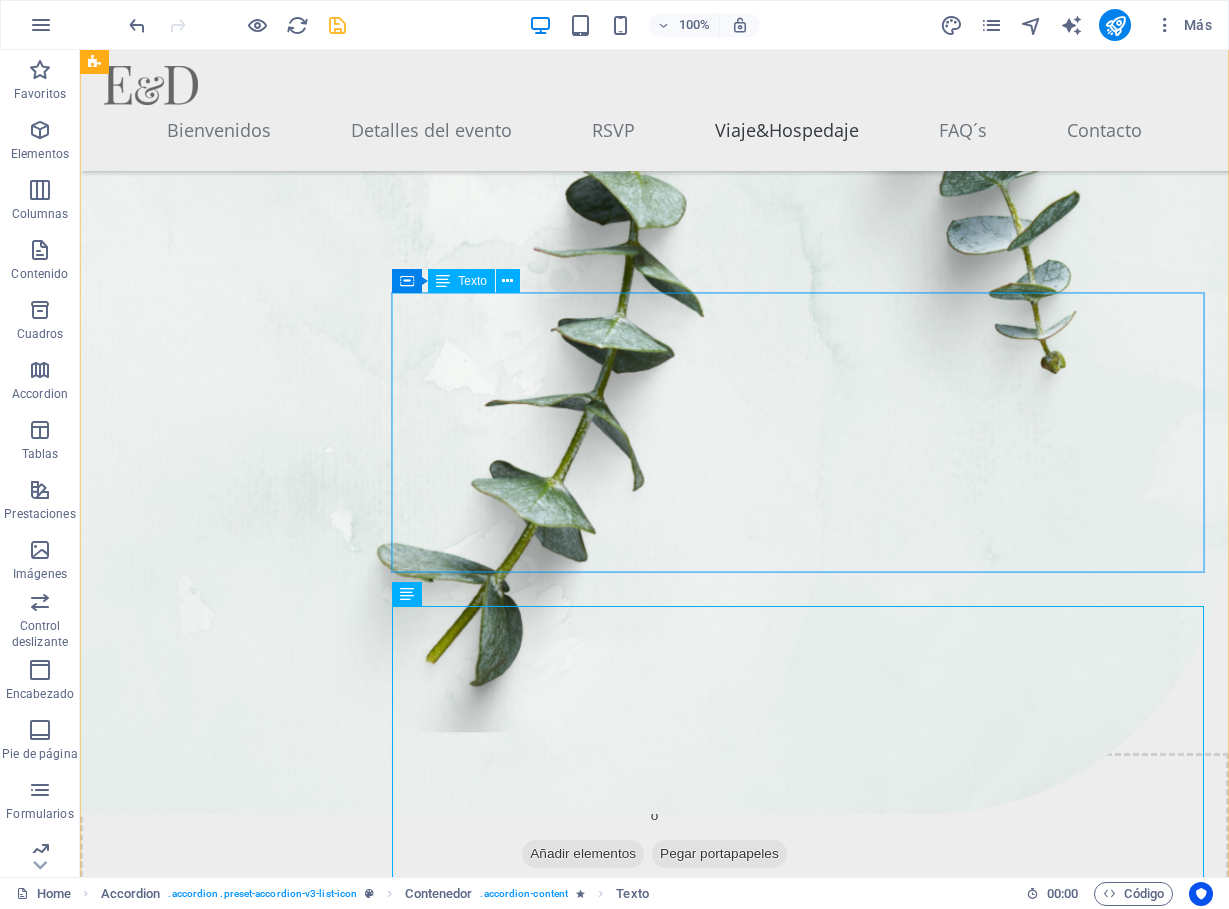 scroll, scrollTop: 6177, scrollLeft: 0, axis: vertical 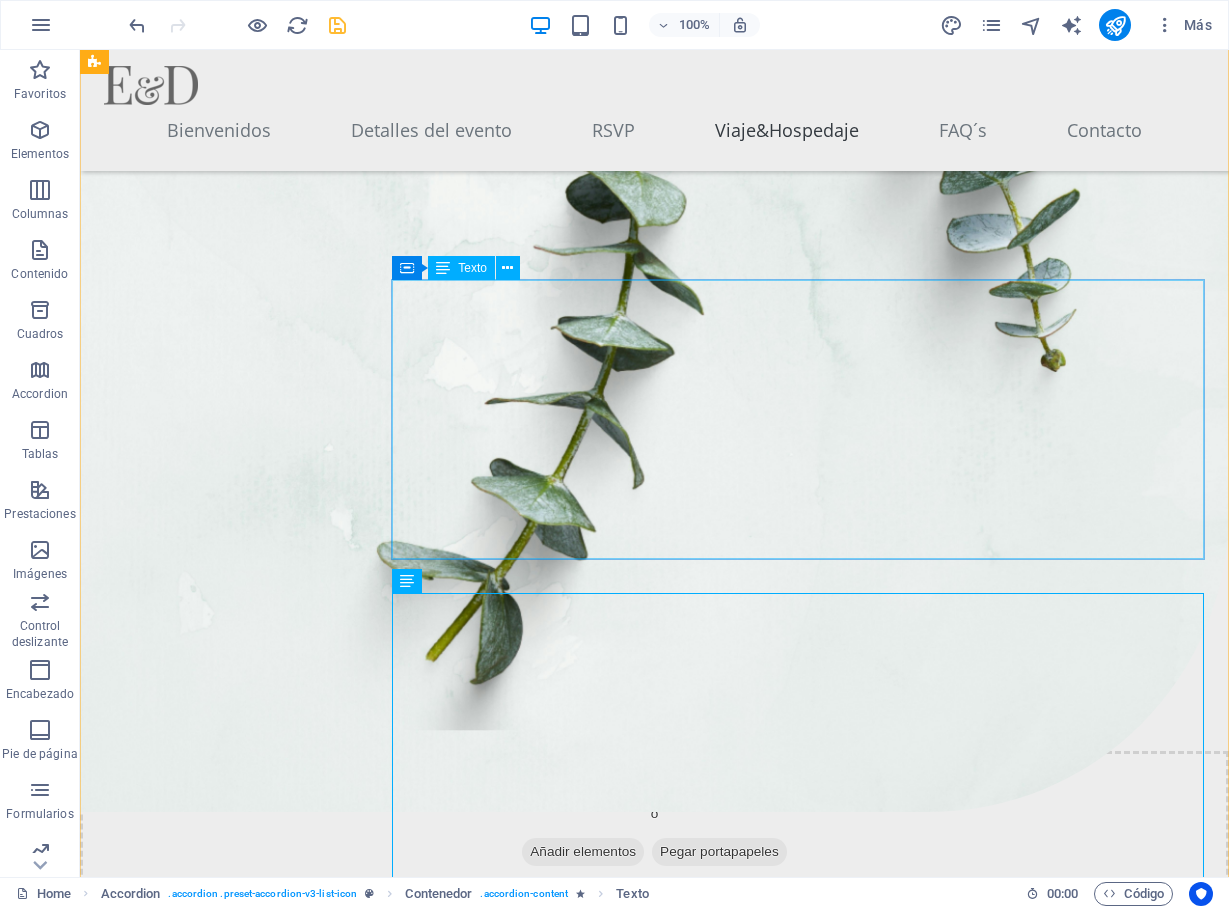 click on "AVIÓN: Vuelo a Veracruz (VER):  Les recomendamos volar al Aeropuerto Internacional de Veracruz. Costo:  El precio del viaje redondo puede variar entre $[PRICE] y $[PRICE] MXN, dependiendo de la aerolínea y de la antelación con la que compren los boletos. Transporte a Xalapa:  Una vez en el aeropuerto de Veracruz, podrán tomar un taxi o un autobús directamente hacia Xalapa. Costo del Transporte:  El traslado terrestre desde el aeropuerto a Xalapa tiene un costo aproximado de $[PRICE] MXN por viaje redondo." at bounding box center [798, 3794] 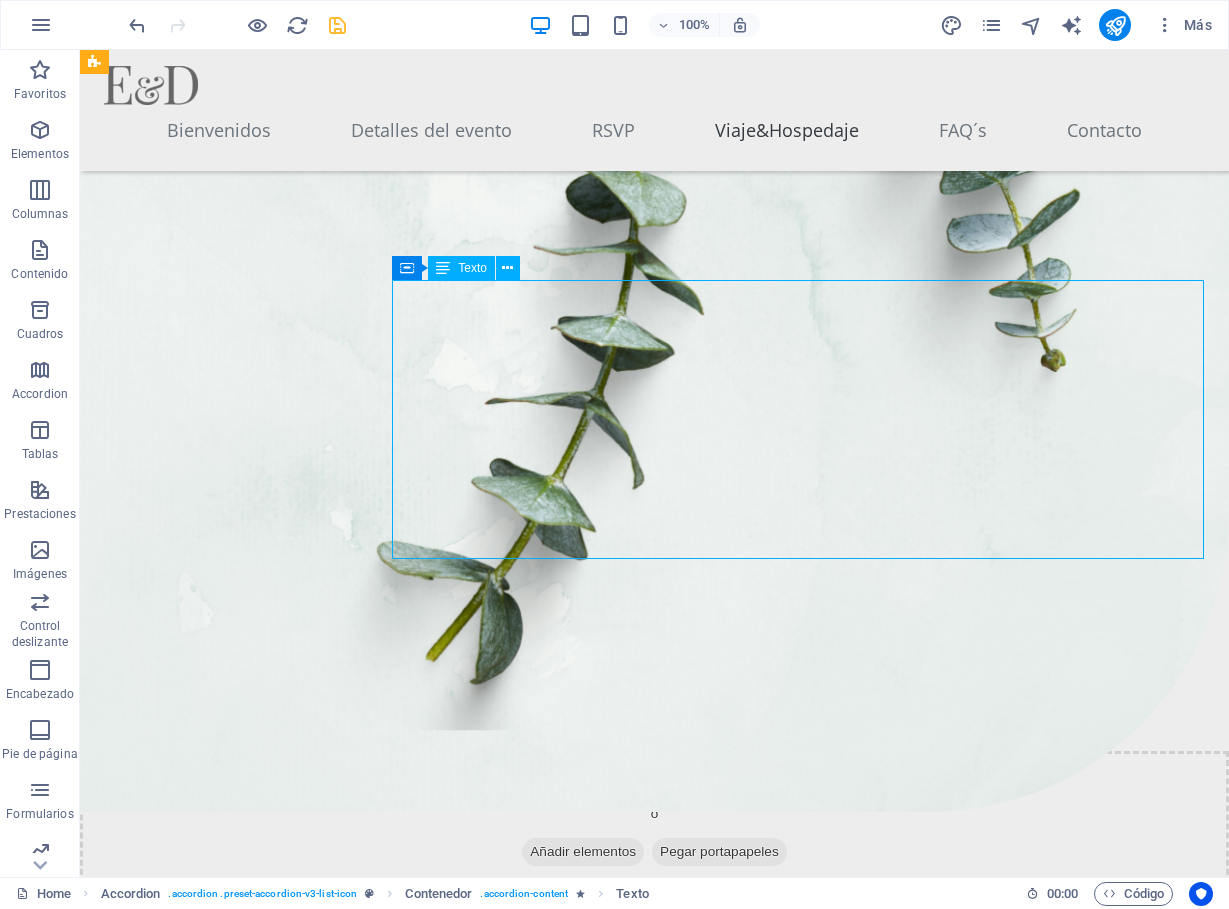 click on "AVIÓN: Vuelo a Veracruz (VER):  Les recomendamos volar al Aeropuerto Internacional de Veracruz. Costo:  El precio del viaje redondo puede variar entre $[PRICE] y $[PRICE] MXN, dependiendo de la aerolínea y de la antelación con la que compren los boletos. Transporte a Xalapa:  Una vez en el aeropuerto de Veracruz, podrán tomar un taxi o un autobús directamente hacia Xalapa. Costo del Transporte:  El traslado terrestre desde el aeropuerto a Xalapa tiene un costo aproximado de $[PRICE] MXN por viaje redondo." at bounding box center [798, 3794] 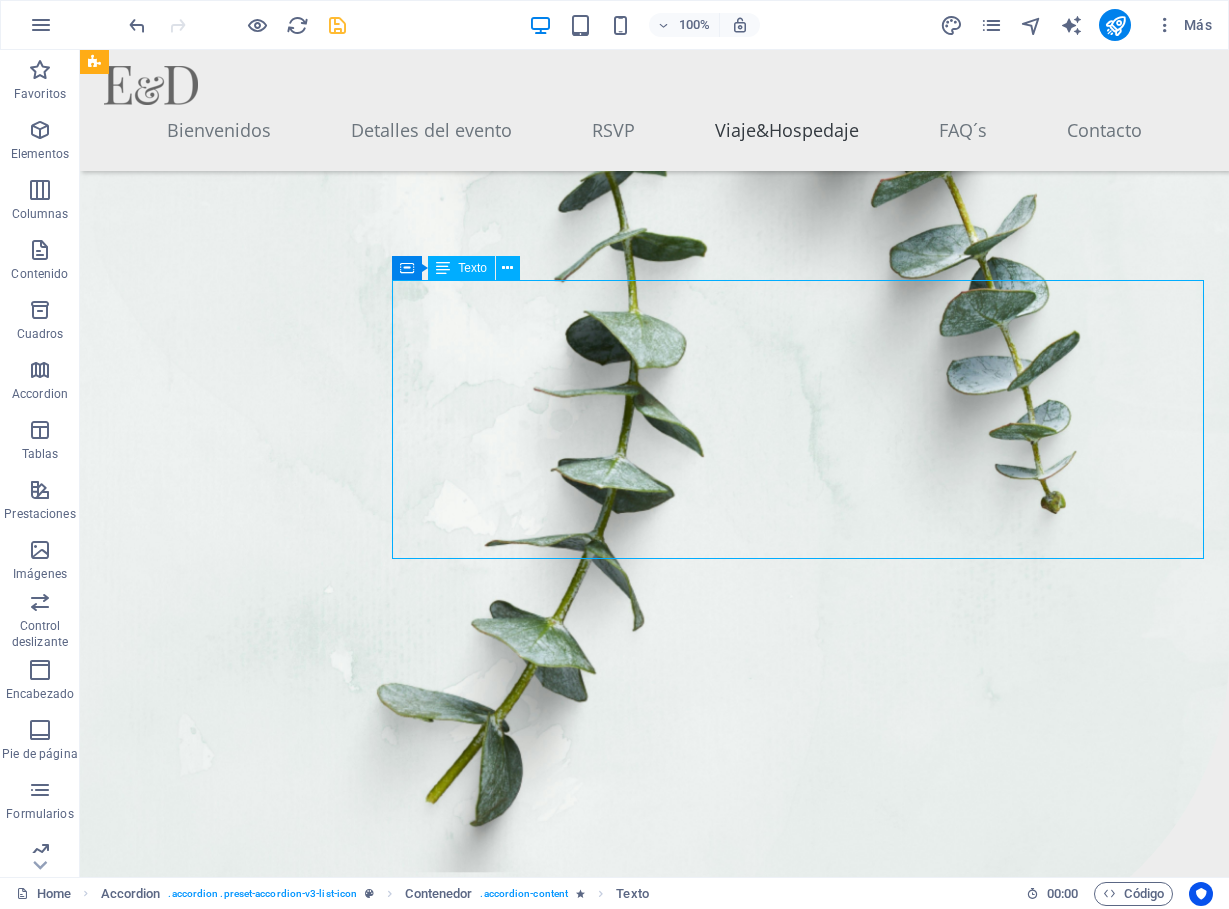 scroll, scrollTop: 5923, scrollLeft: 0, axis: vertical 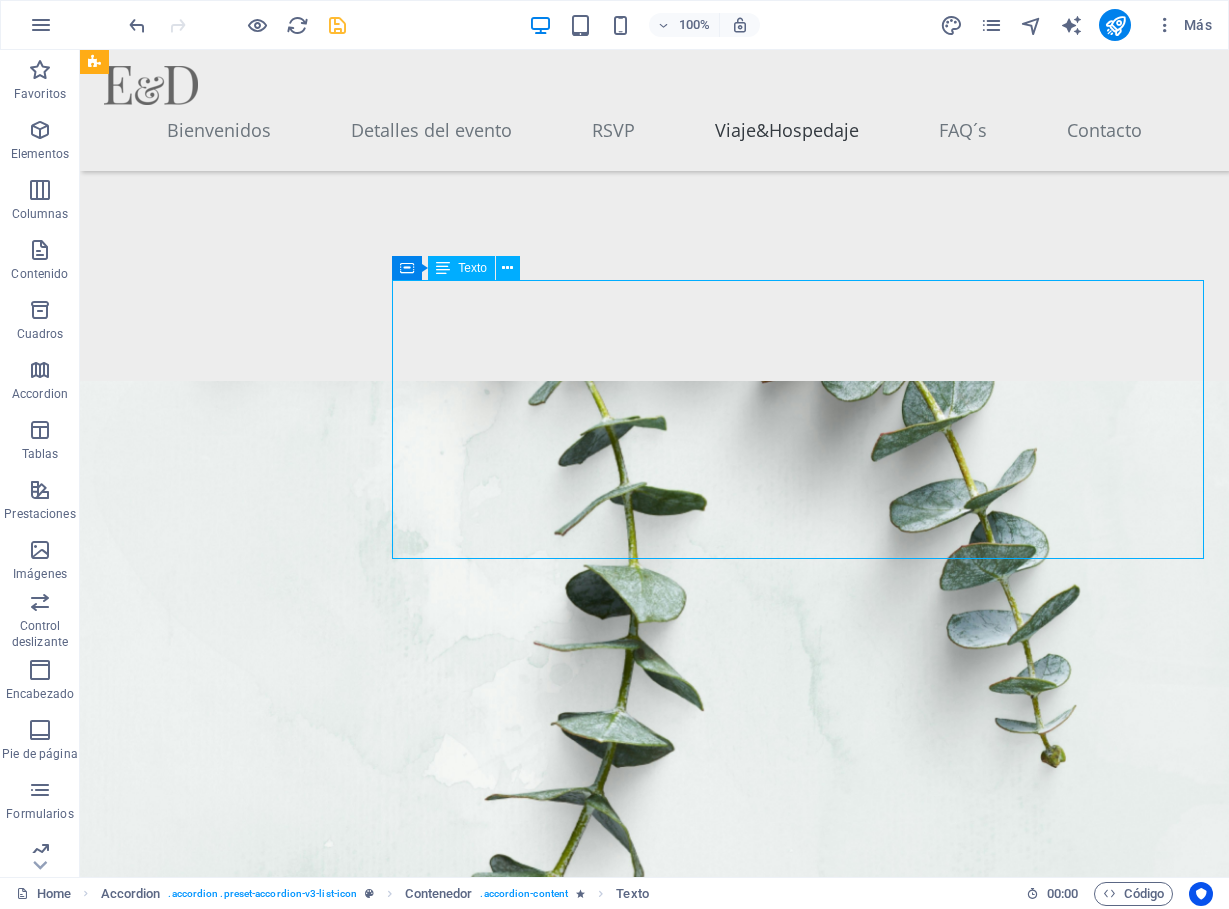 click on "Costo del Transporte: El traslado terrestre desde el aeropuerto a Xalapa tiene un costo aproximado de $[PRICE] MXN por viaje redondo." at bounding box center [808, 4384] 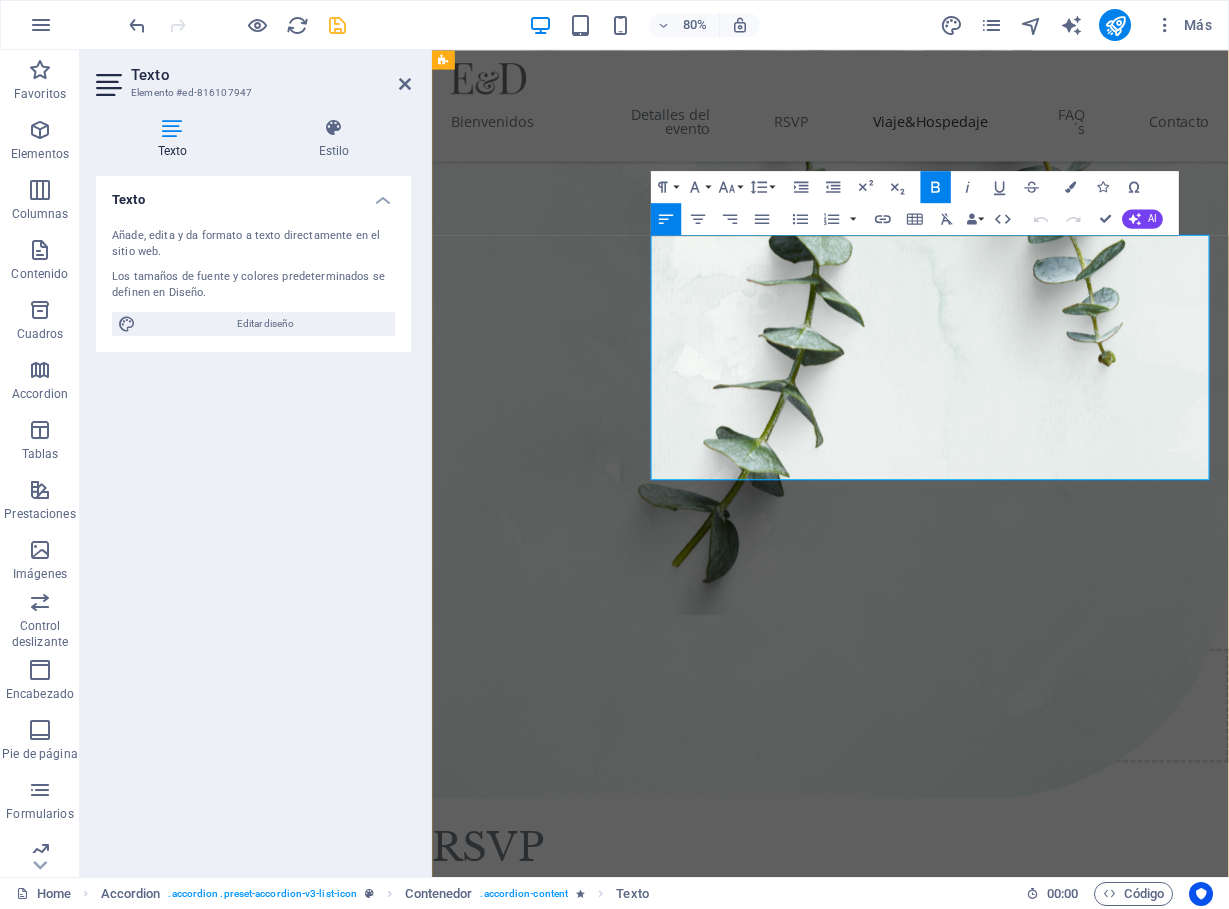 click on "Costo:  El precio del viaje redondo puede variar entre $[PRICE] y $[PRICE] MXN, dependiendo de la aerolínea y de la antelación con la que compren los boletos." at bounding box center [1064, 3940] 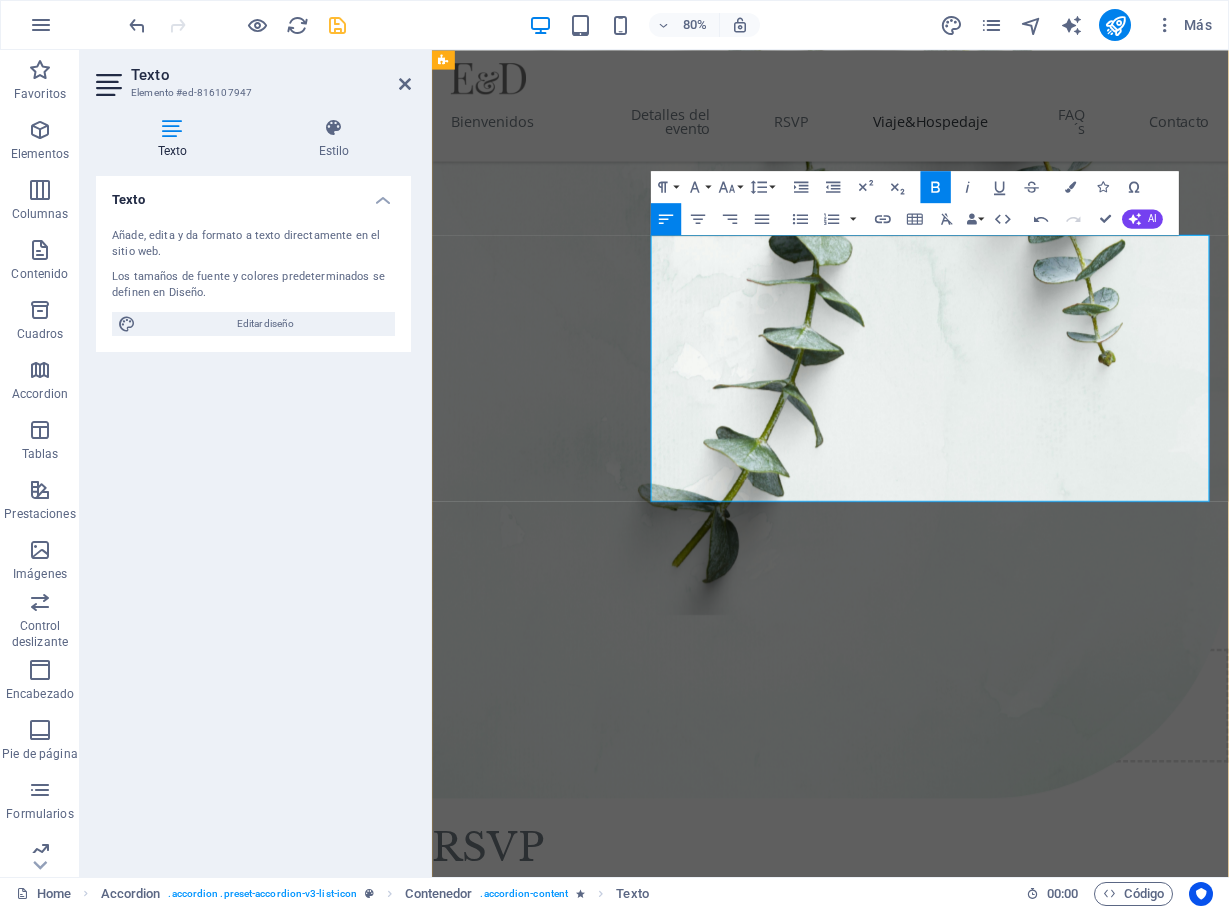 click on "Transporte a [CITY]:  Una vez en el aeropuerto de [CITY], podrán tomar un taxi o un autobús directamente hacia [CITY]." at bounding box center [1064, 4035] 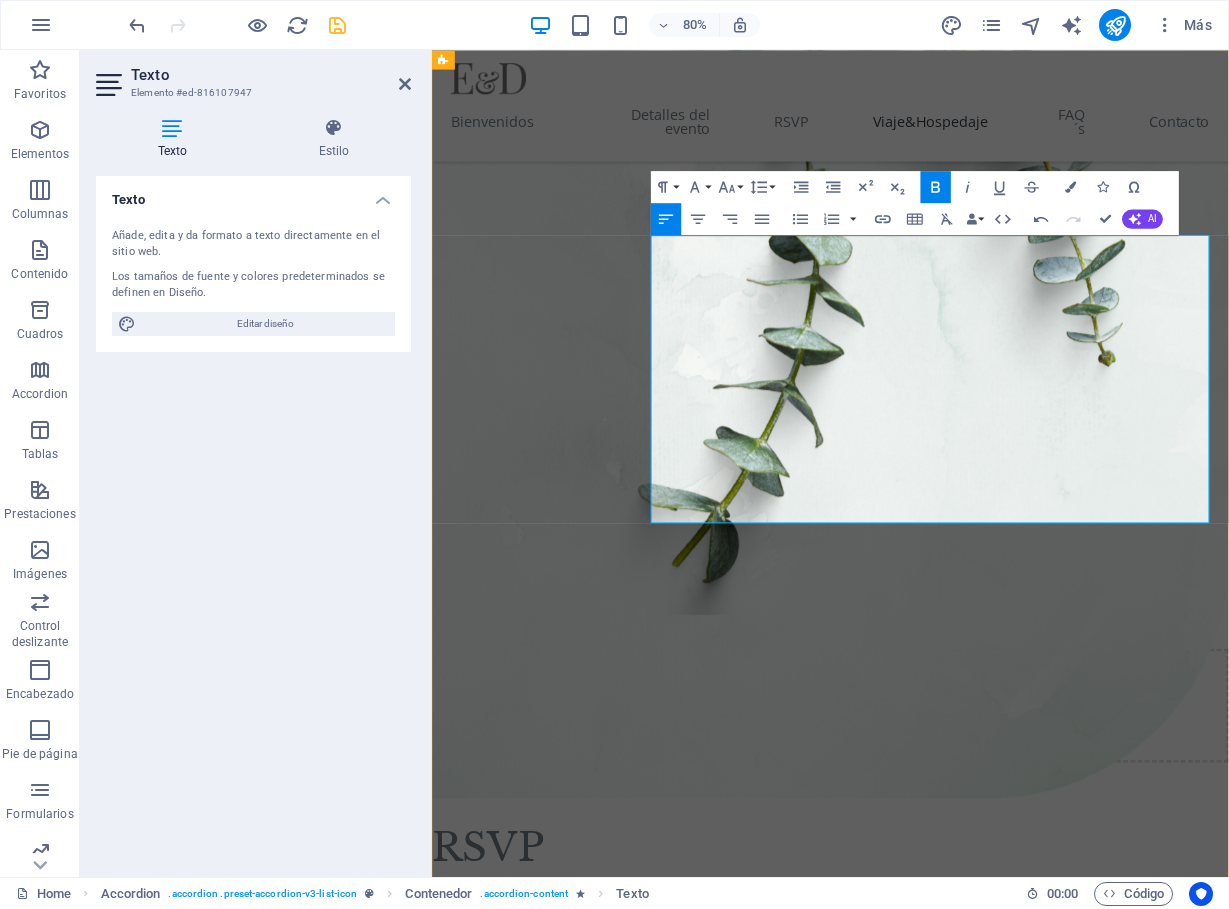 click on "Transporte a [CITY]:  Una vez en el aeropuerto de [CITY], podrán tomar un taxi o un autobús directamente hacia [CITY]." at bounding box center [1064, 4035] 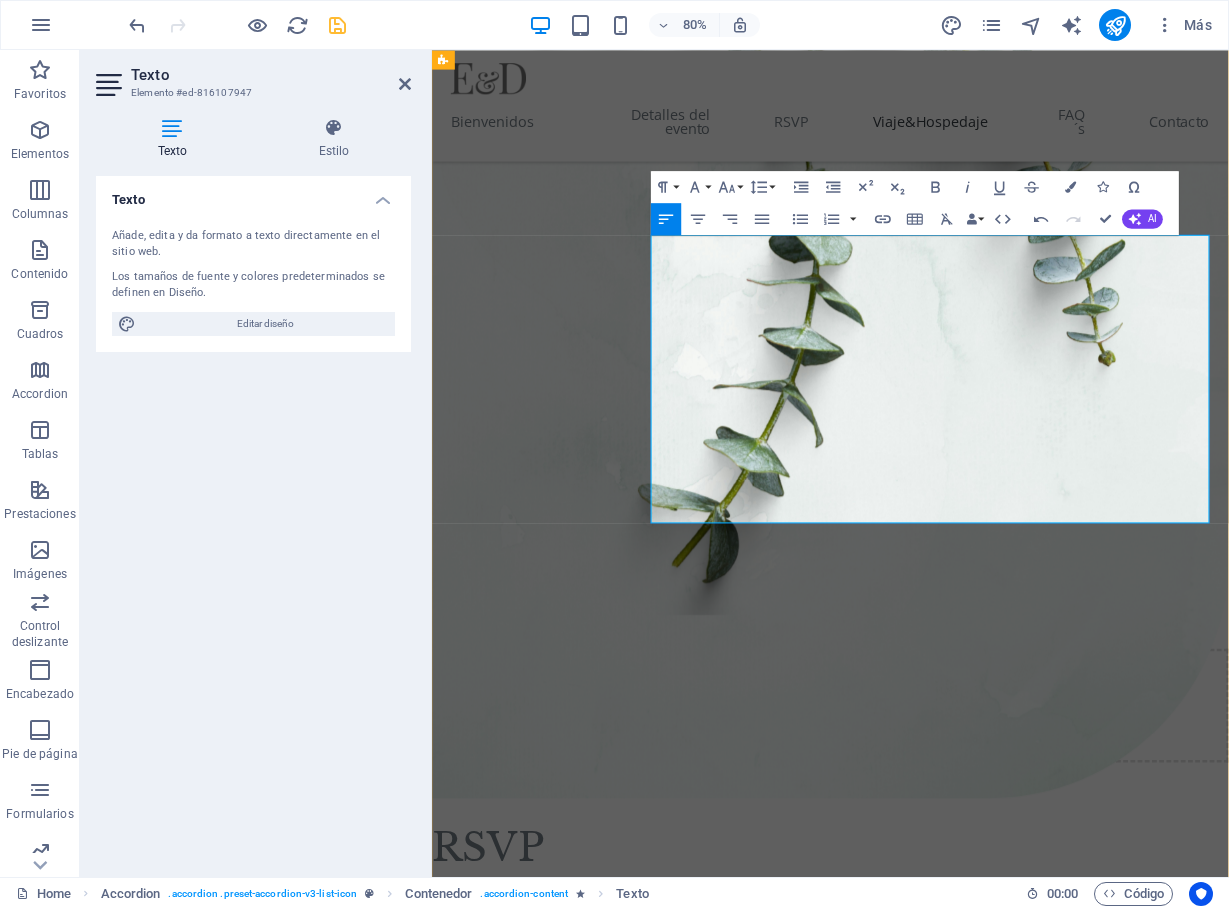 type 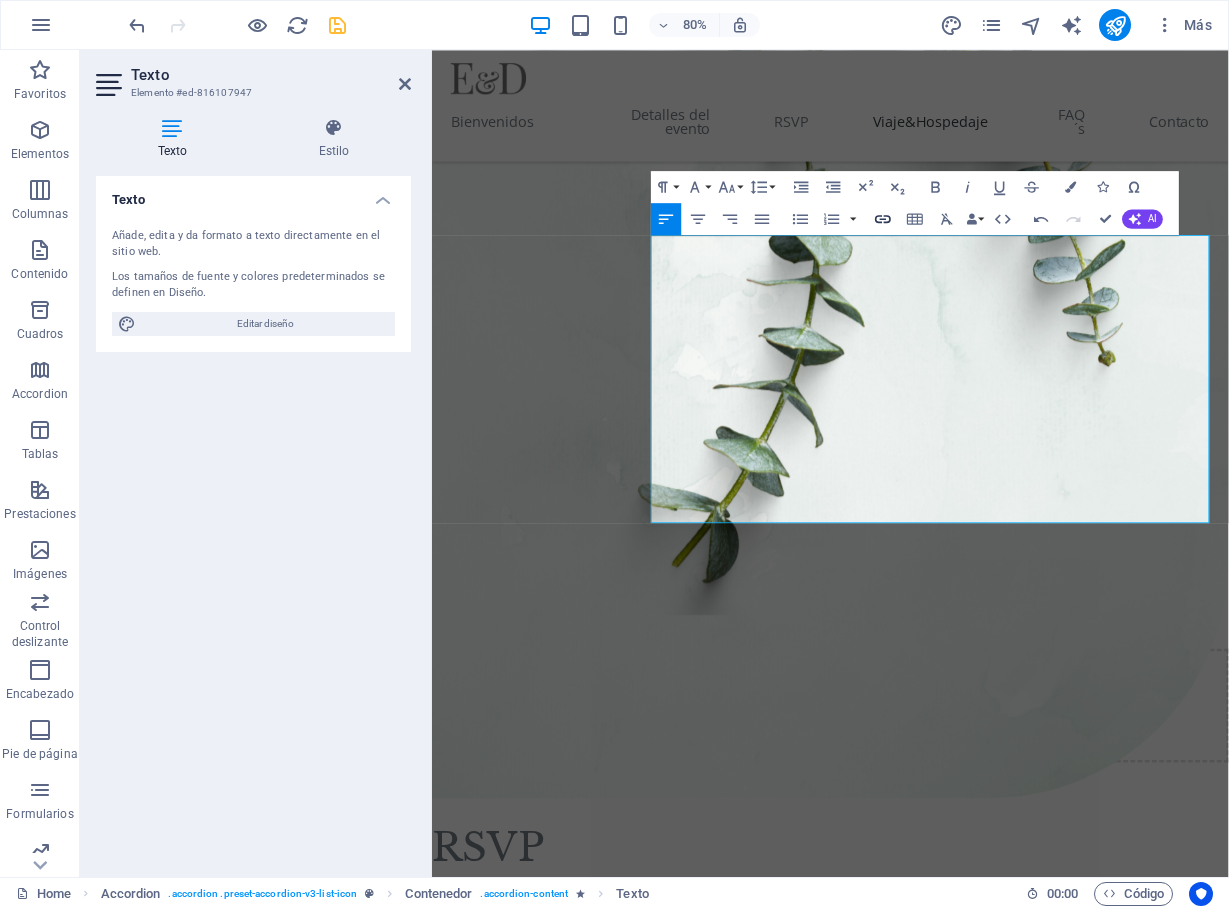 click 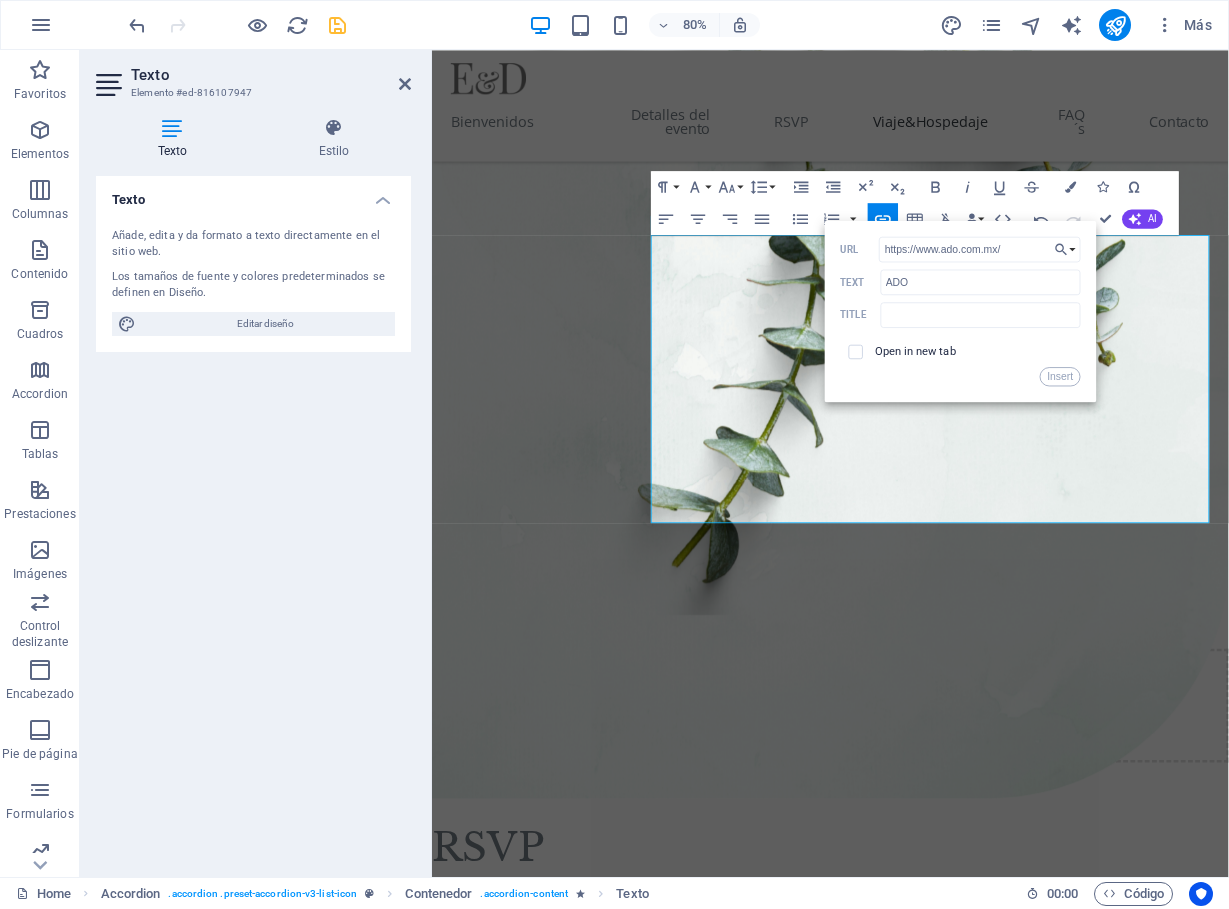 type on "https://www.ado.com.mx/" 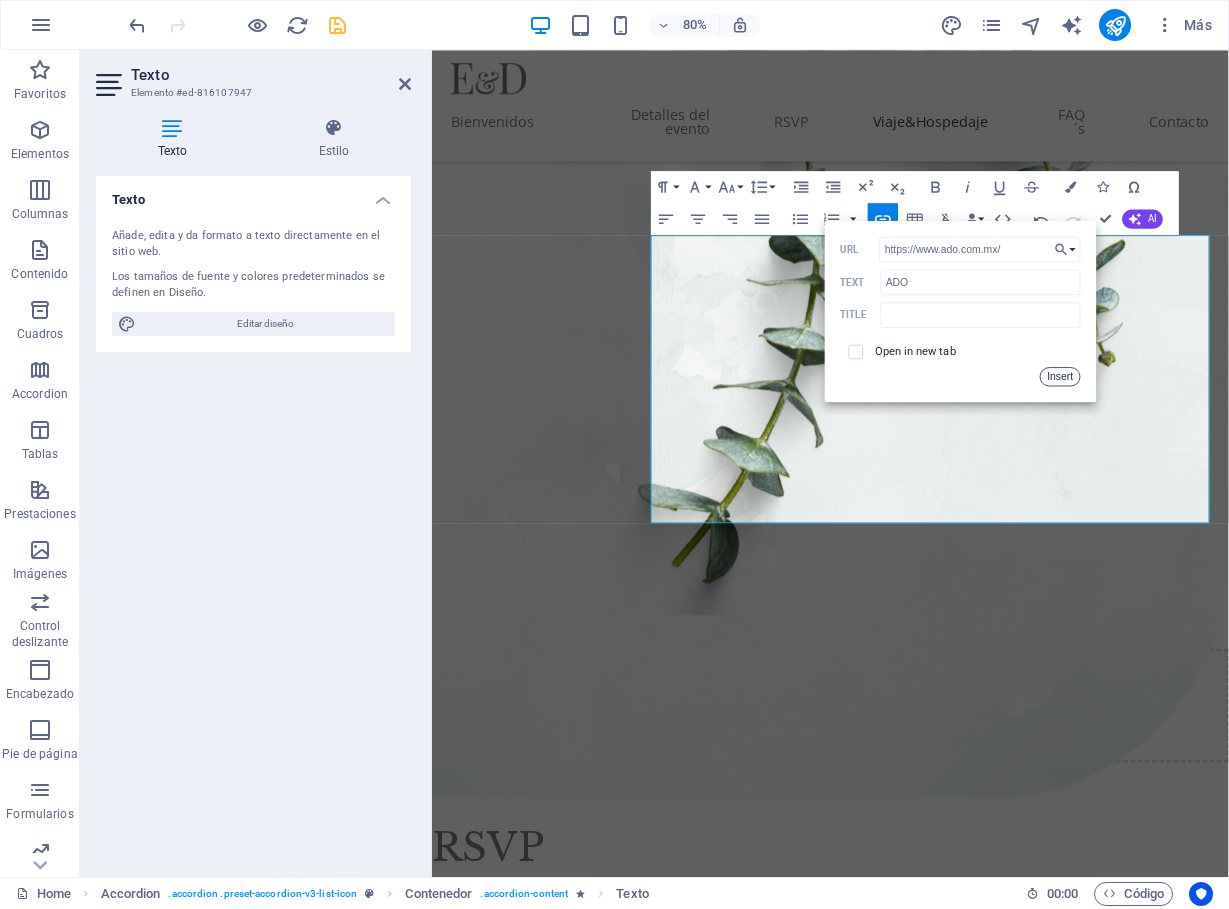 click on "Insert" at bounding box center (1060, 375) 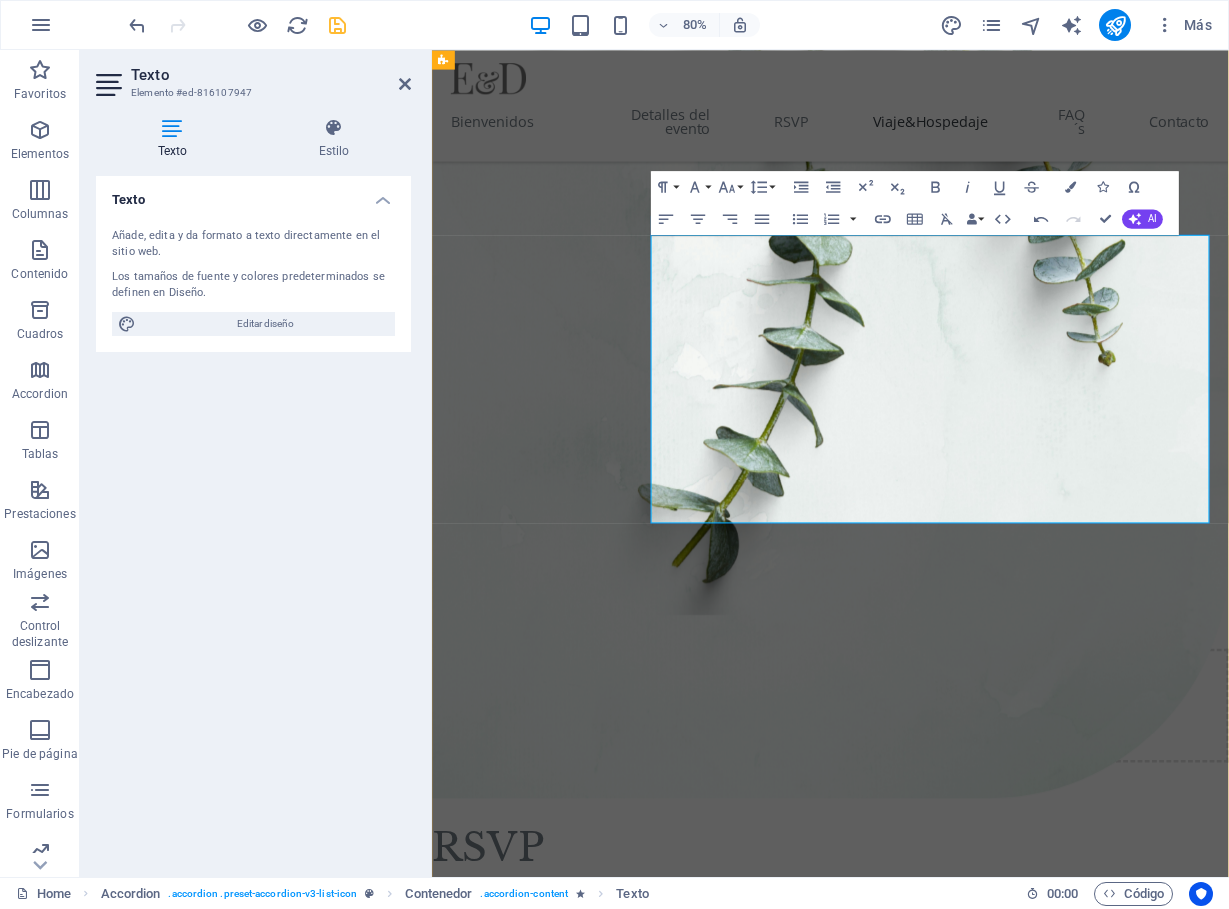 click on "Transporte a Xalapa:  Una vez en el aeropuerto de Veracruz, podrán tomar un taxi o un autobús de  ADO  directamente hacia Xalapa." at bounding box center (1064, 4035) 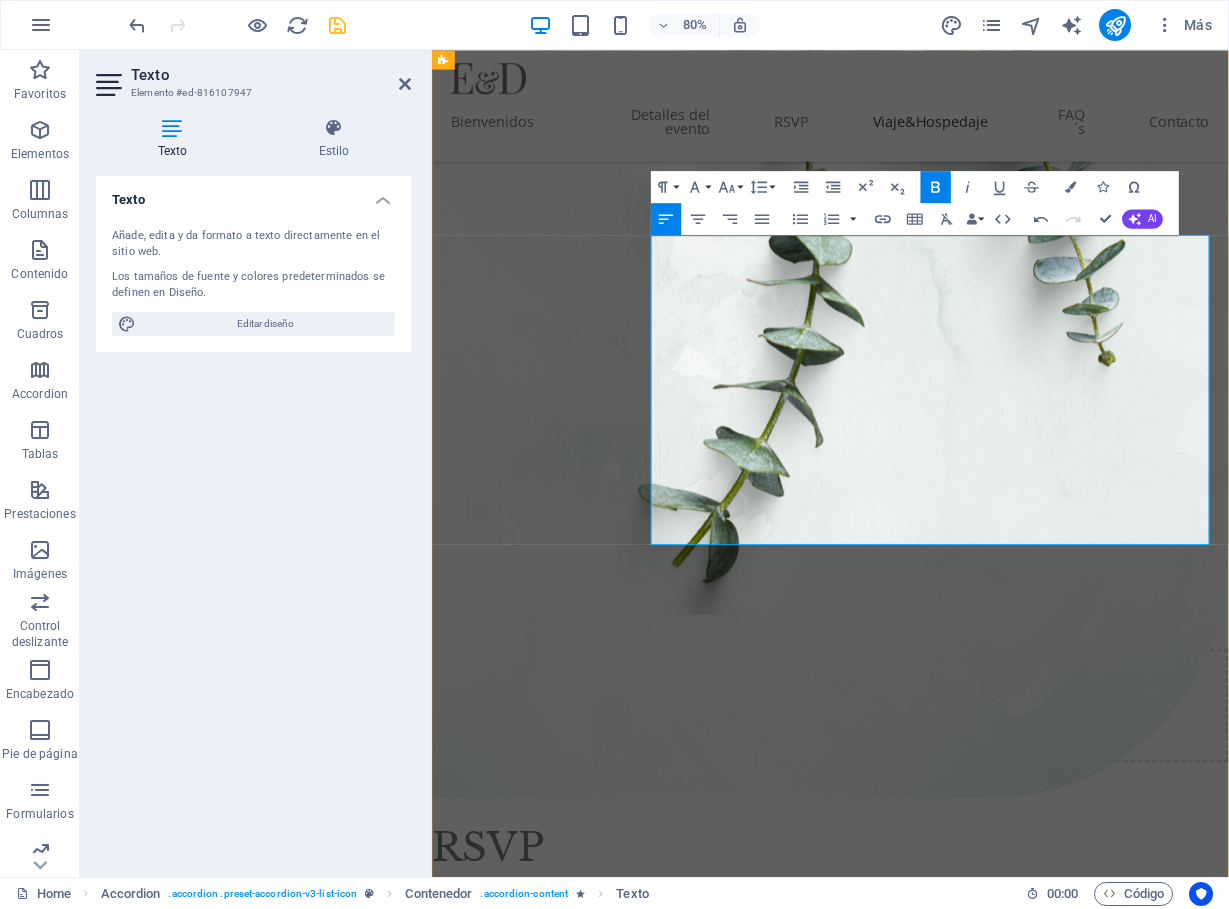 scroll, scrollTop: 0, scrollLeft: 5, axis: horizontal 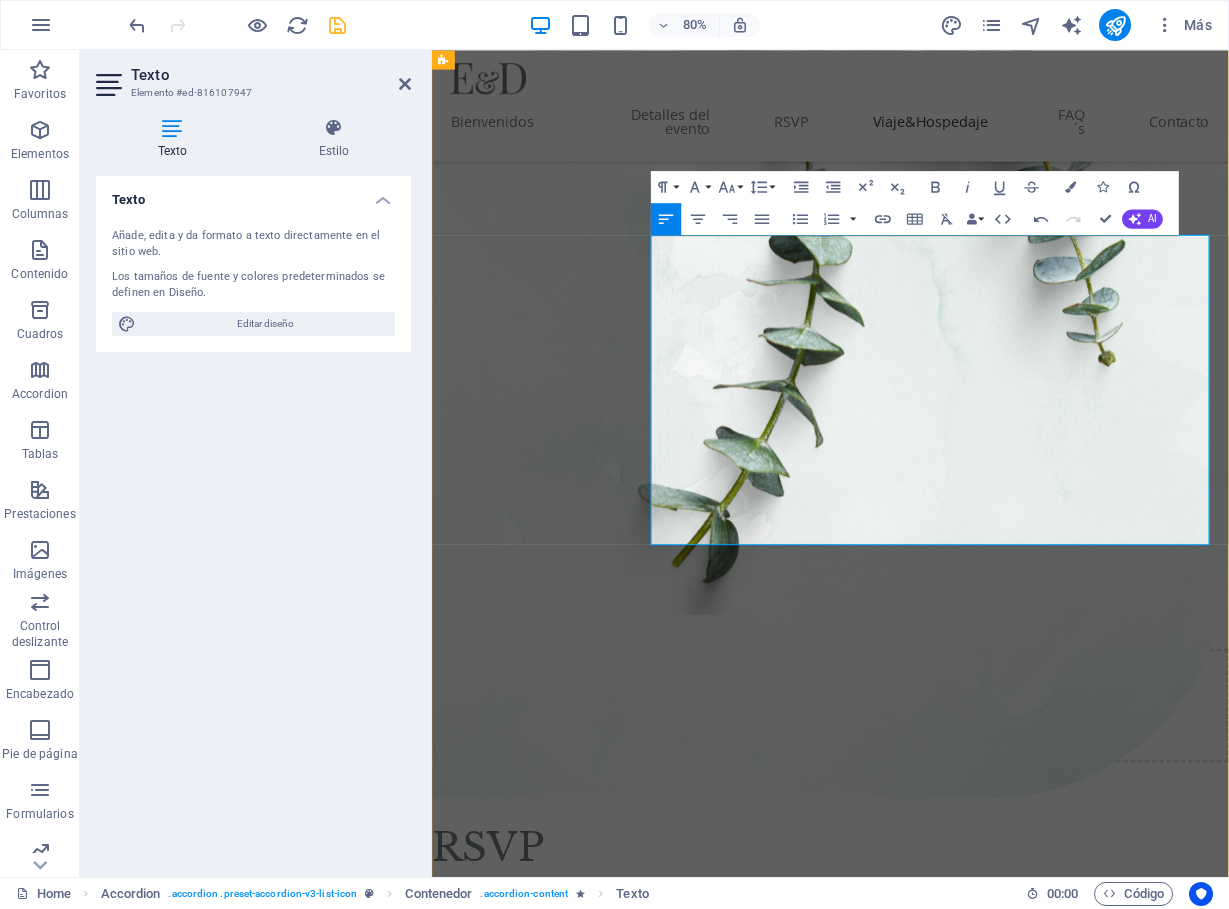 click on "Transporte a Xalapa: Una vez en el aeropuerto de Veracruz, podrán tomar un taxi o un autobús de ADO directamente hacia Xalapa. Se recomienda comprar los boletos de ADO anticipadamente pues la van cuenta con pocos espacios." at bounding box center [1064, 4048] 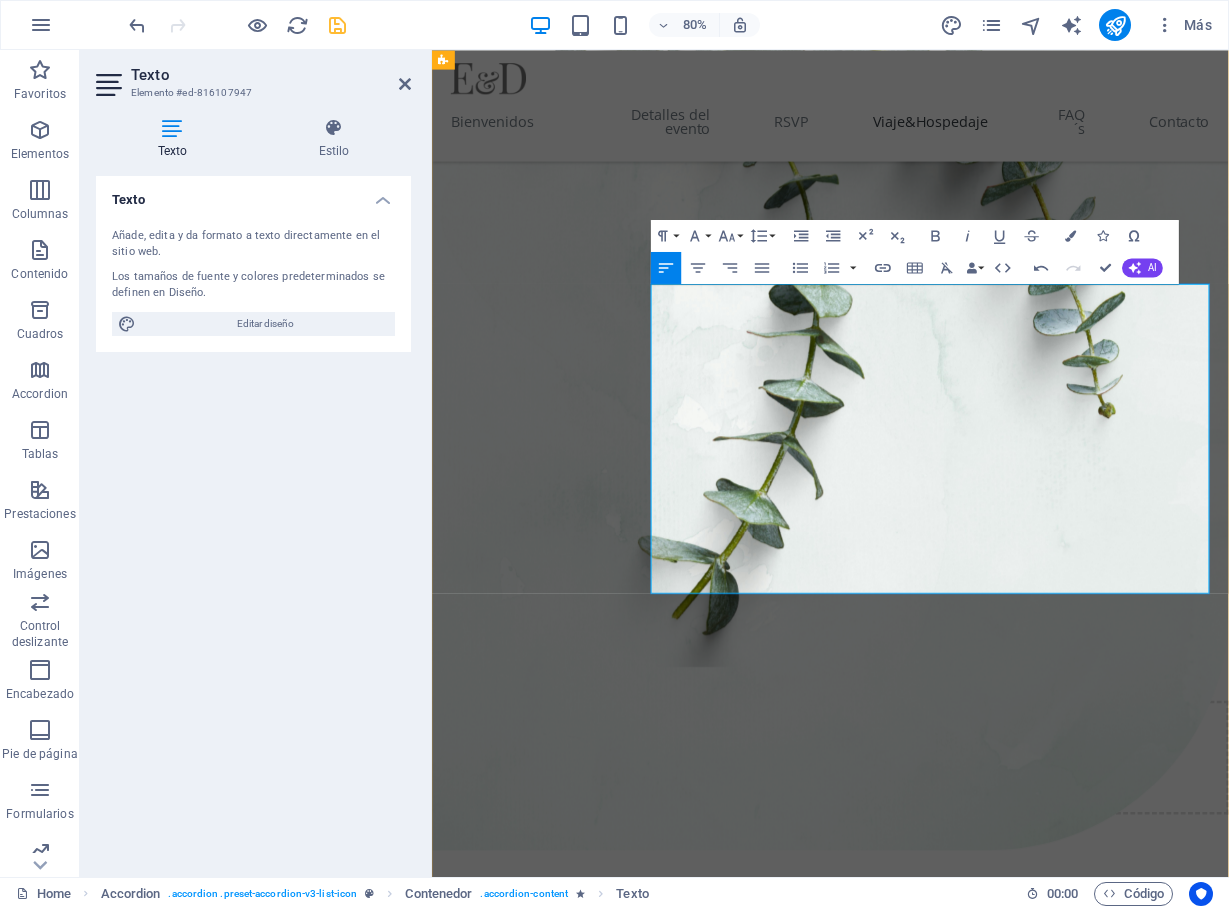scroll, scrollTop: 5856, scrollLeft: 0, axis: vertical 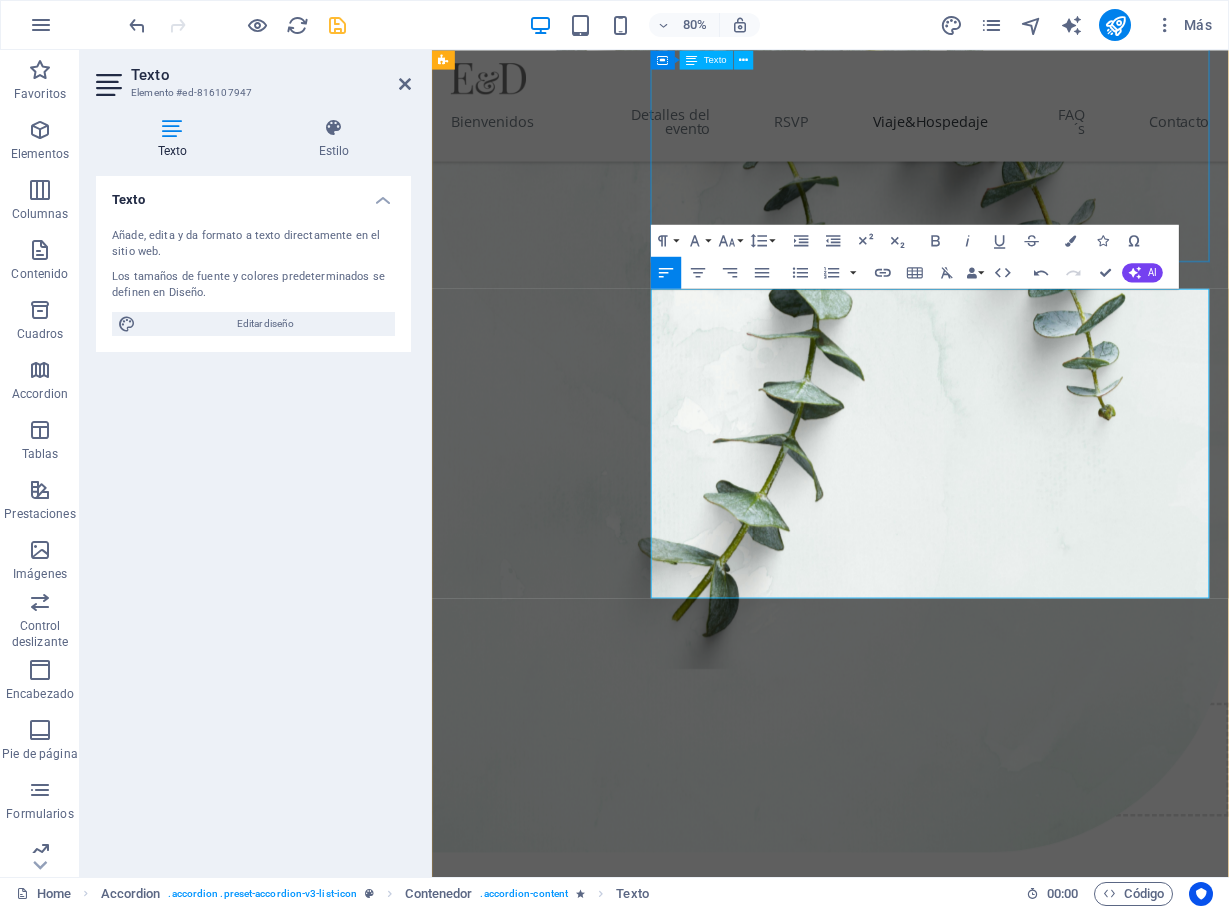 click on "Opción 1: Por Carretera Distancia y Duración: El recorrido es de [DISTANCE] km, con un tiempo estimado de viaje de [DURATION]. Es importante contemplar que esa carretera es muy transitada y a menudo hay reparaciones, mantenimiento y retenes. Es por eso que viajar muy temprano ([TIME]) puede ahorrar tiempo de retraso. Es preferible viajar de día, pues el tramo de Coatzacoalcos a La Tinaja puede ser asaltado en horas donde ya no hay luz. Costos: Además de la gasolina que consuma el automóvil, el costo aproximado de casetas es de $[PRICE] MXN por trayecto, lo que suma un total de $[PRICE] MXN ida y vuelta. Recomendación: Para reducir costos y hacer el viaje más ameno, les sugerimos rentar una van o "Sprinter" entre varios. ¡Será una excelente manera de viajar juntos! Opción 2: En Autobús El autobús es una alternativa cómoda y directa, sin la necesidad de hacer escalas. Empresa: La empresa de autobuses ADO ofrece viajes directos desde la Terminal de Villahermosa a Xalapa. Duración: Costos:" at bounding box center (1054, 2967) 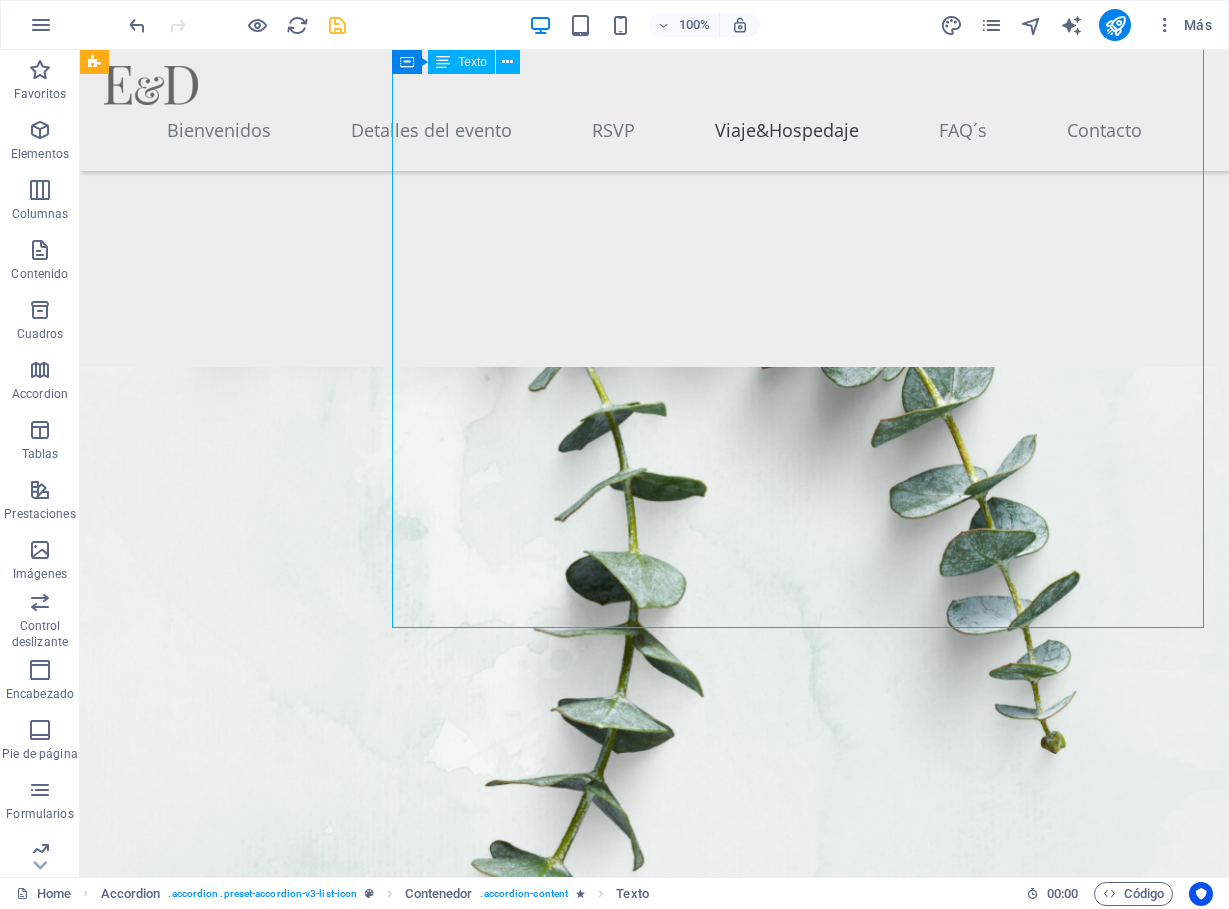 scroll, scrollTop: 5799, scrollLeft: 0, axis: vertical 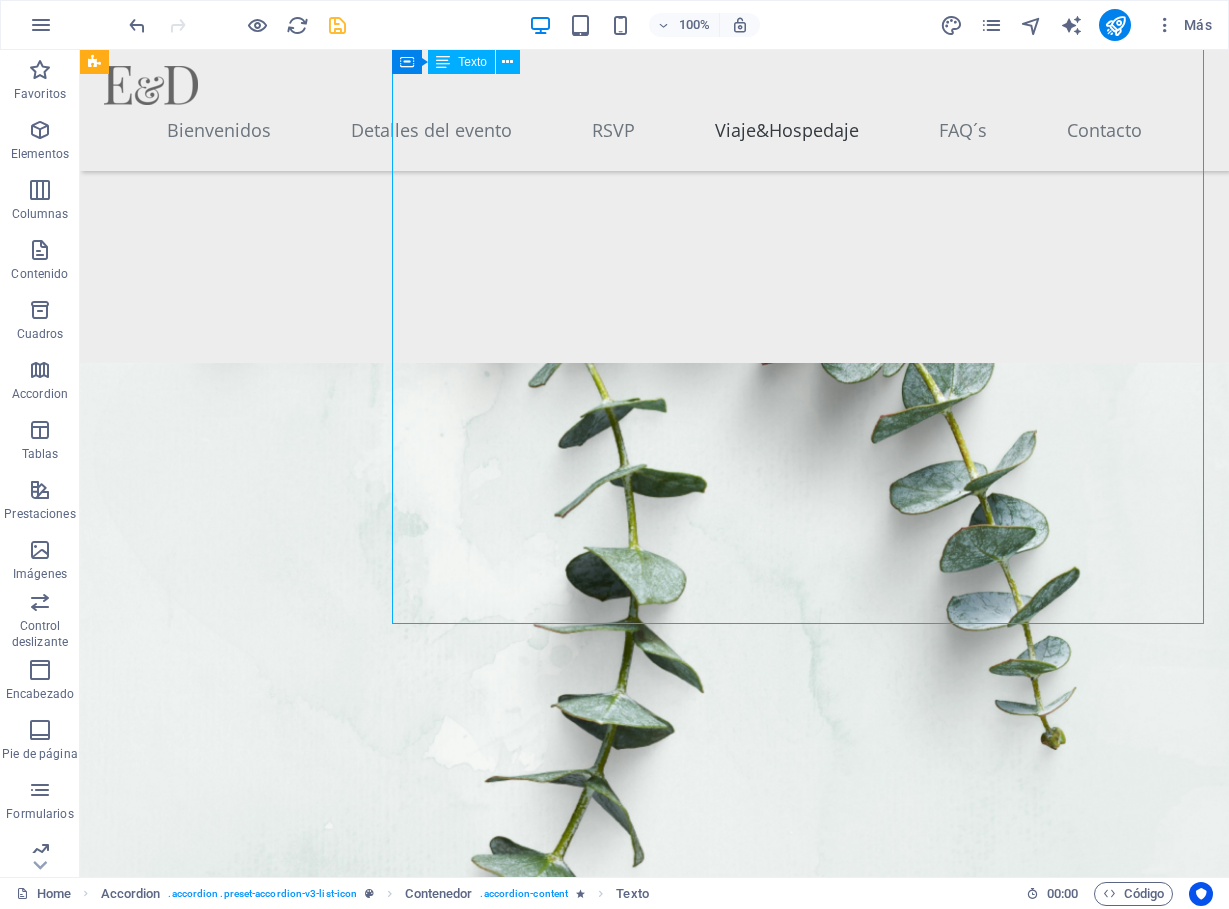 click on "Opción 1: Por Carretera Distancia y Duración: El recorrido es de [DISTANCE] km, con un tiempo estimado de viaje de [DURATION]. Es importante contemplar que esa carretera es muy transitada y a menudo hay reparaciones, mantenimiento y retenes. Es por eso que viajar muy temprano ([TIME]) puede ahorrar tiempo de retraso. Es preferible viajar de día, pues el tramo de Coatzacoalcos a La Tinaja puede ser asaltado en horas donde ya no hay luz. Costos: Además de la gasolina que consuma el automóvil, el costo aproximado de casetas es de $[PRICE] MXN por trayecto, lo que suma un total de $[PRICE] MXN ida y vuelta. Recomendación: Para reducir costos y hacer el viaje más ameno, les sugerimos rentar una van o "Sprinter" entre varios. ¡Será una excelente manera de viajar juntos! Opción 2: En Autobús El autobús es una alternativa cómoda y directa, sin la necesidad de hacer escalas. Empresa: La empresa de autobuses ADO ofrece viajes directos desde la Terminal de Villahermosa a Xalapa. Duración: Costos:" at bounding box center [798, 3163] 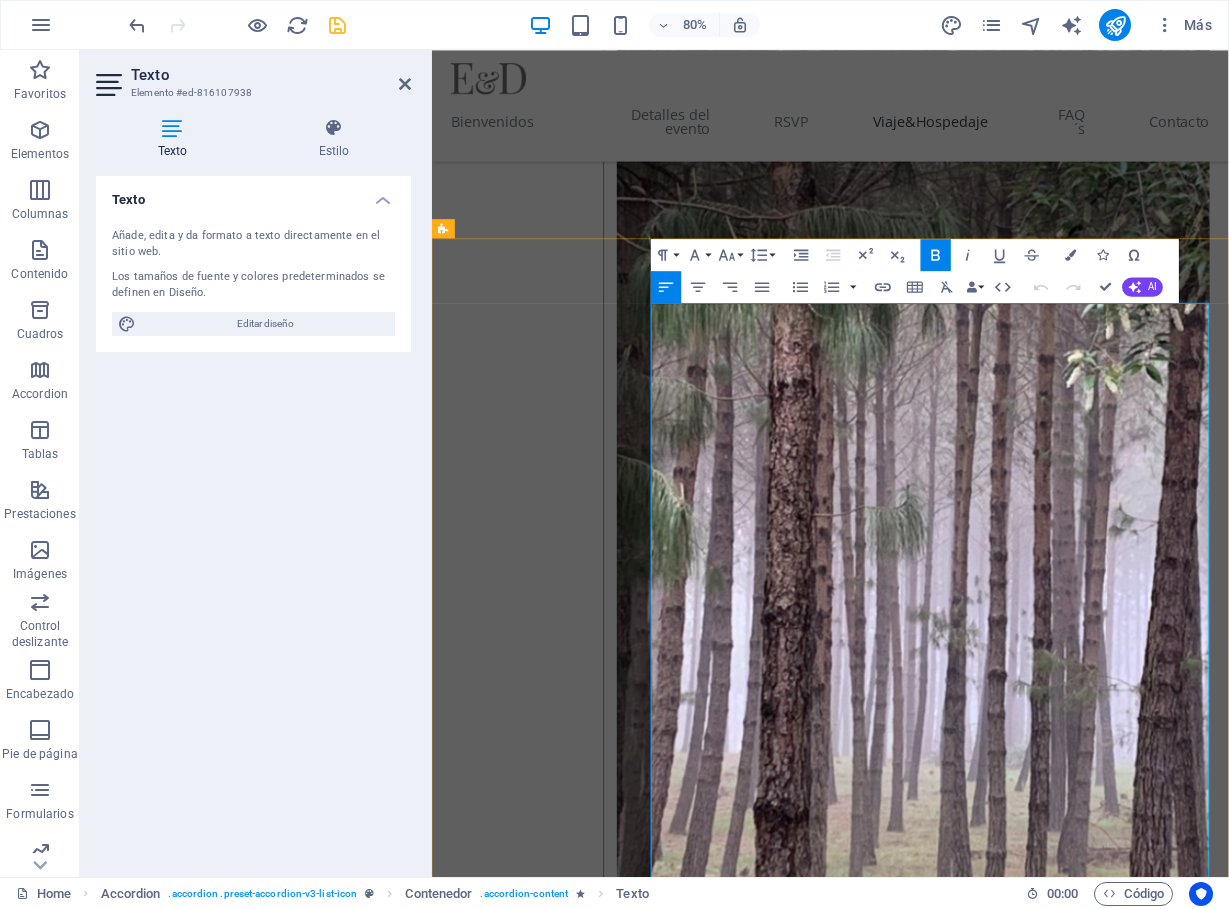 scroll, scrollTop: 4109, scrollLeft: 0, axis: vertical 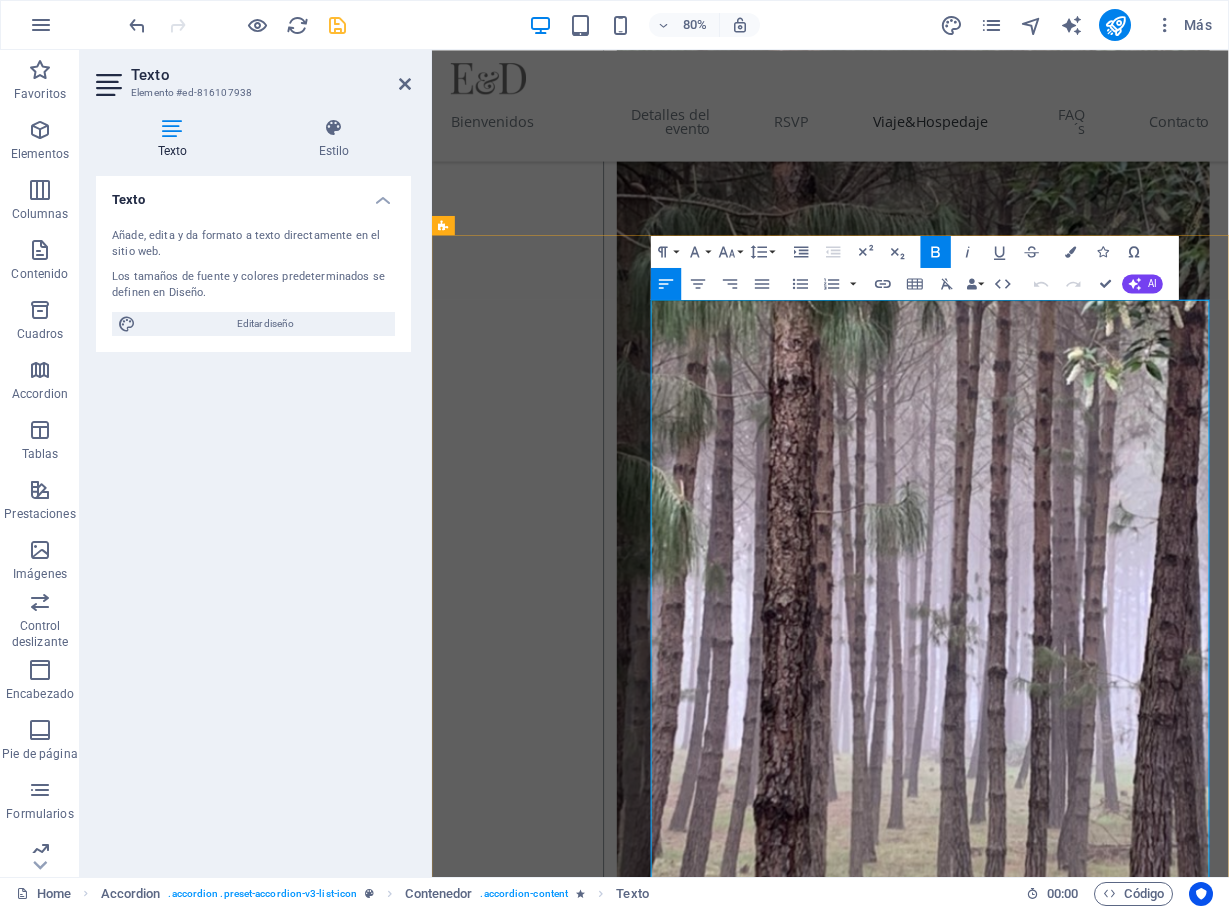 click on "Distancia y Duración:  El recorrido es de 566 km, con un tiempo estimado de viaje de 6 horas y 20 minutos." at bounding box center [1064, 3952] 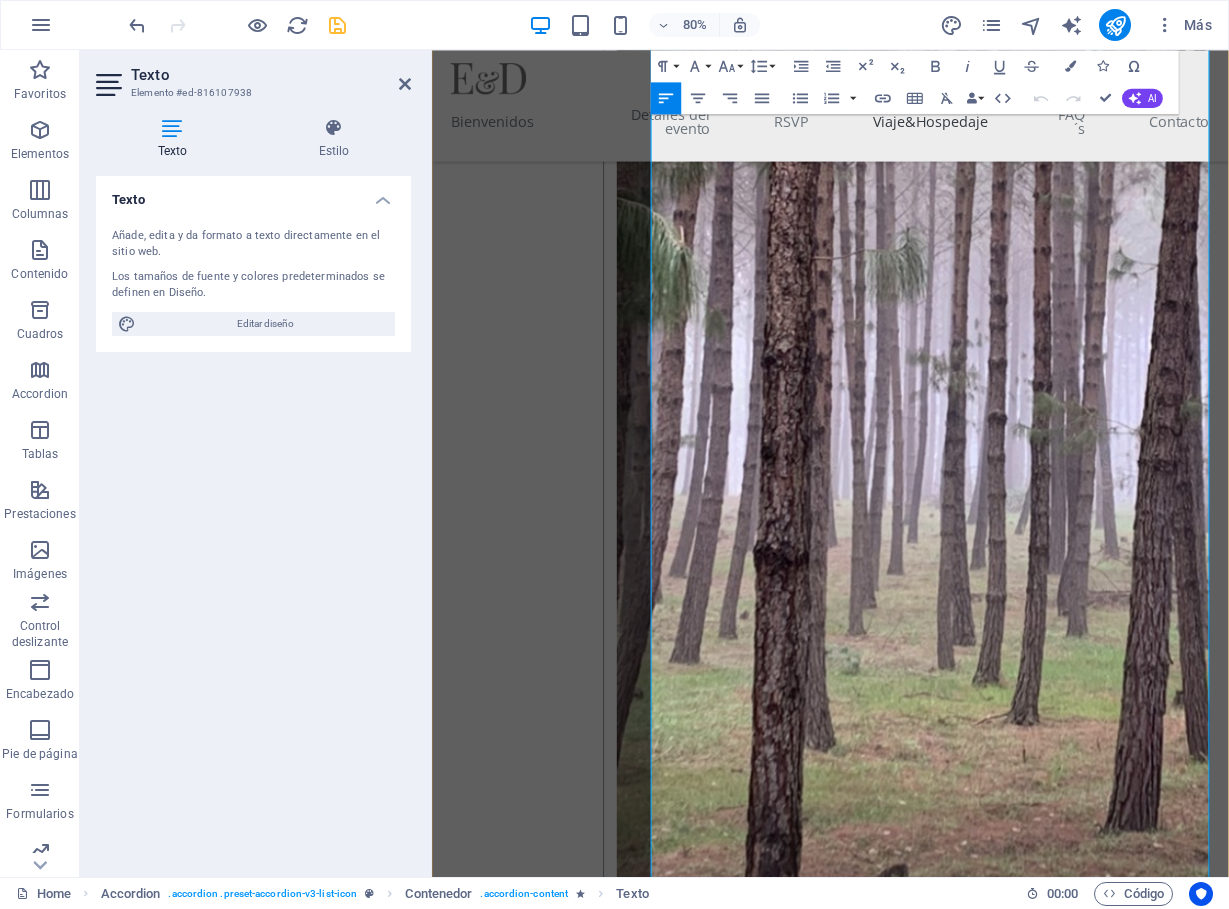 scroll, scrollTop: 4468, scrollLeft: 0, axis: vertical 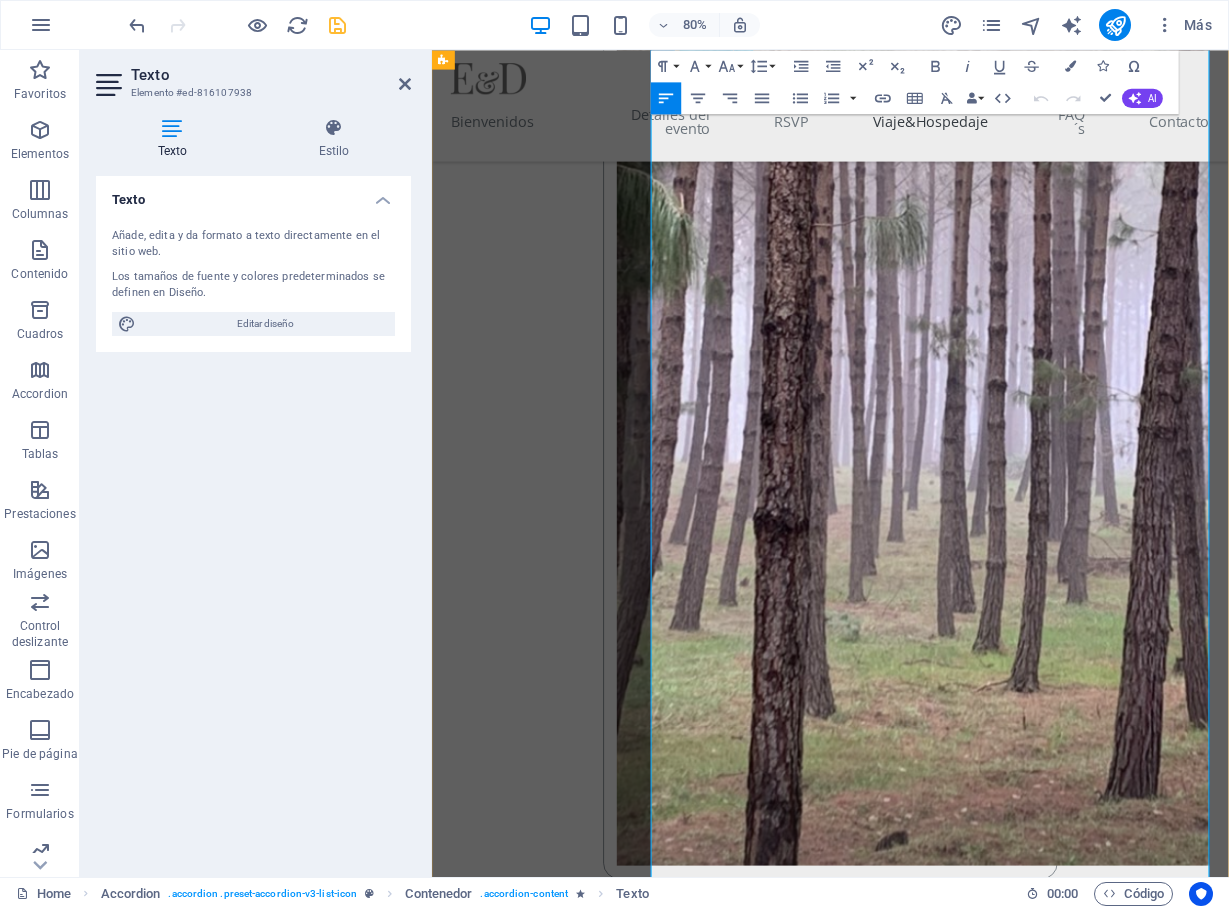 click on "Empresa:  La empresa de autobuses ADO ofrece viajes directos desde la Terminal de Villahermosa a Xalapa." at bounding box center (1064, 4131) 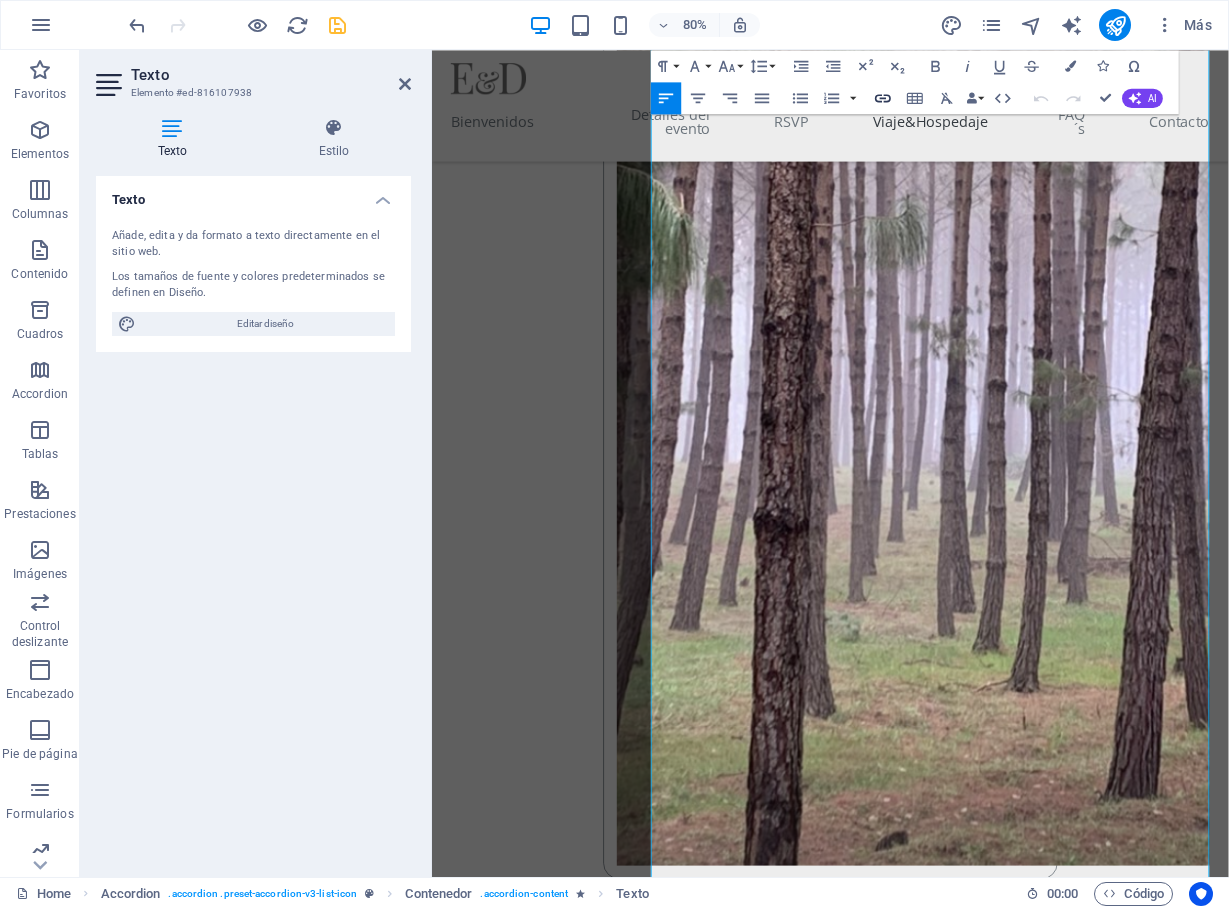 click 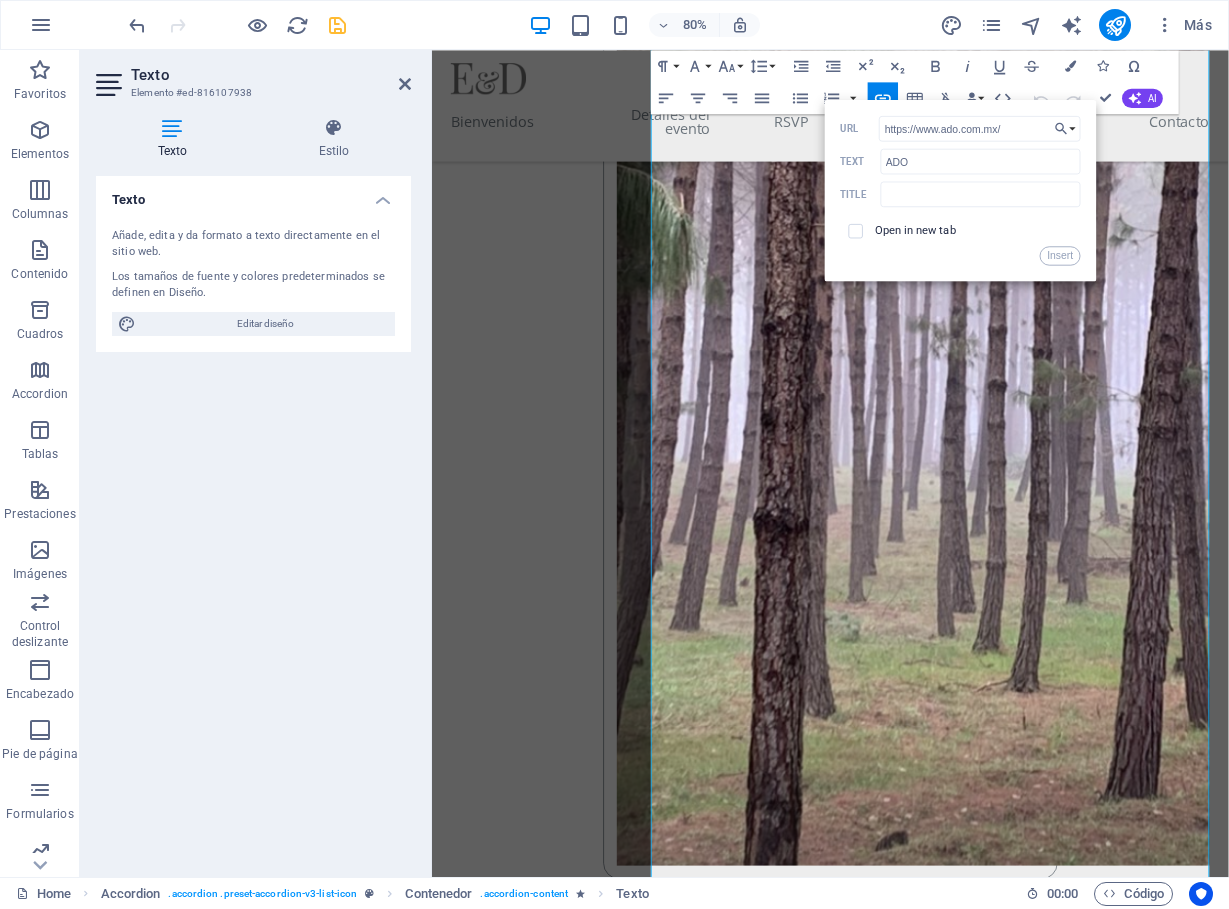type on "https://www.ado.com.mx/" 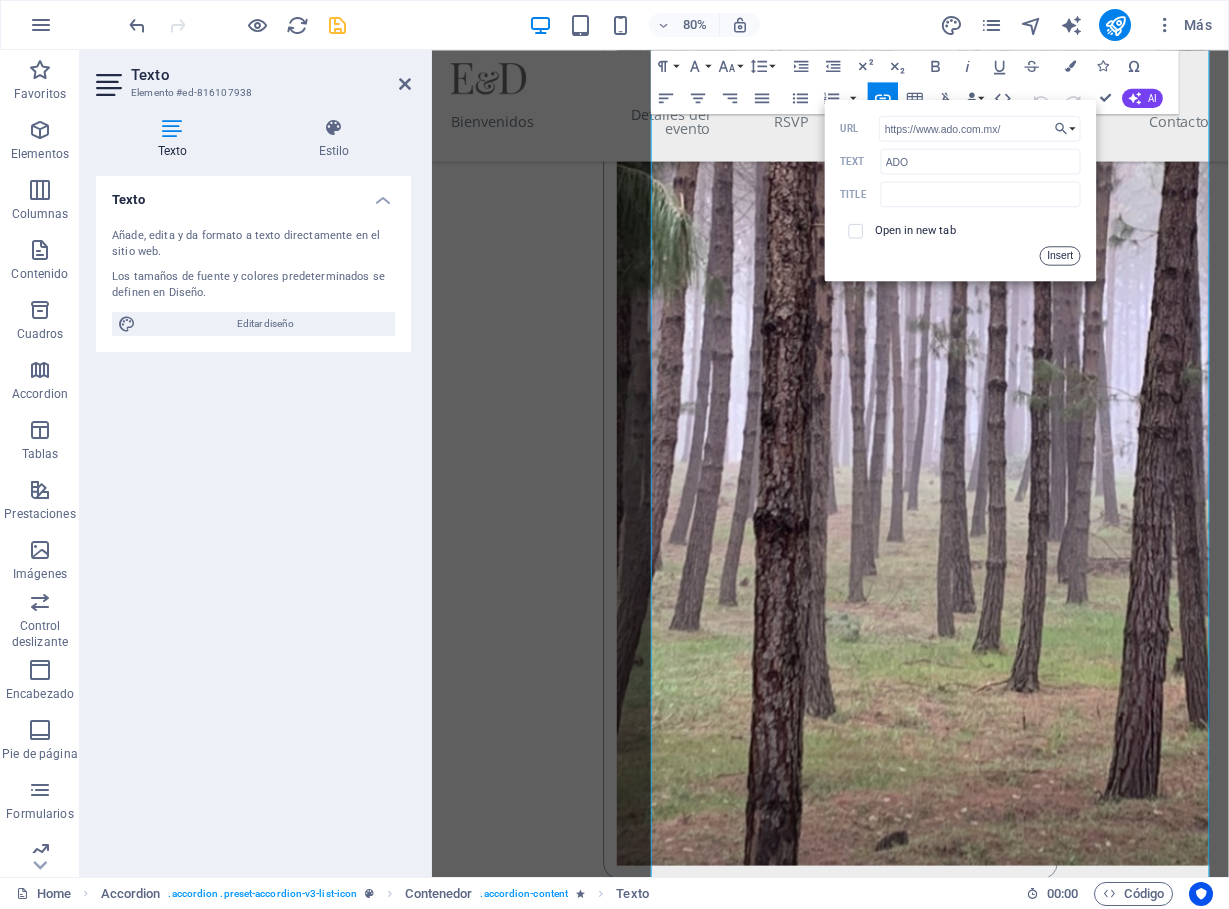click on "Insert" at bounding box center [1060, 255] 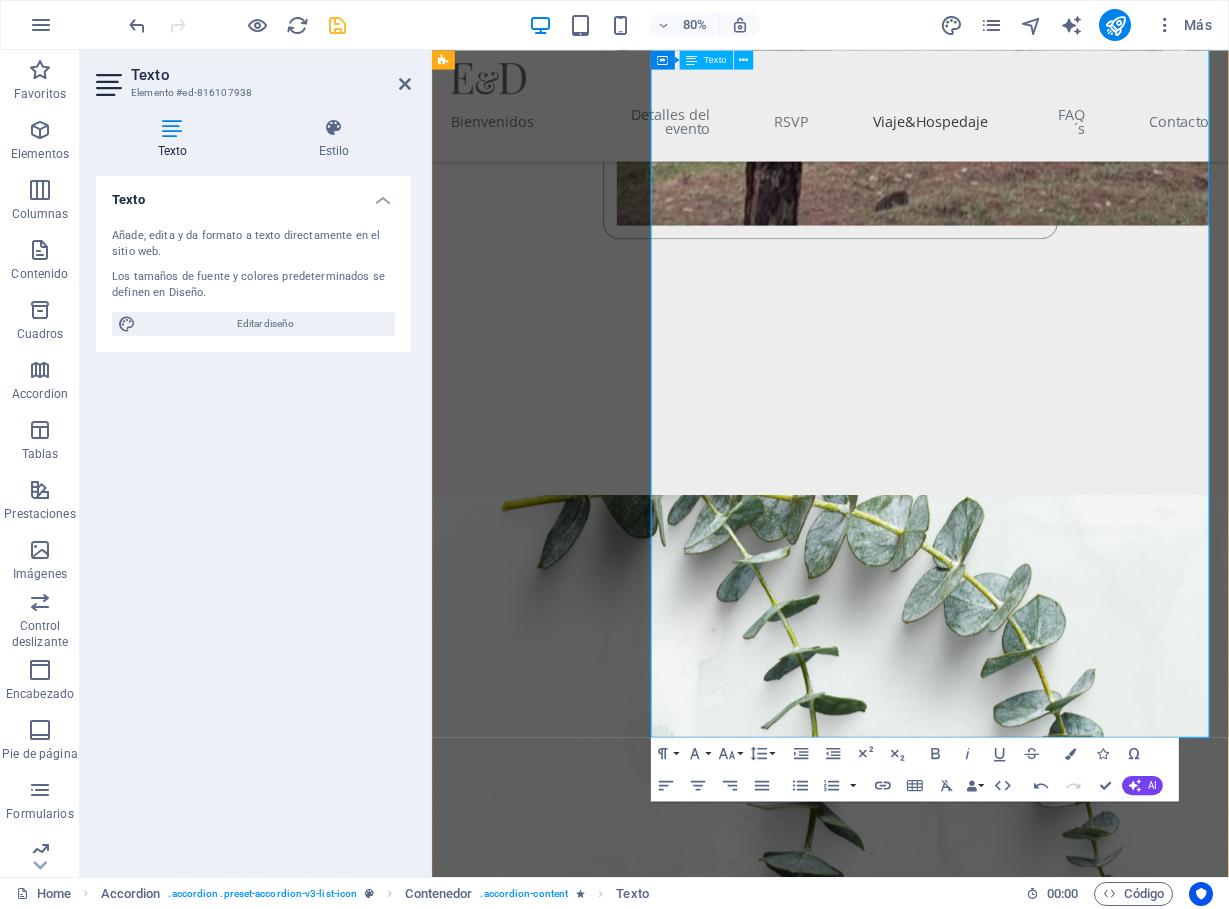 scroll, scrollTop: 5269, scrollLeft: 0, axis: vertical 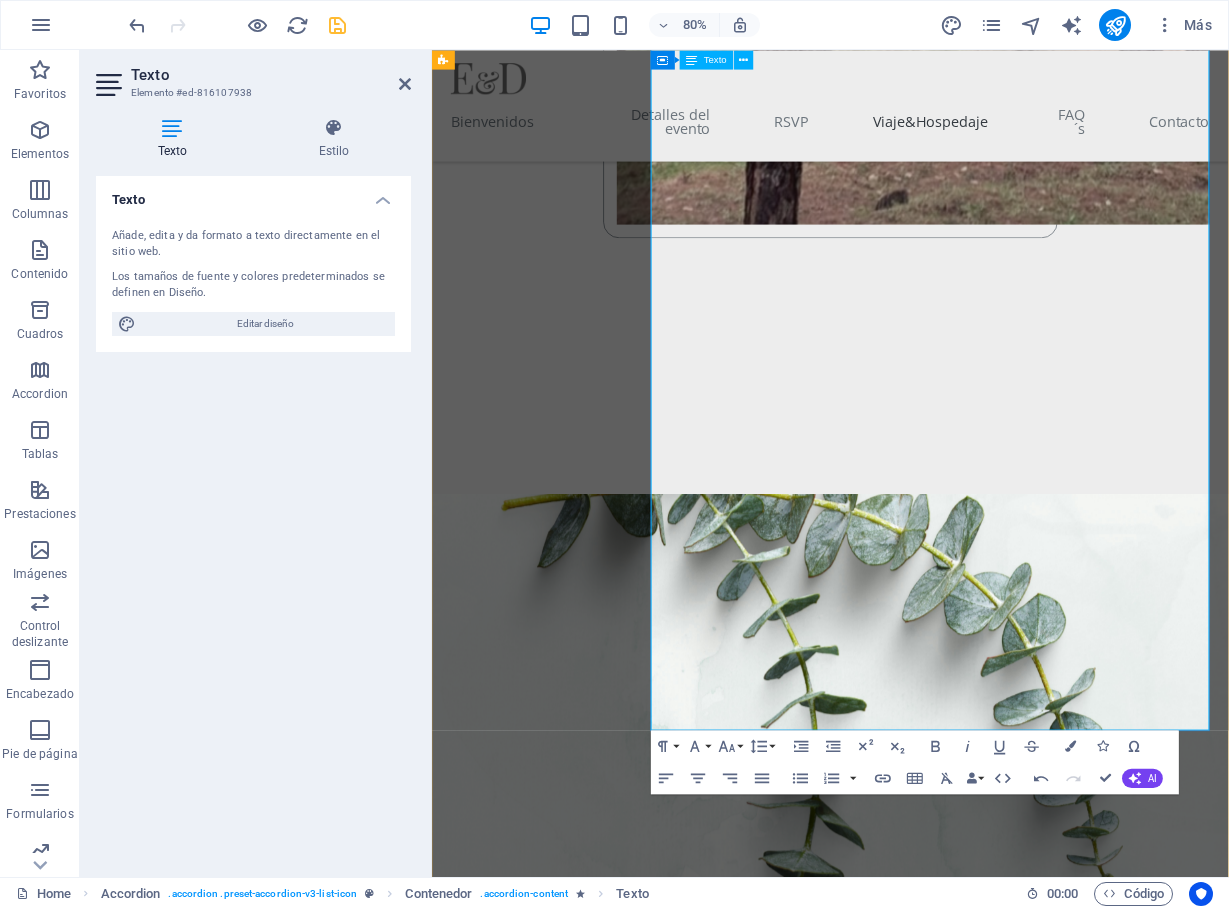 click on "en la pequeña terminal que está por la puerta 6, pueden tomar un autobús directo a Xalapa . El tiempo de viaje es de aproximadamente [DURATION]." at bounding box center (1064, 3971) 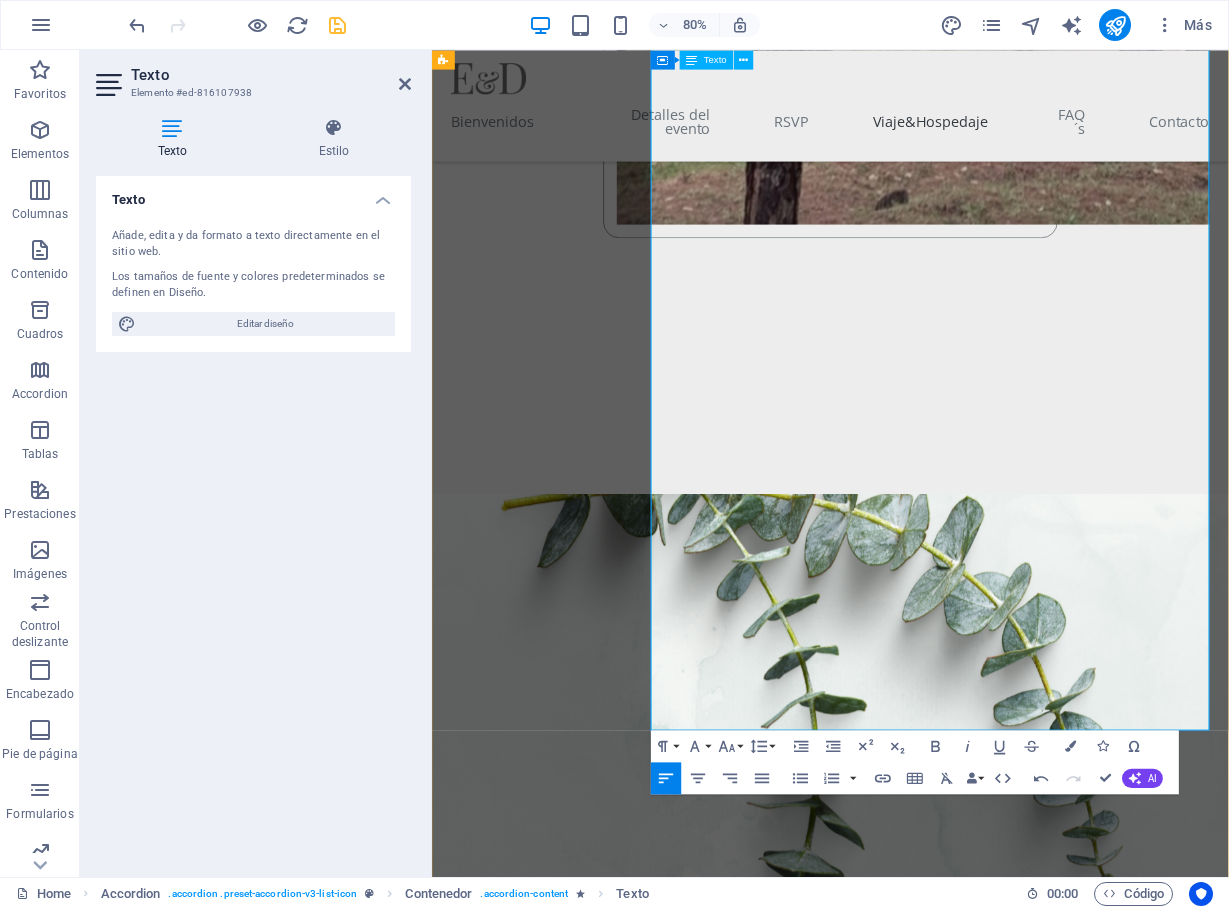 type 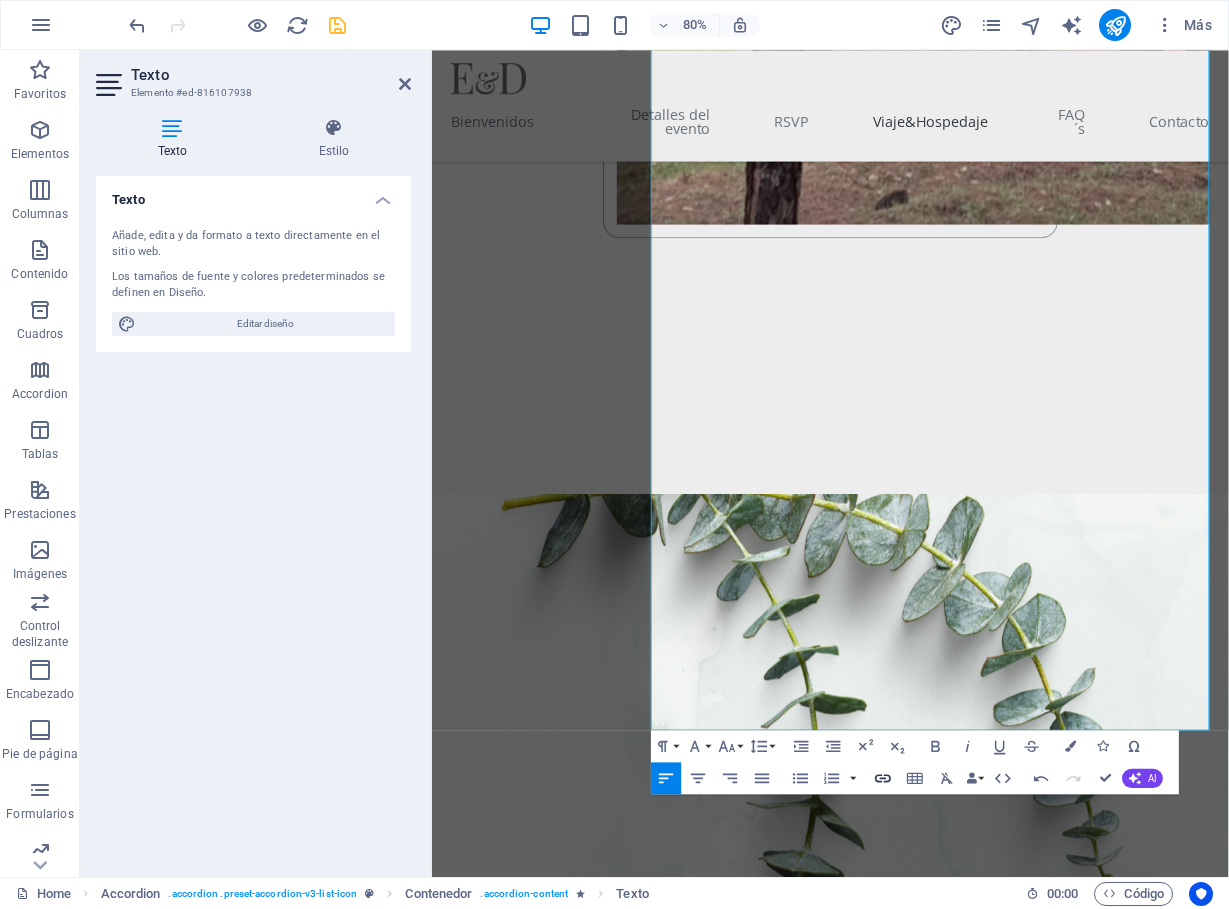 click 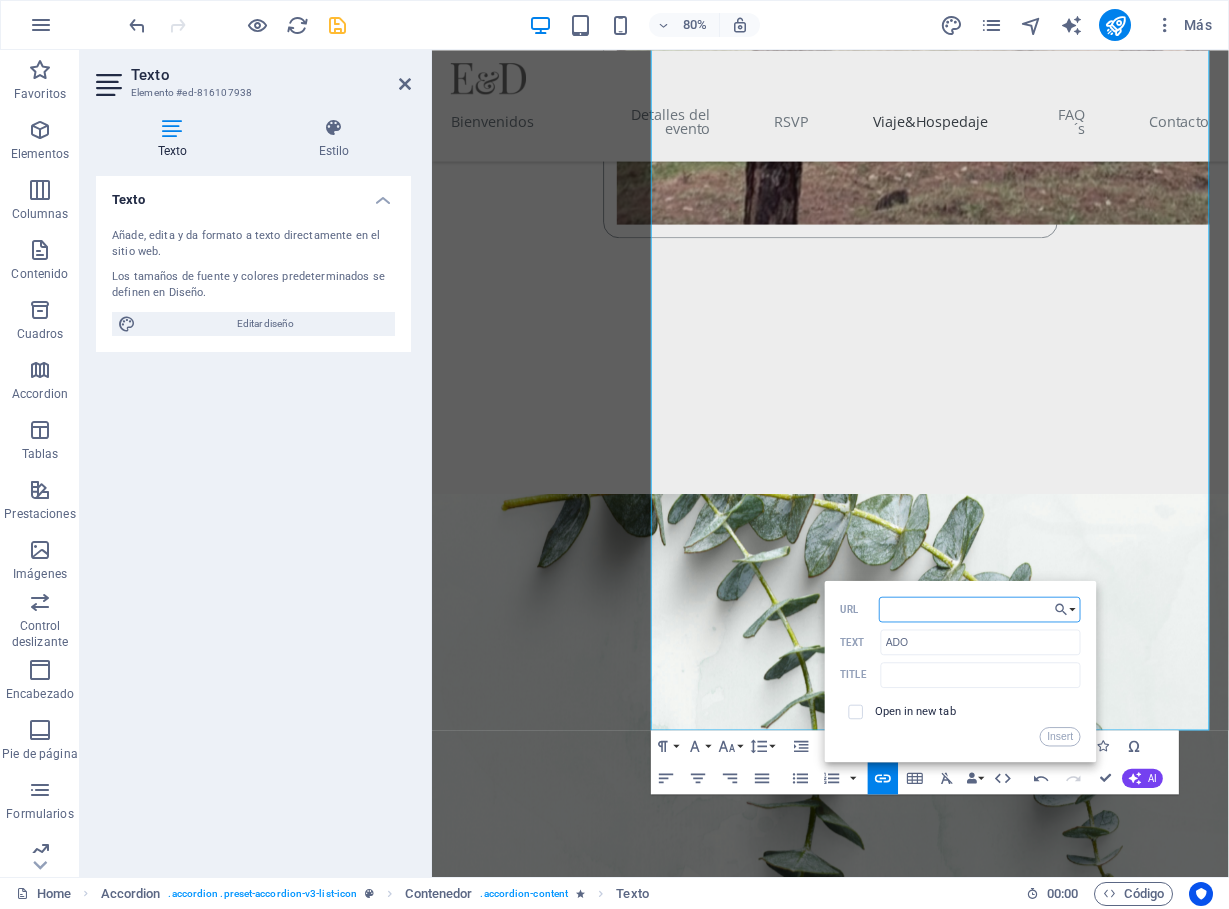 paste on "https://www.ado.com.mx/" 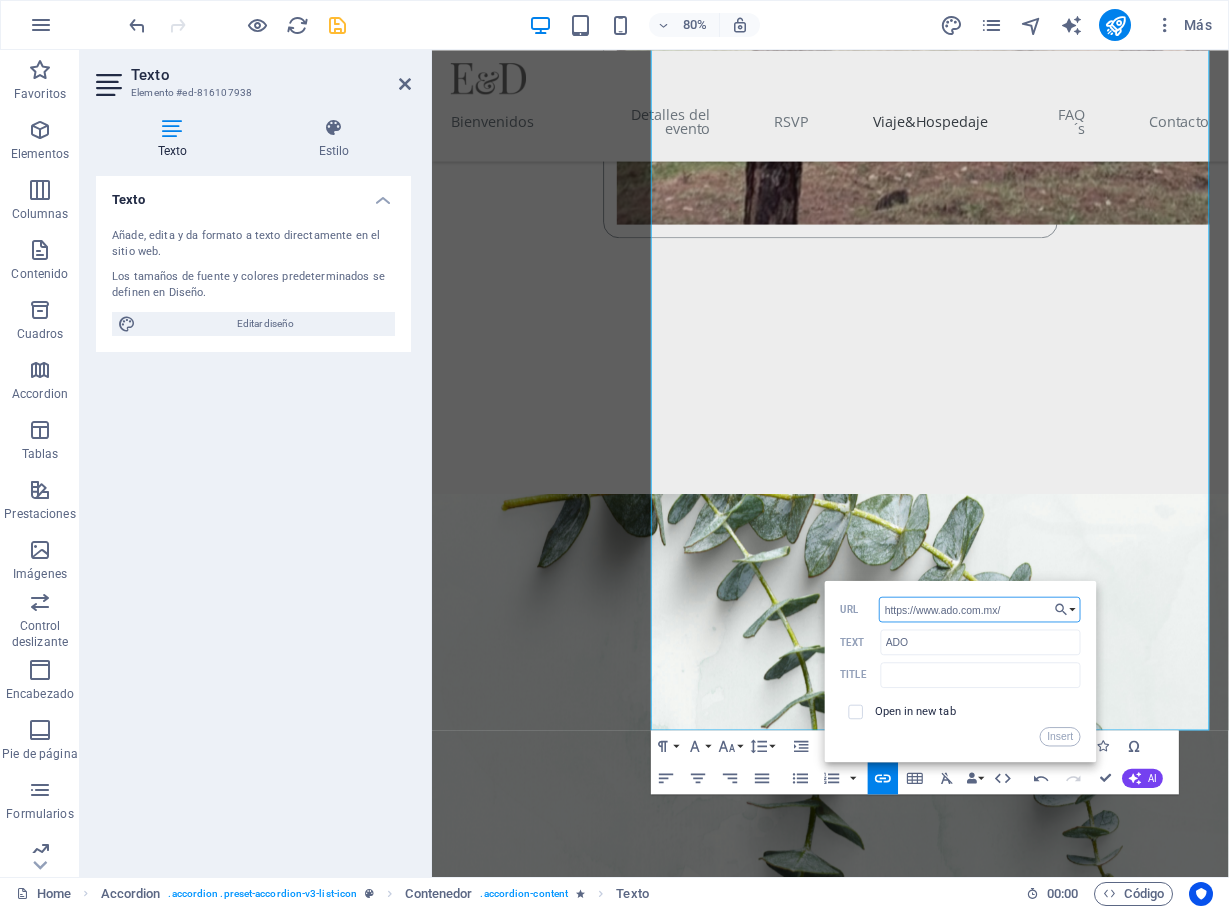 type on "https://www.ado.com.mx/" 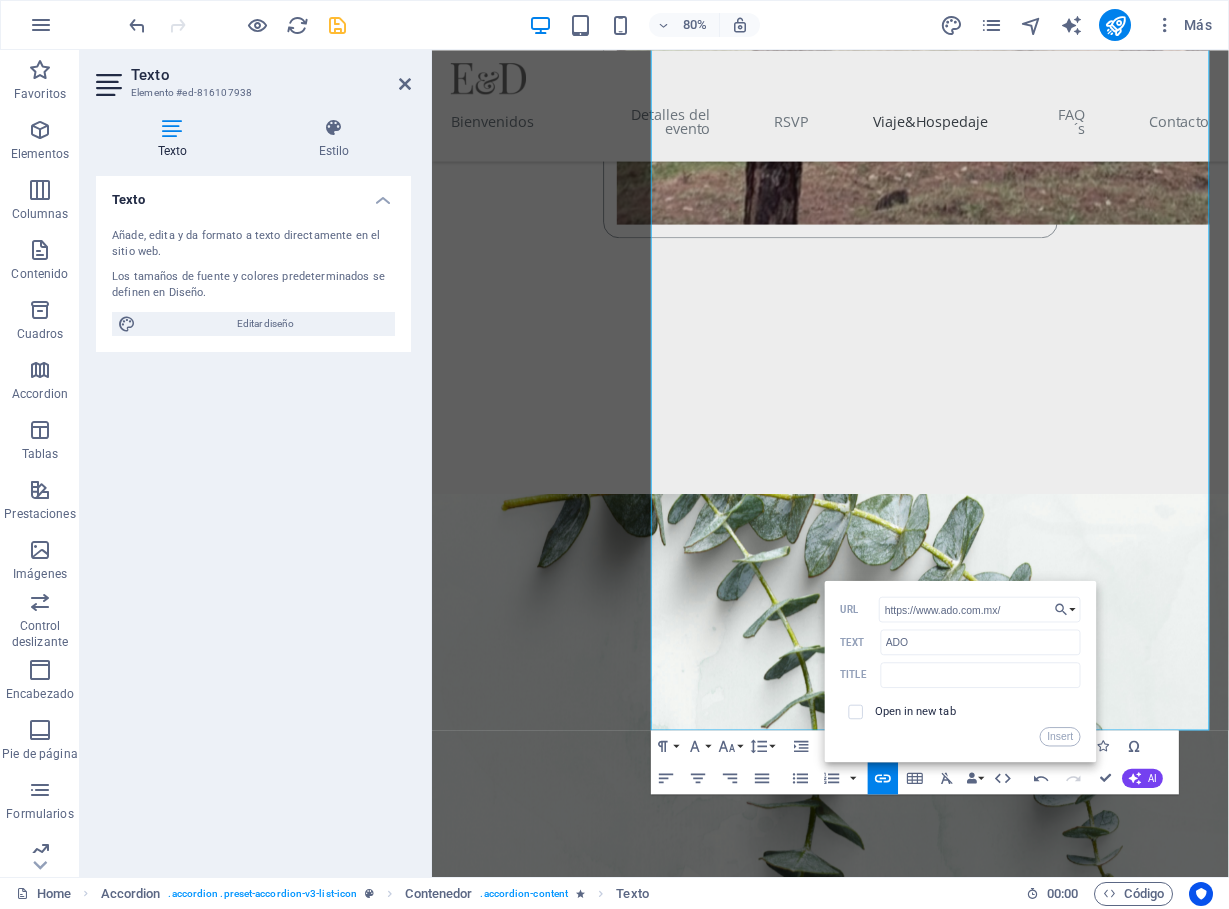 click on "Open in new tab" at bounding box center [916, 711] 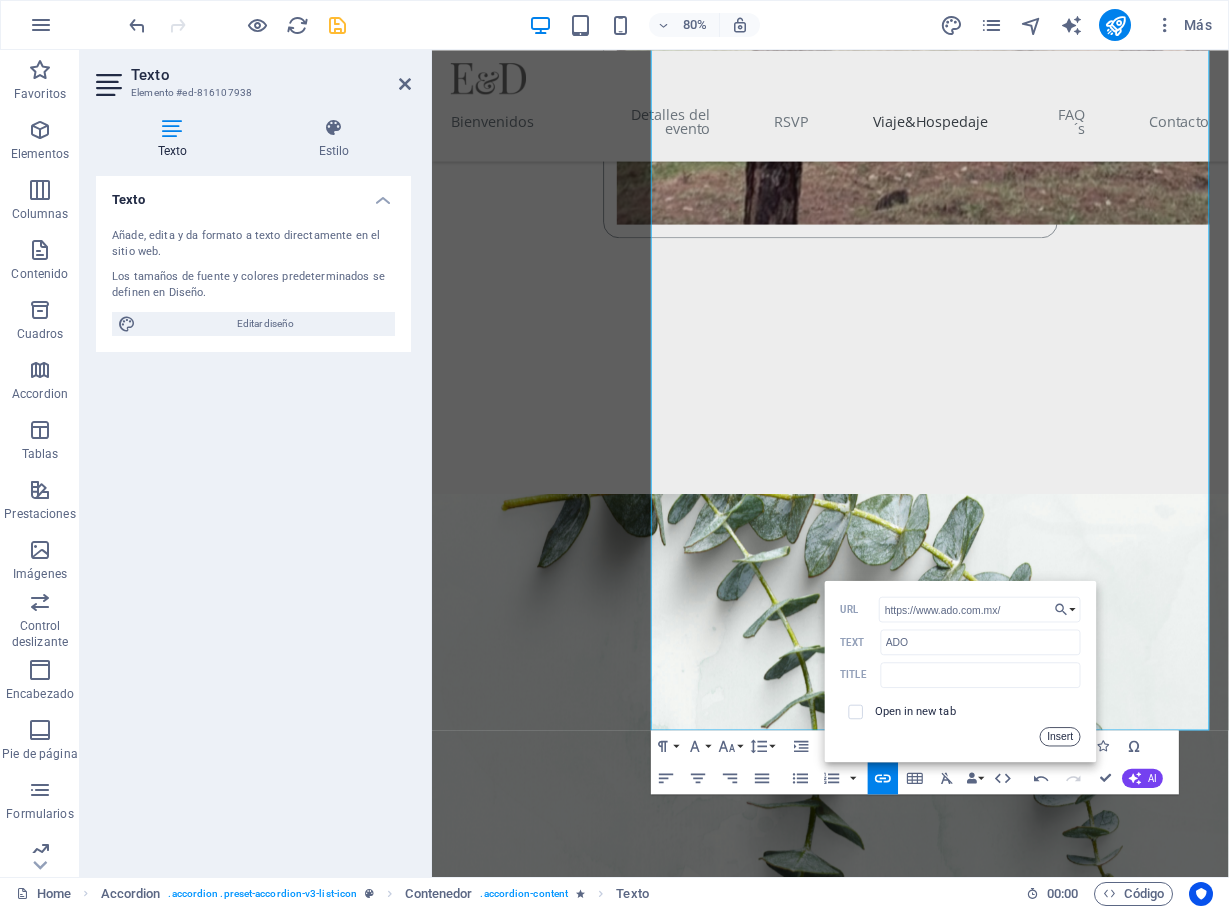 click on "Insert" at bounding box center [1060, 736] 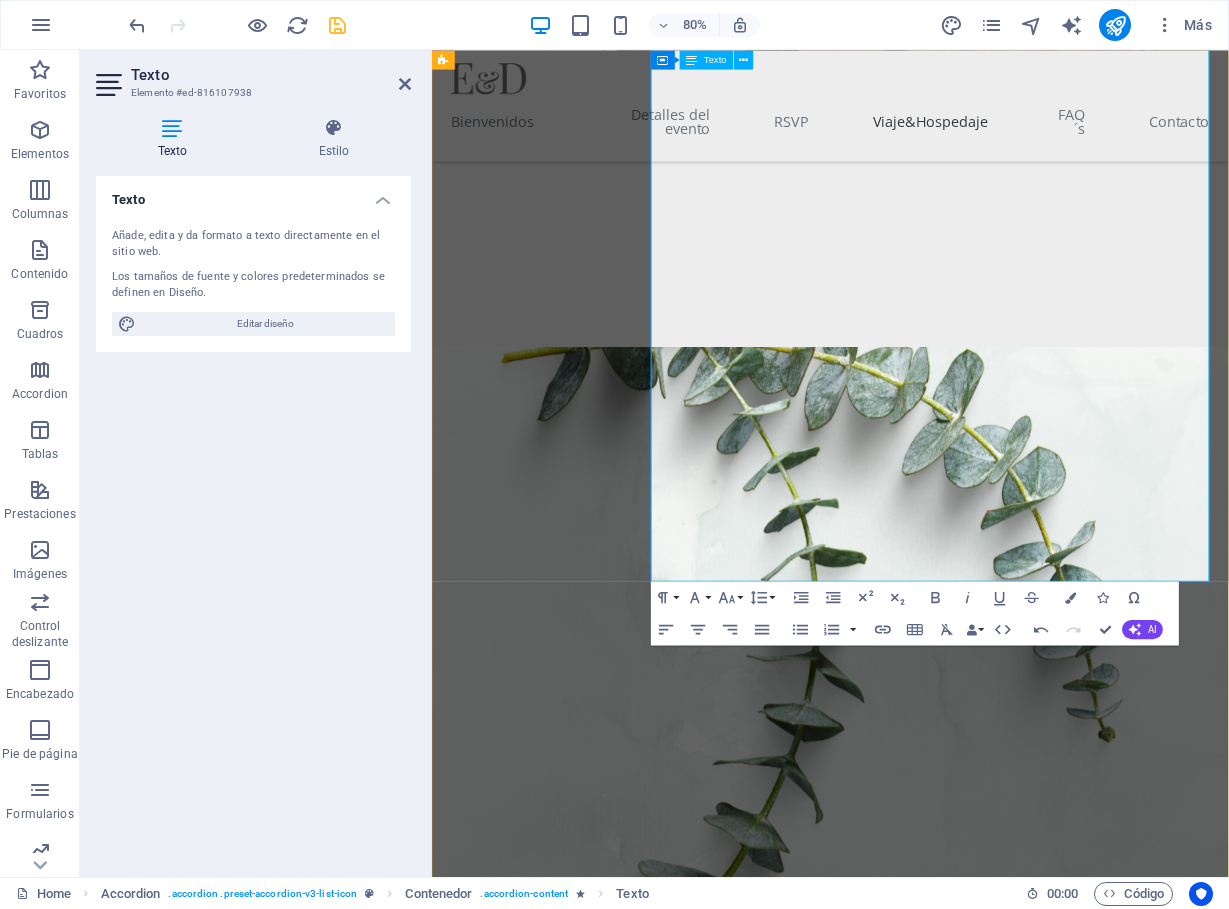 scroll, scrollTop: 5455, scrollLeft: 0, axis: vertical 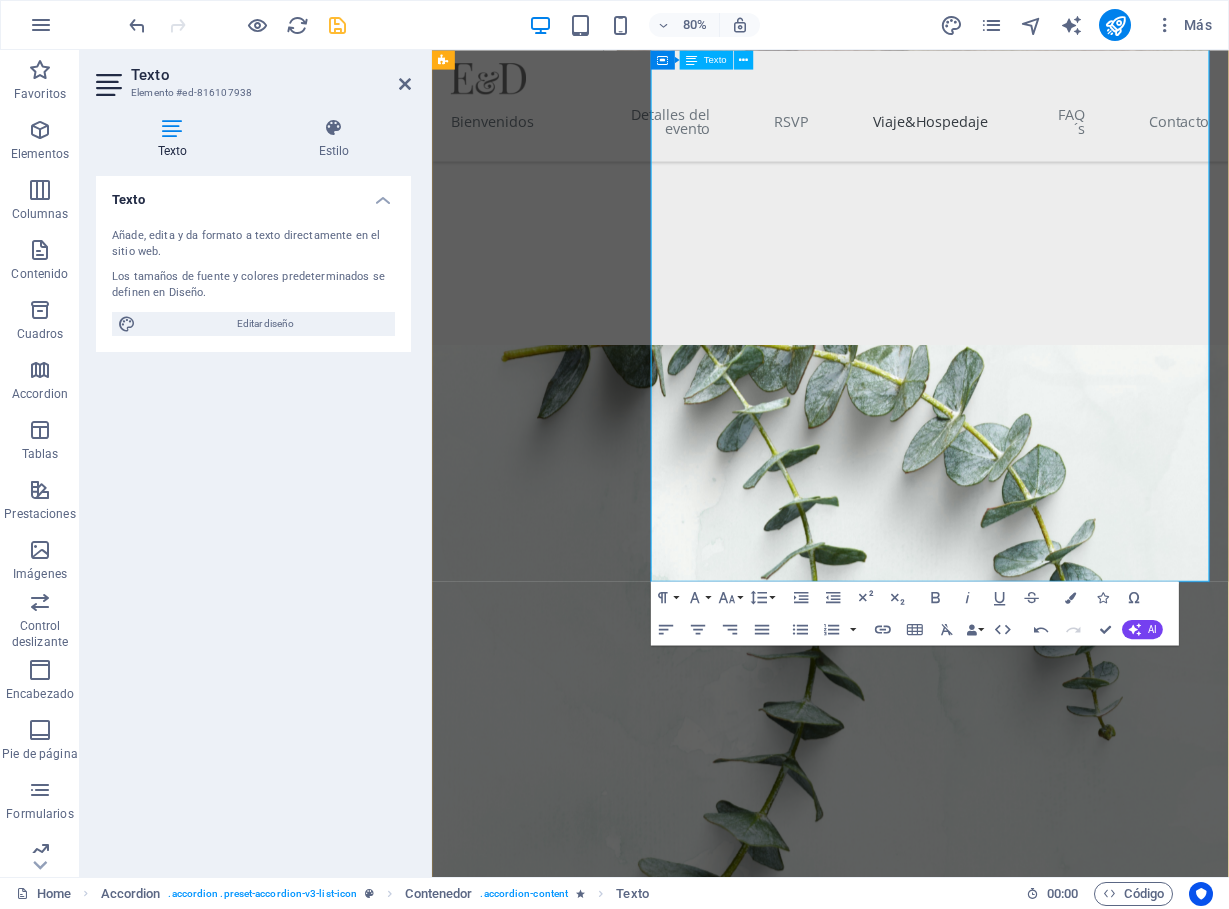 click on "Transporte a Xalapa: Desde el aeropuerto de Veracruz, deberán tomar un taxi o autobús para llegar a Xalapa." at bounding box center (1064, 4122) 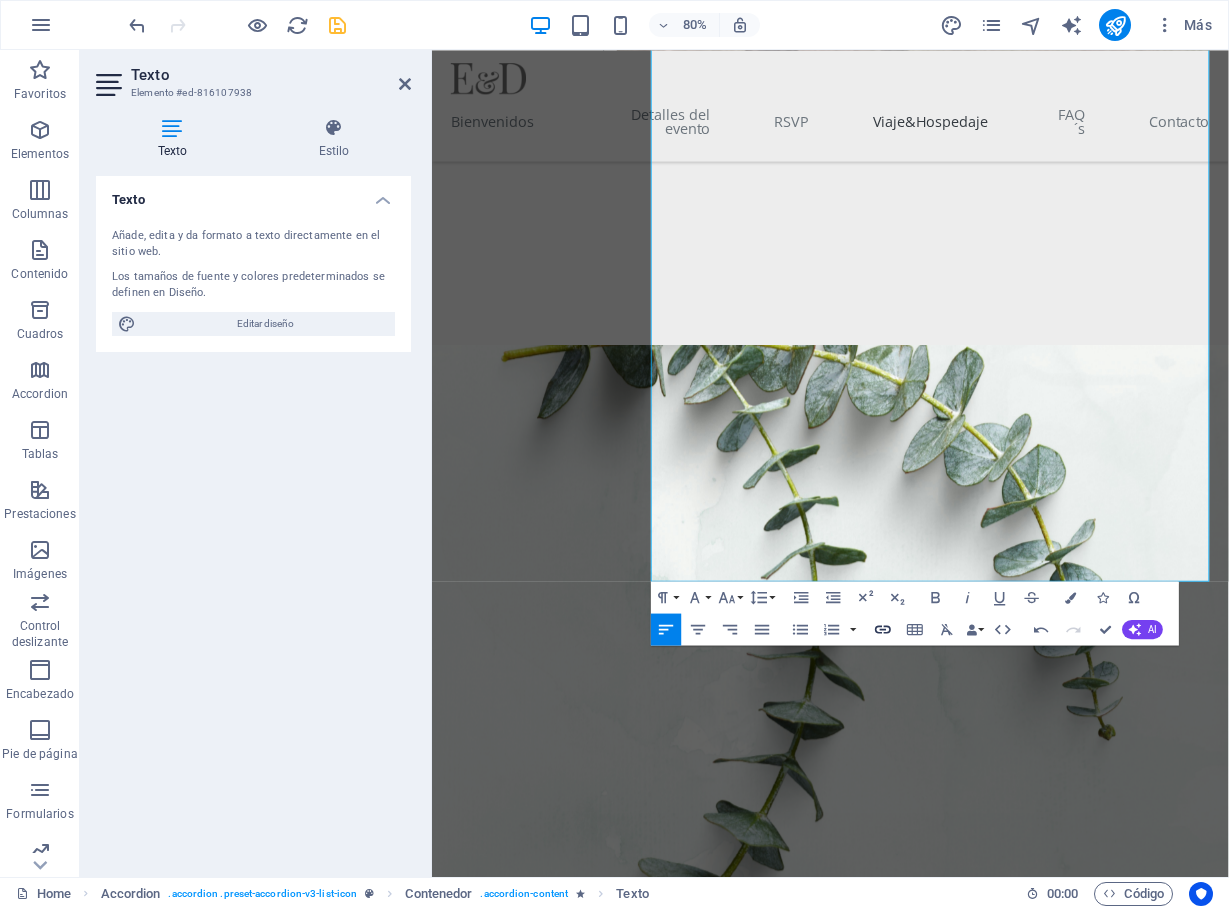 click 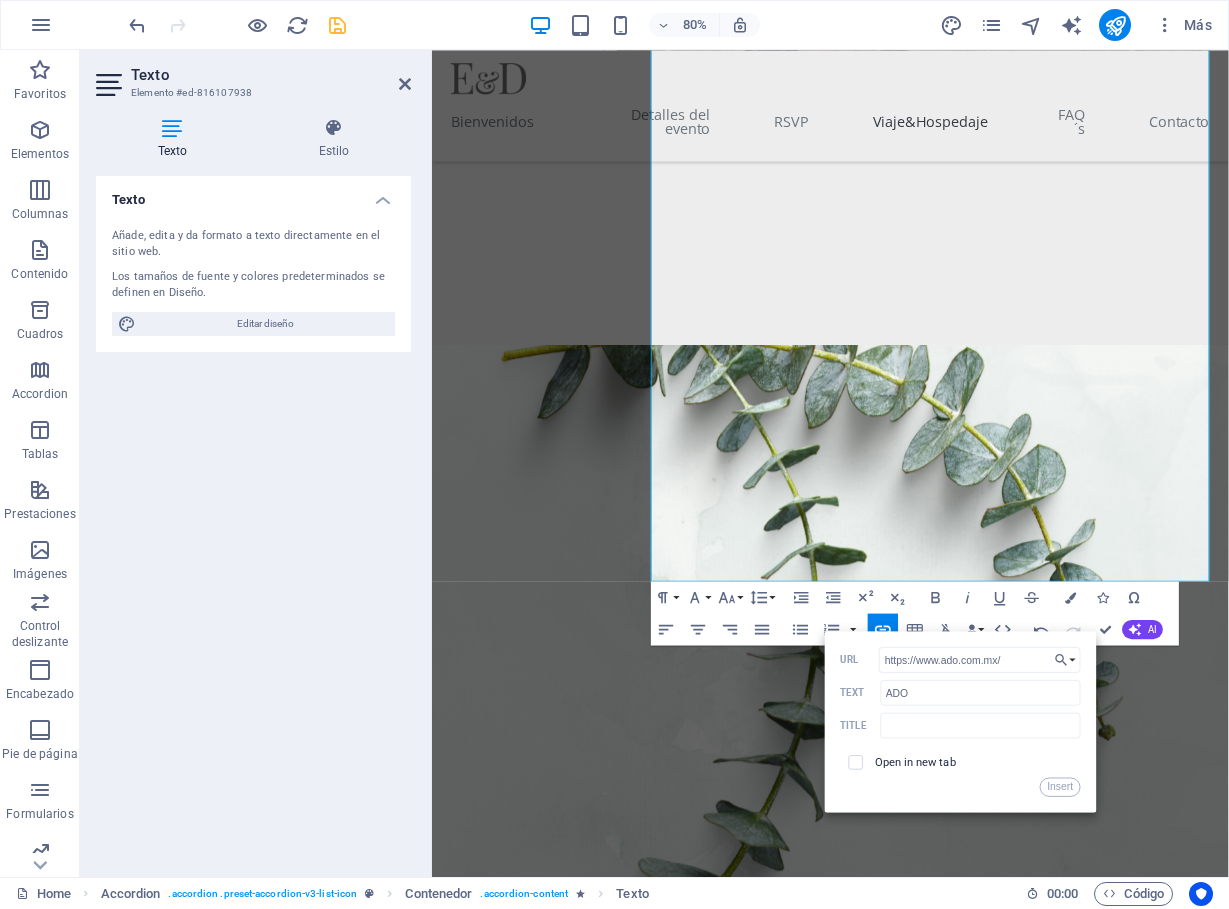 type on "https://www.ado.com.mx/" 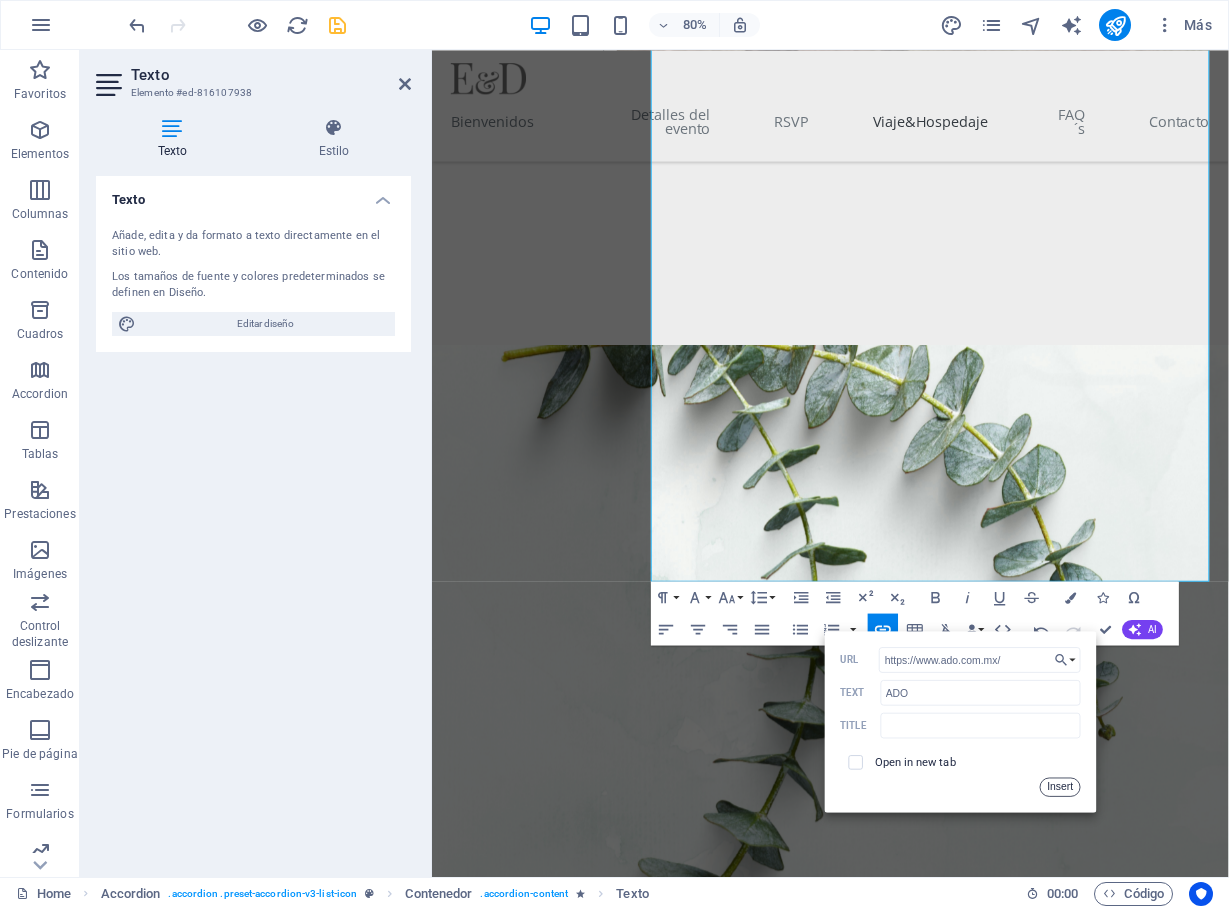 click on "Insert" at bounding box center [1060, 786] 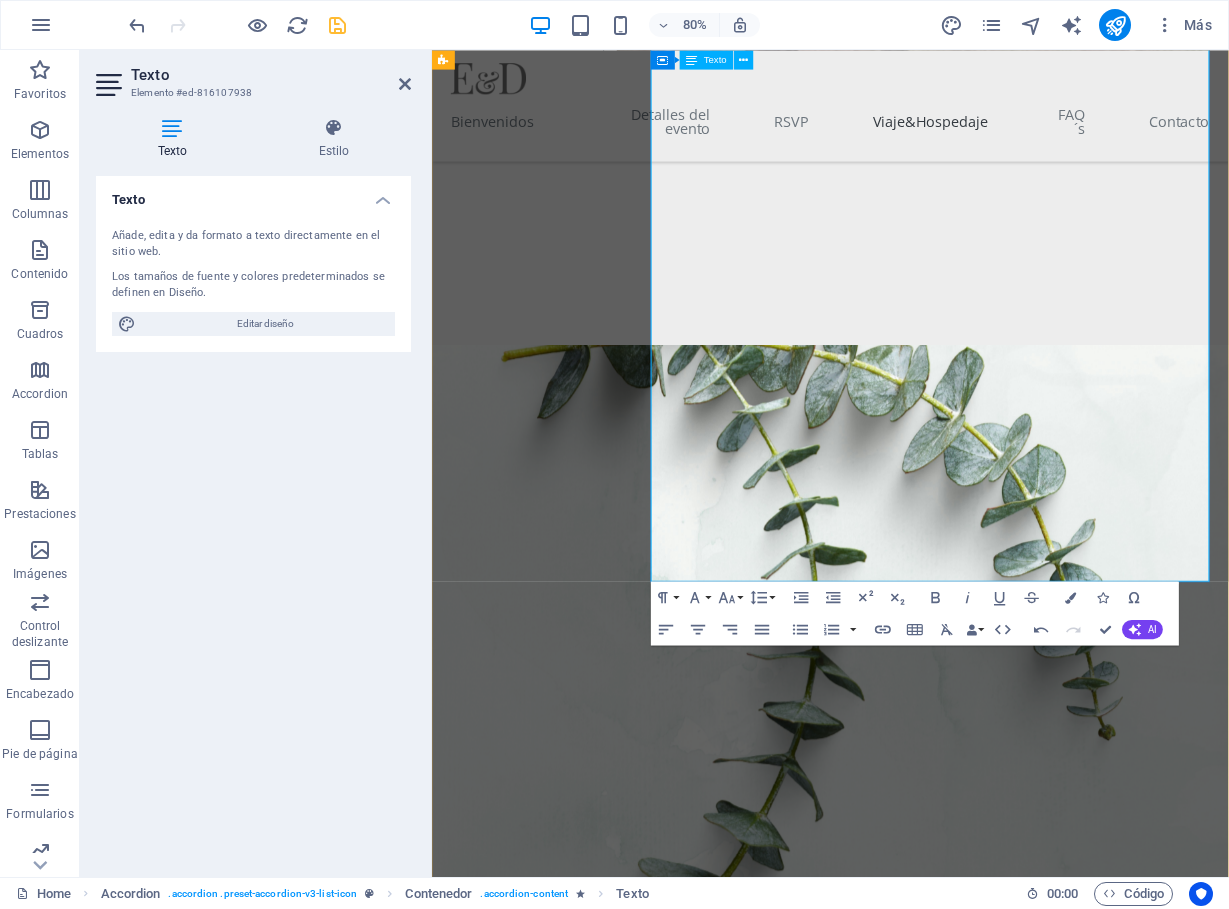 click on "Transporte a Xalapa:  Desde el aeropuerto de Veracruz, deberán tomar un taxi o autobús  ADO  para llegar a Xalapa." at bounding box center [1064, 4122] 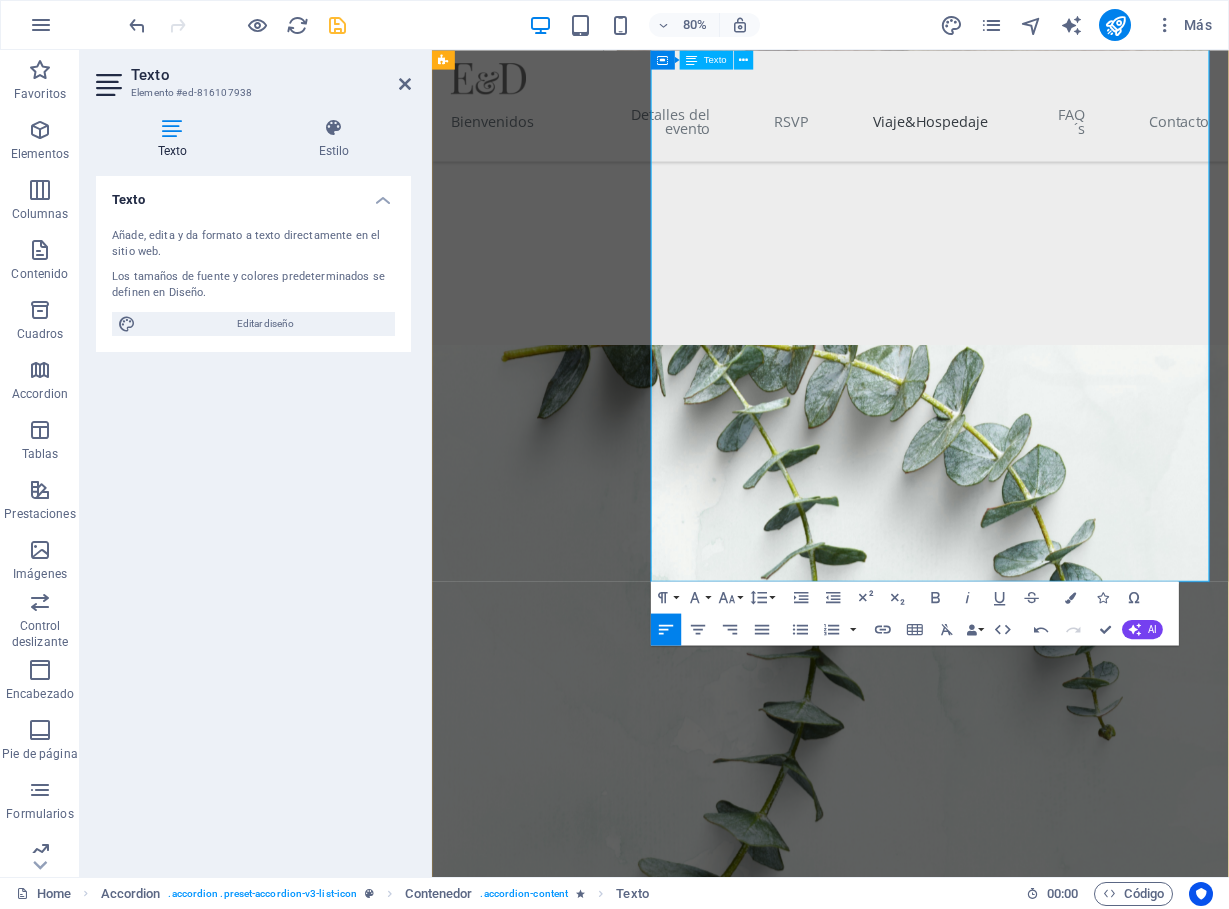 click on "Transporte a Xalapa:  Desde el aeropuerto de Veracruz, deberán tomar un taxi o autobús  ADO  para llegar a Xalapa." at bounding box center [1064, 4122] 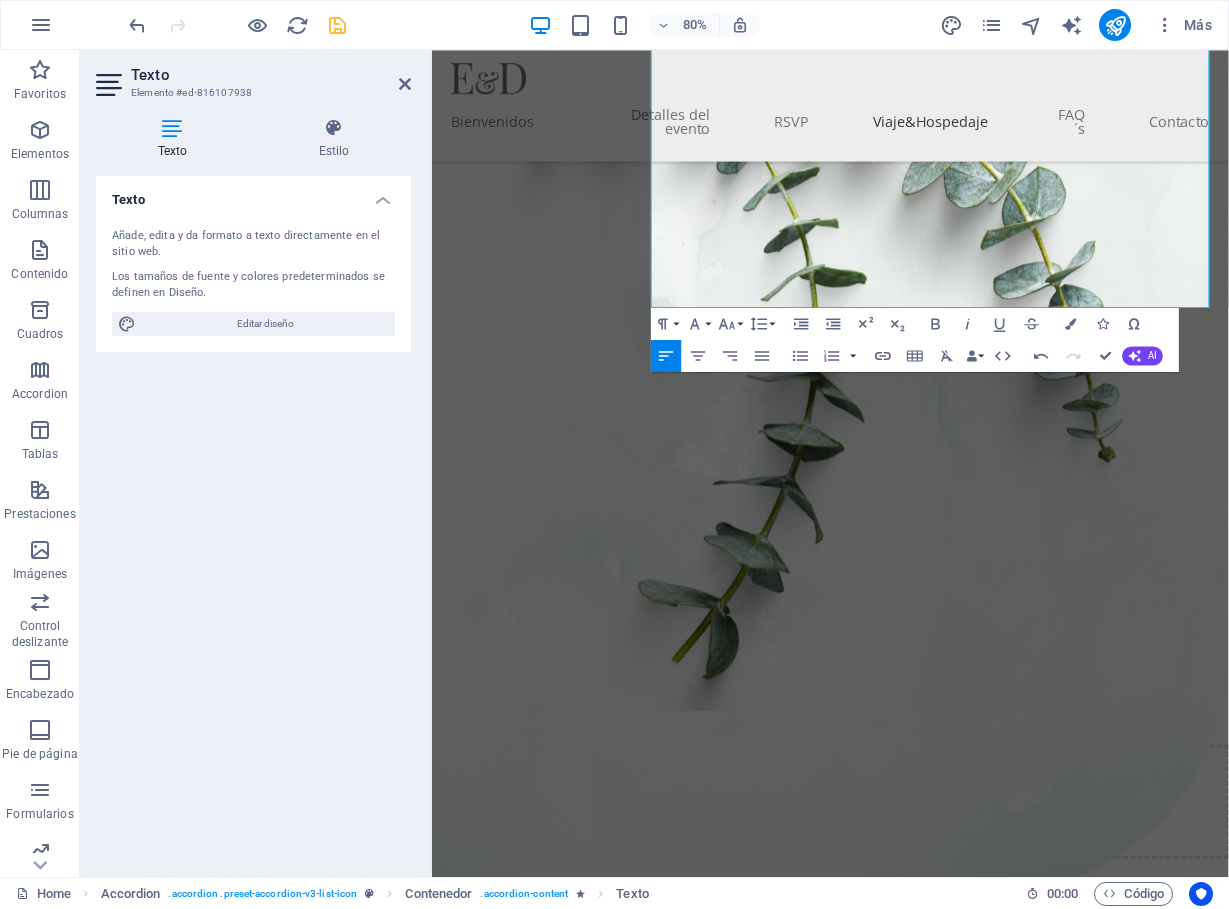 scroll, scrollTop: 5805, scrollLeft: 0, axis: vertical 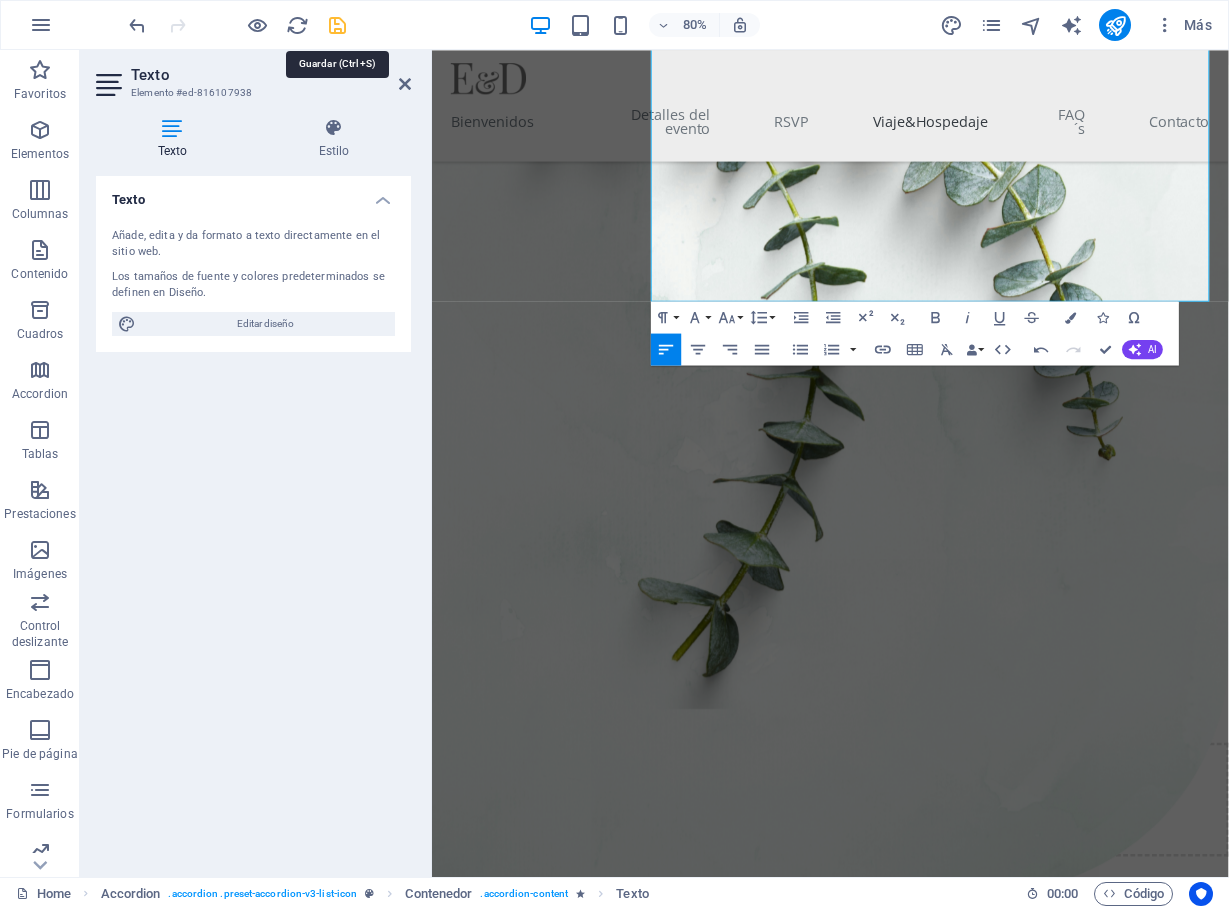 click at bounding box center [337, 25] 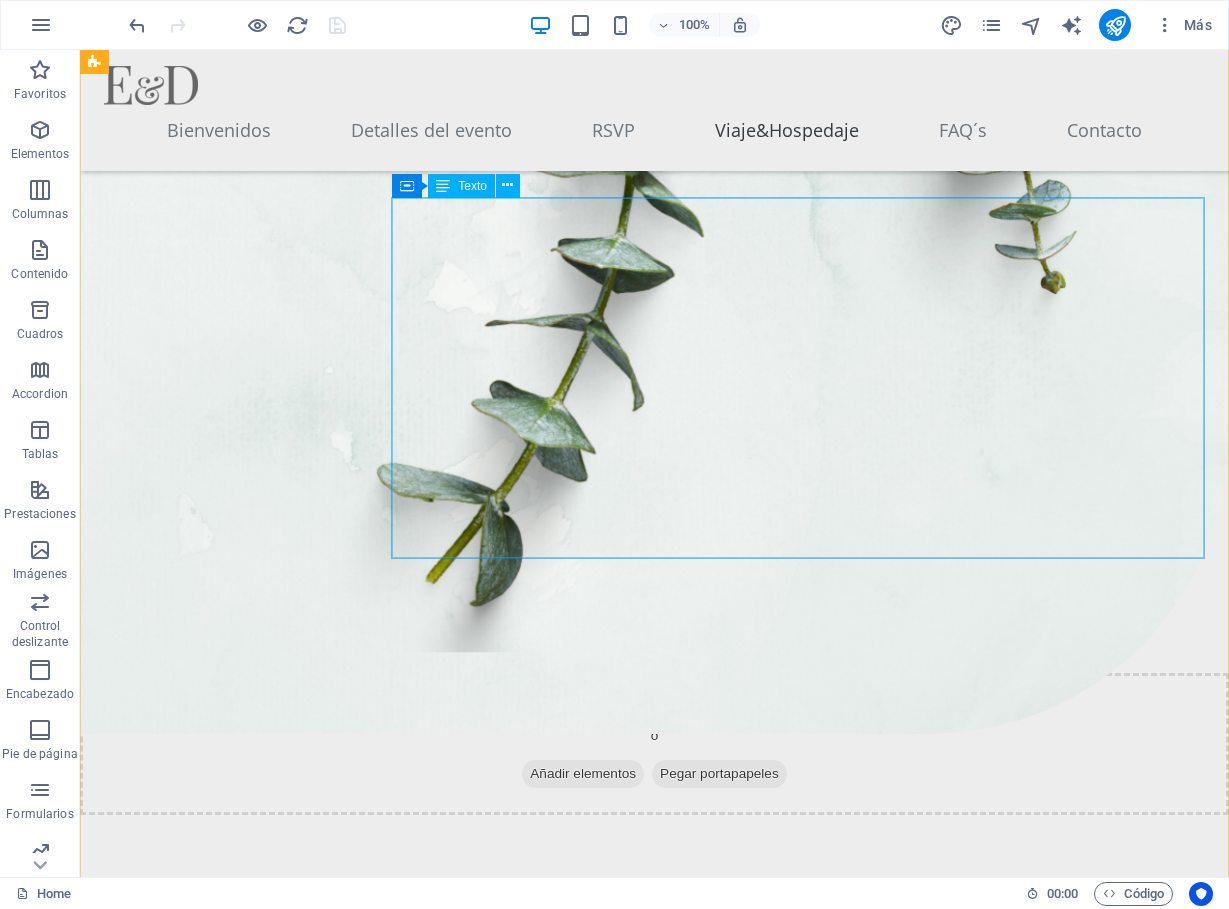 scroll, scrollTop: 6263, scrollLeft: 0, axis: vertical 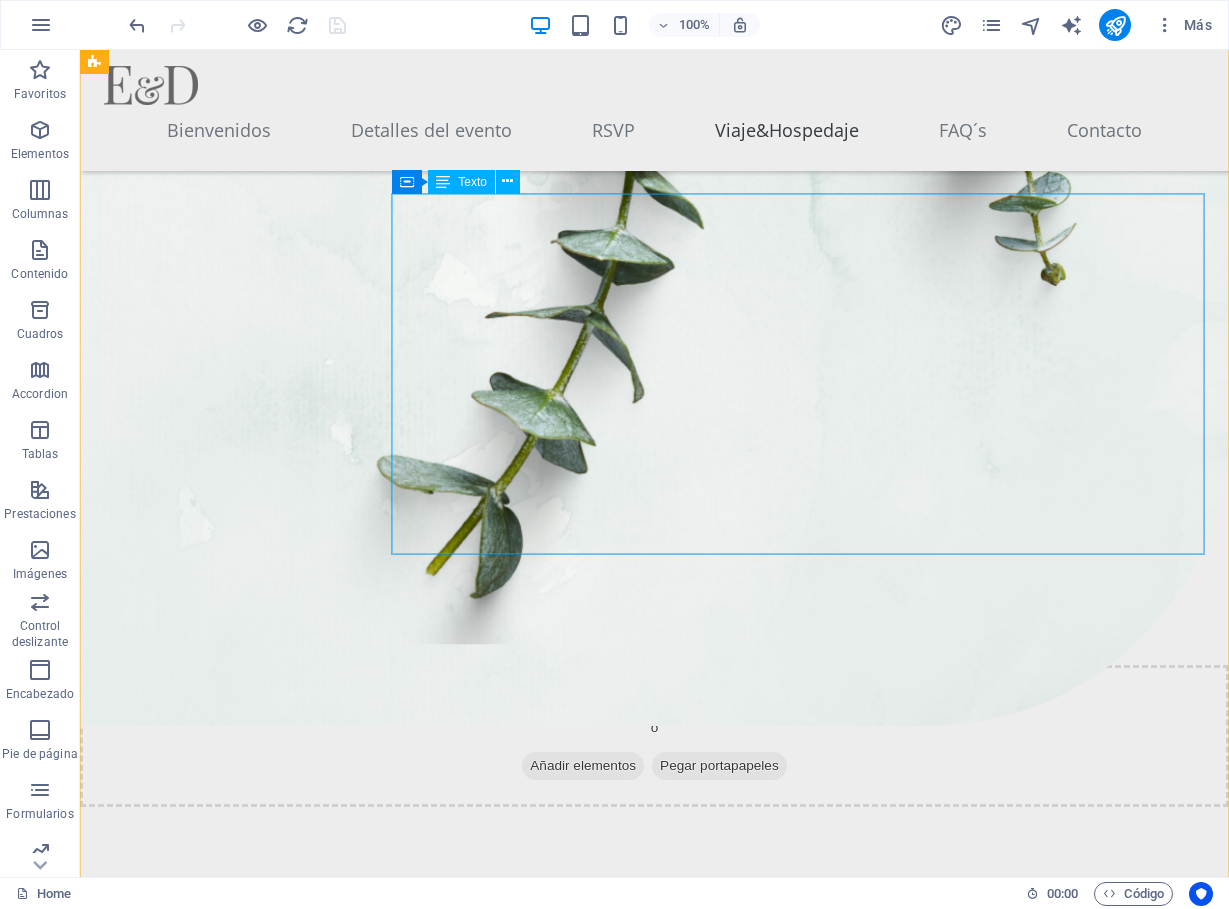 click on "AVIÓN: Vuelo a Veracruz (VER): Les recomendamos volar al Aeropuerto Internacional de Veracruz. Costo: El precio del viaje redondo puede variar entre $[PRICE] y $[PRICE] MXN, dependiendo de la aerolínea y de la antelación con la que compren los boletos. Transporte a Xalapa: Una vez en el aeropuerto de Veracruz, podrán tomar un taxi o una van de ADO directamente hacia Xalapa. Se recomienda comprar los boletos de ADO anticipadamente pues la van cuenta con pocos espacios. Costo del Transporte: El traslado terrestre desde el aeropuerto a Xalapa tiene un costo aproximado de $[PRICE] MXN por viaje redondo." at bounding box center (798, 3749) 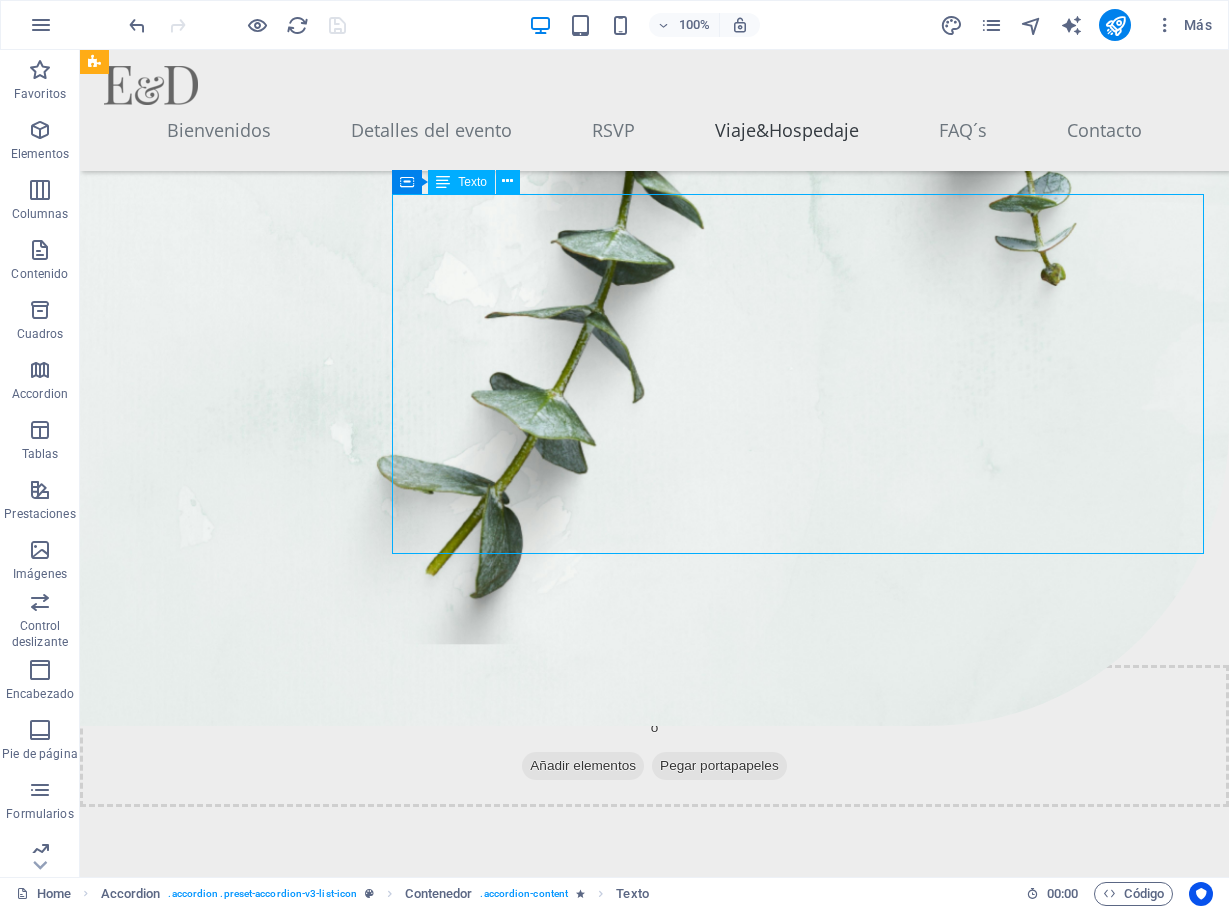 click on "AVIÓN: Vuelo a Veracruz (VER): Les recomendamos volar al Aeropuerto Internacional de Veracruz. Costo: El precio del viaje redondo puede variar entre $[PRICE] y $[PRICE] MXN, dependiendo de la aerolínea y de la antelación con la que compren los boletos. Transporte a Xalapa: Una vez en el aeropuerto de Veracruz, podrán tomar un taxi o una van de ADO directamente hacia Xalapa. Se recomienda comprar los boletos de ADO anticipadamente pues la van cuenta con pocos espacios. Costo del Transporte: El traslado terrestre desde el aeropuerto a Xalapa tiene un costo aproximado de $[PRICE] MXN por viaje redondo." at bounding box center [798, 3749] 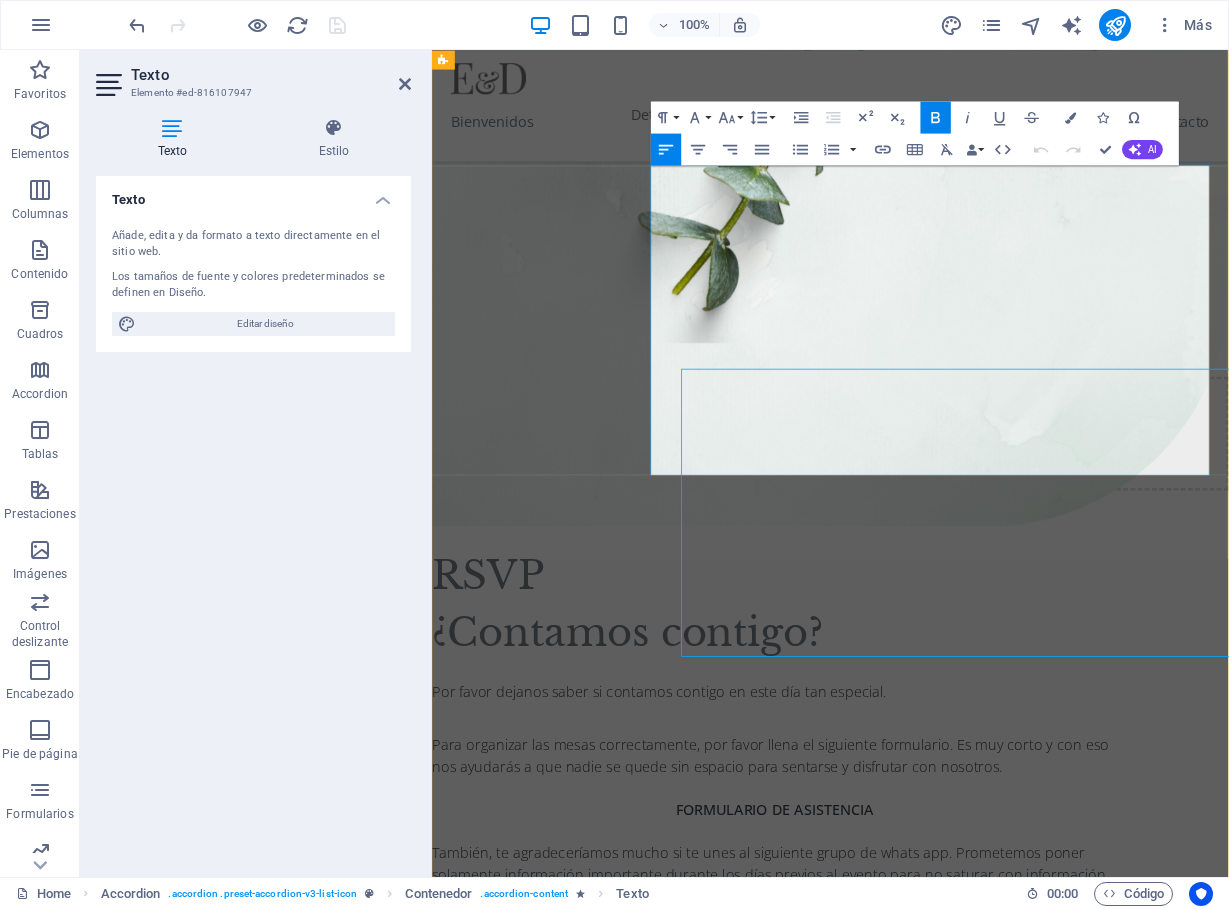 scroll, scrollTop: 6009, scrollLeft: 0, axis: vertical 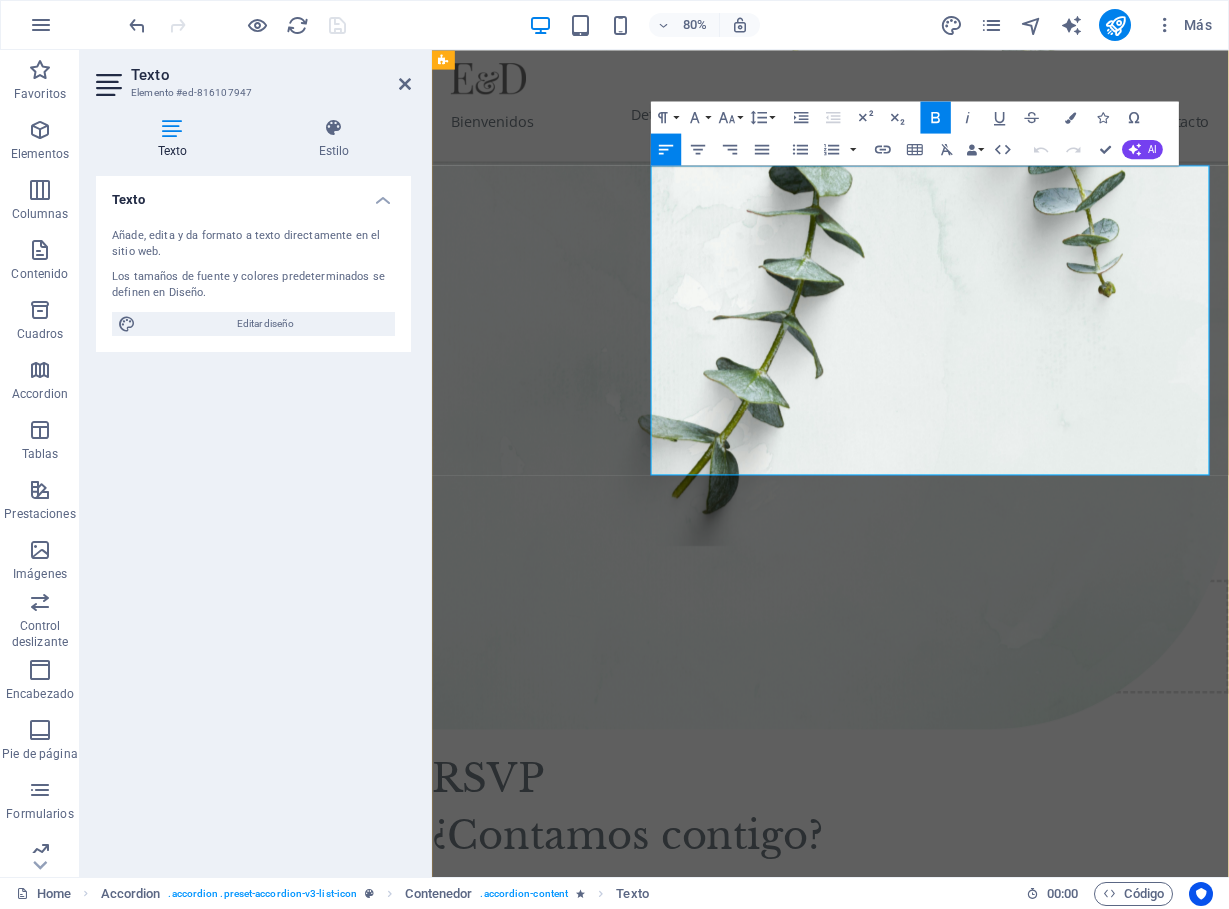 click on "Transporte a [CITY]:  Una vez en el aeropuerto de [CITY], podrán tomar un taxi o una van de  ADO  directamente hacia [CITY]. Se recomienda comprar los boletos de ADO anticipadamente pues la van cuenta con pocos espacios." at bounding box center (1064, 3989) 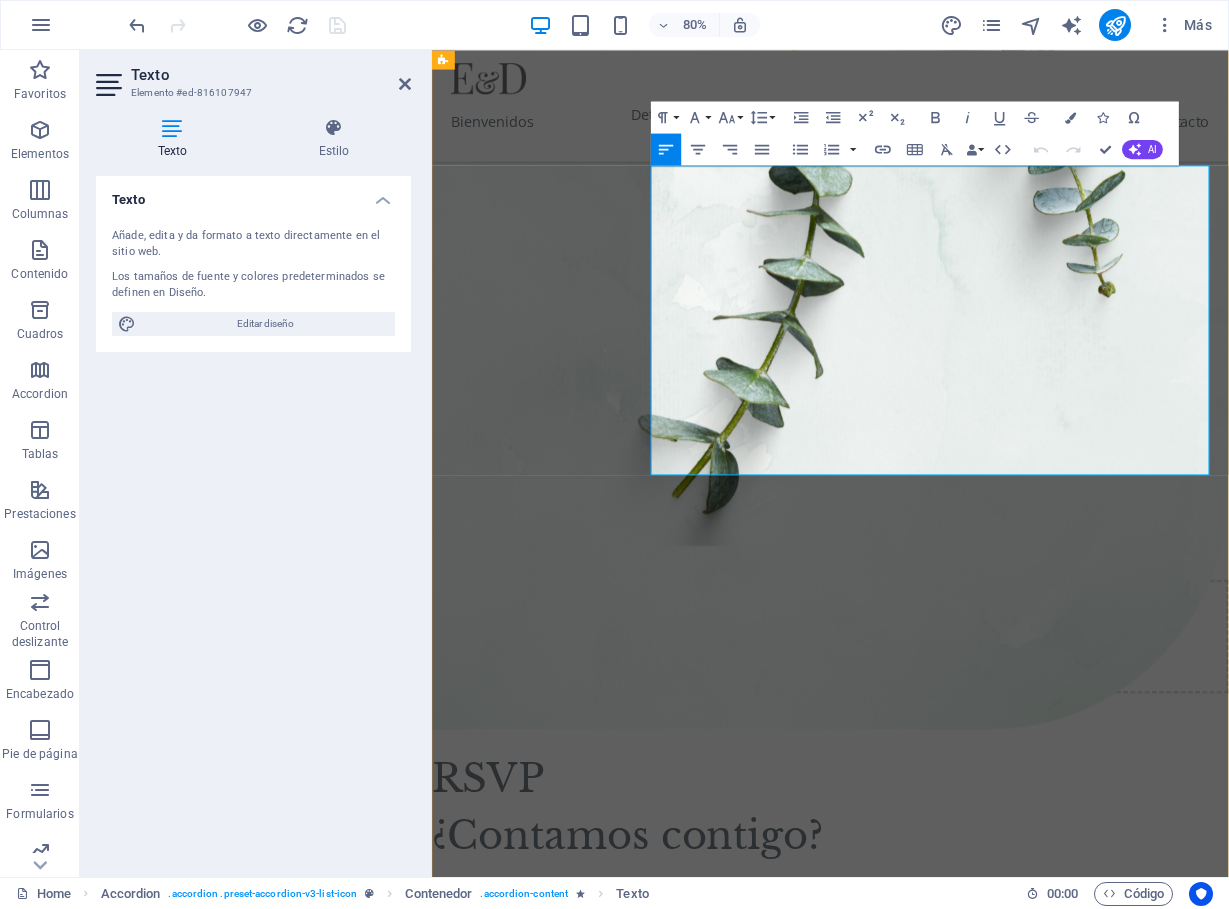 click on "Transporte a [CITY]:  Una vez en el aeropuerto de [CITY], podrán tomar un taxi o una van de  ADO  directamente hacia [CITY]. Se recomienda comprar los boletos de ADO anticipadamente pues la van cuenta con pocos espacios." at bounding box center (1064, 3989) 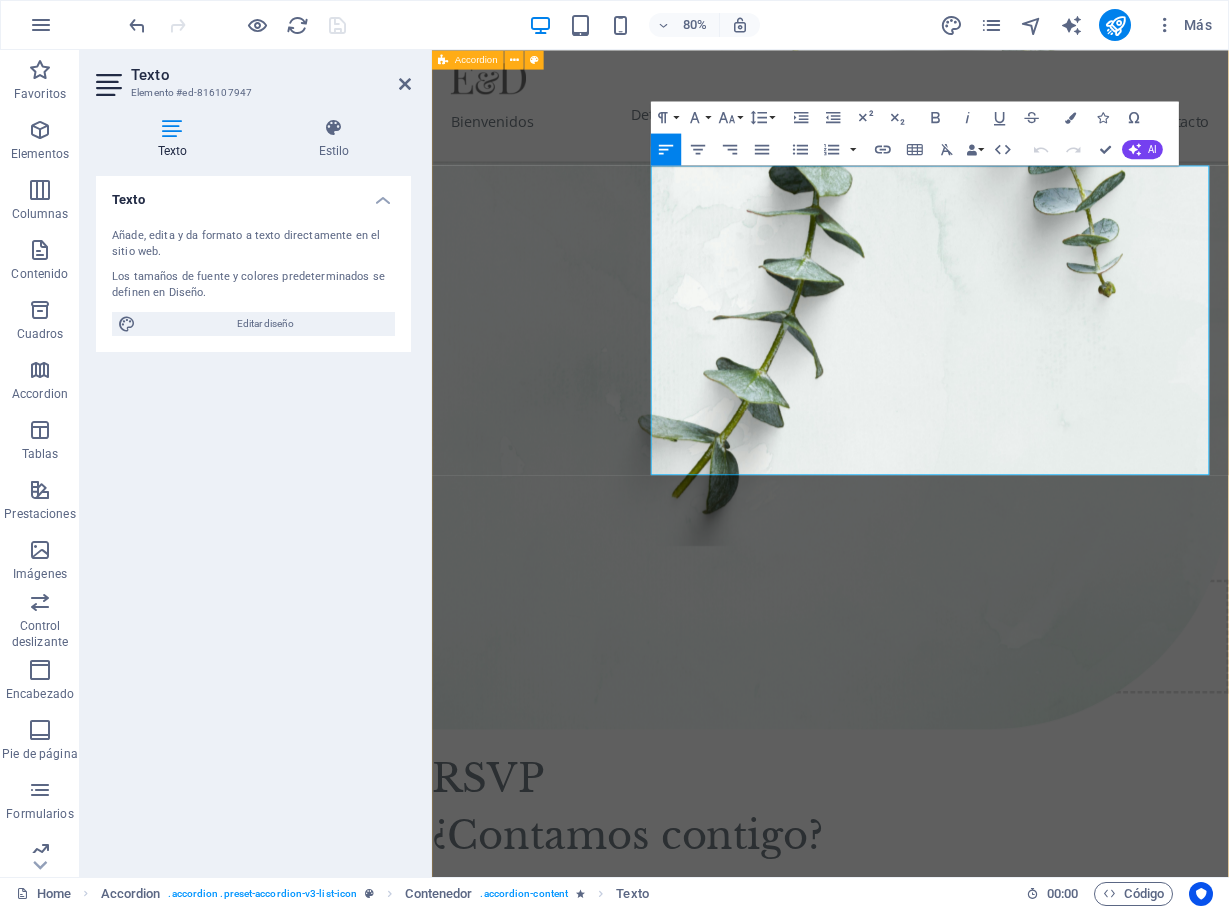 click on "Opción 1: Por Carretera Distancia y Duración: El recorrido es de [DISTANCE] km, con un tiempo estimado de viaje de [DURATION]. Es importante contemplar que esa carretera es muy transitada y a menudo hay reparaciones, mantenimiento y retenes. Es por eso que viajar muy temprano ([TIME]) puede ahorrar tiempo de retraso. Es preferible viajar de día, pues el tramo de Coatzacoalcos a La Tinaja puede ser asaltado en horas donde ya no hay luz. Costos: Además de la gasolina que consuma el automóvil, el costo aproximado de casetas es de $[PRICE] MXN por trayecto, lo que suma un total de $[PRICE] MXN ida y vuelta. Recomendación: Para reducir costos y hacer el viaje más ameno, les sugerimos rentar una van o "Sprinter" entre varios. ¡Será una excelente manera de viajar juntos! Opción 2: En Autobús El autobús es una alternativa cómoda y directa, sin la necesidad de hacer escalas. Empresa: La empresa de autobuses ADO ofrece viajes directos desde la Terminal de Villahermosa a Xalapa. Duración:" at bounding box center [930, 3270] 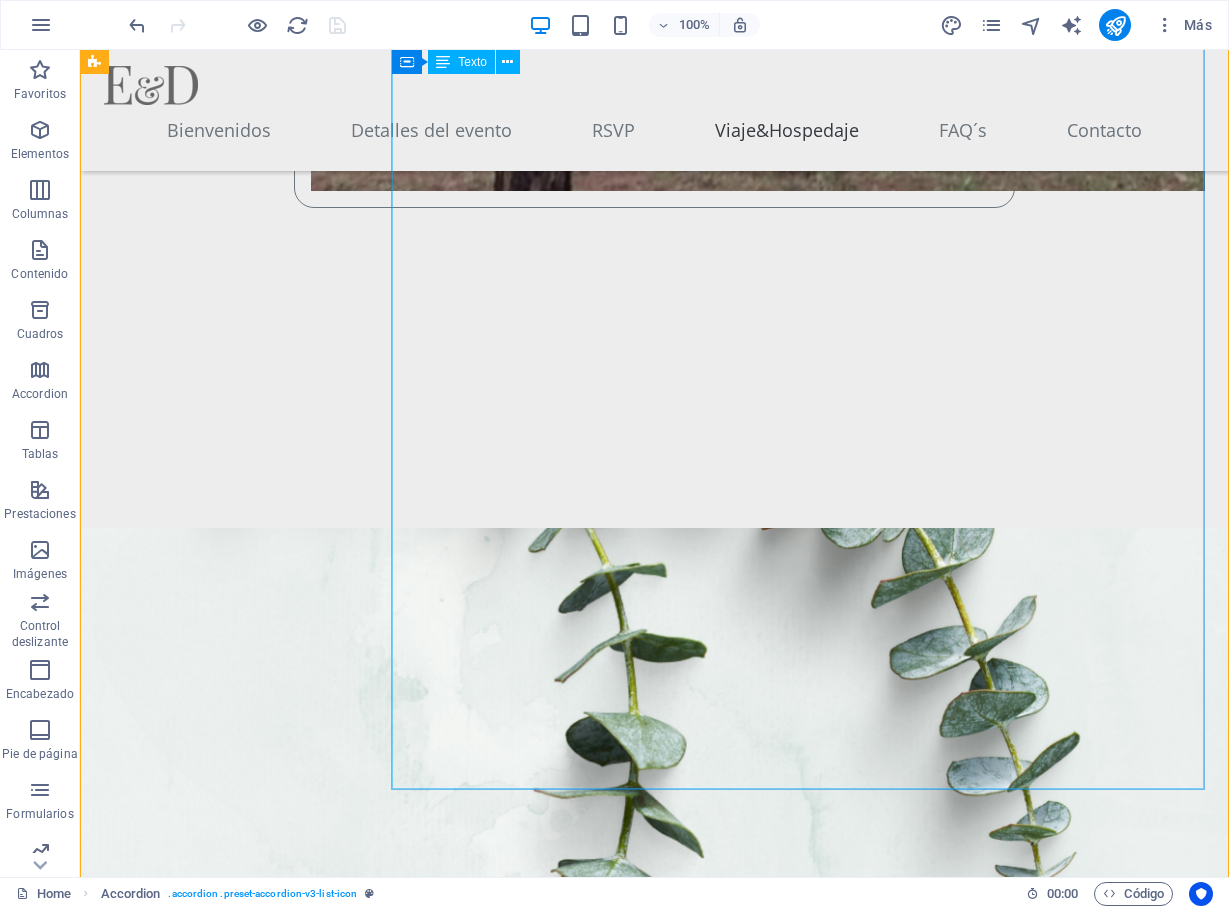 scroll, scrollTop: 5620, scrollLeft: 0, axis: vertical 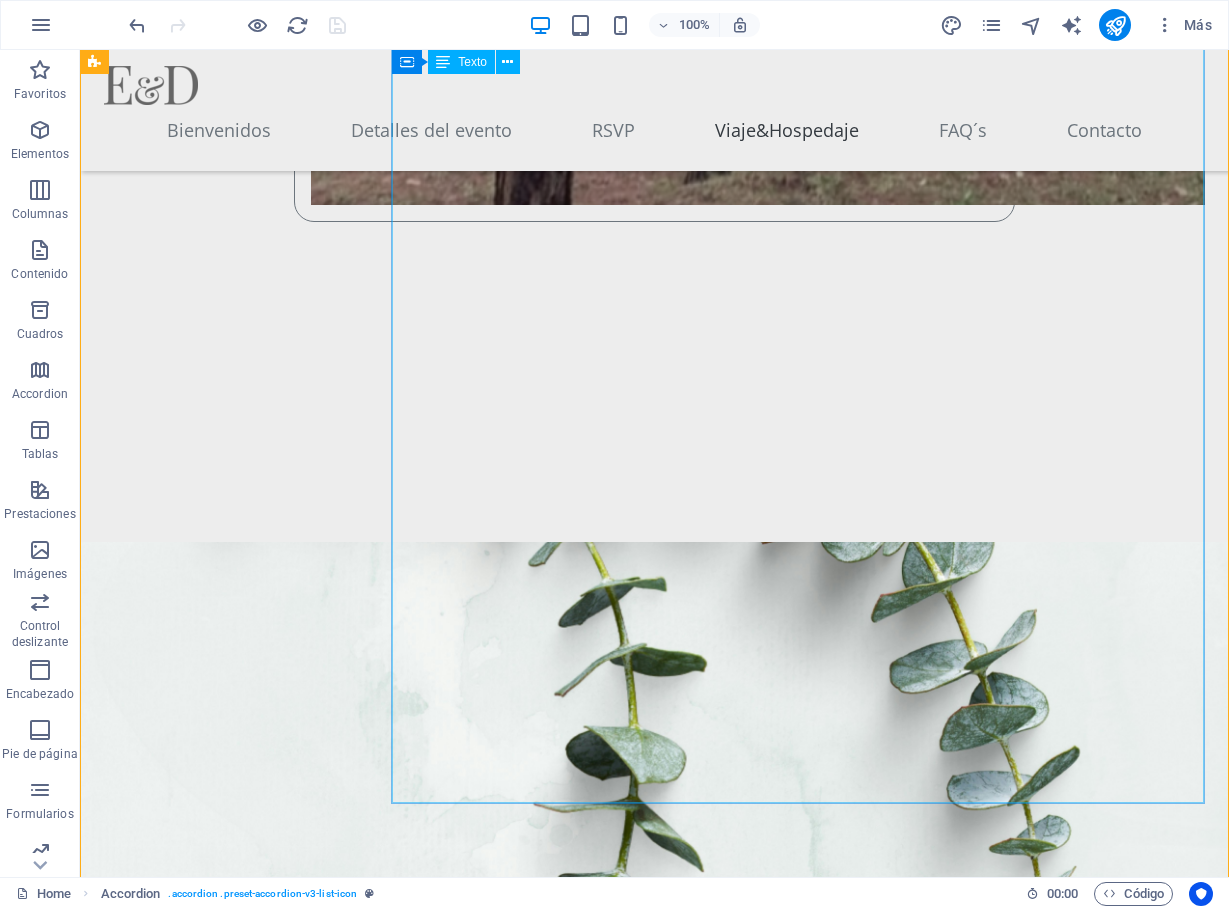 click on "Opción 1: Por Carretera Distancia y Duración:  El recorrido es de 566 km, con un tiempo estimado de viaje de 6 horas y 20 minutos. Es importante contemplar que esa carretera es muy transitada y a menudo hay reparaciones, mantenimiento y retenes. Es por eso que viajar muy temprano  ([TIME]) puede ahorrar tiempo de retraso.  Es preferible viajar de día, pues el tramo de Coatzacoalcos a La Tinaja puede ser asaltado en horas donde ya no hay luz. Costos:  Además de la gasolina que consuma el automóvil, el costo aproximado de casetas es de $[PRICE] MXN por trayecto, lo que suma un total de $[PRICE] MXN ida y vuelta. Recomendación:  Para reducir costos y hacer el viaje más ameno, les sugerimos rentar una van o "Sprinter" entre varios. ¡Será una excelente manera de viajar juntos! Opción 2: En Autobús El autobús es una alternativa cómoda y directa, sin la necesidad de hacer escalas. Empresa:  La empresa de autobuses  ADO  ofrece viajes directos desde la Terminal de Villahermosa a Xalapa. Duración: Costos:" at bounding box center [798, 3342] 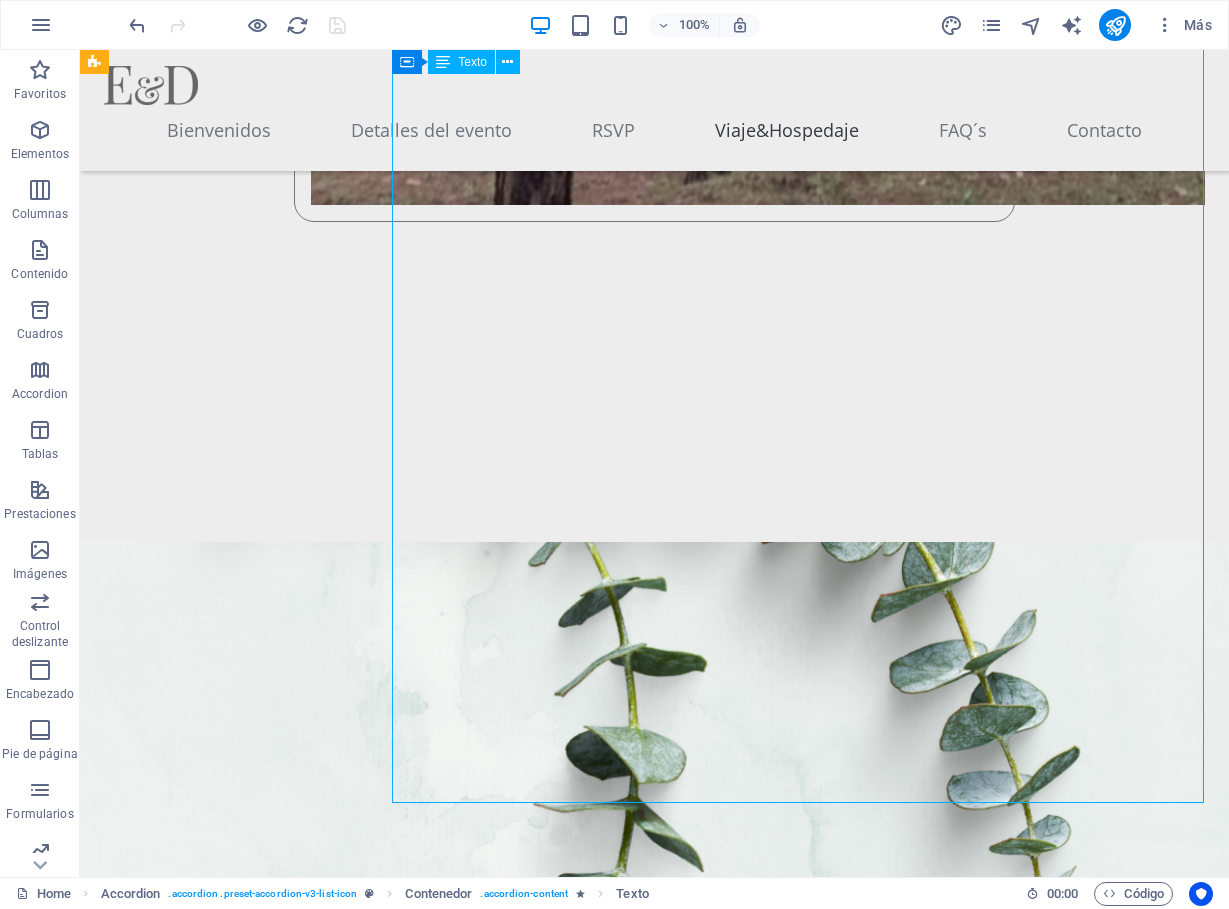 click on "Opción 1: Por Carretera Distancia y Duración:  El recorrido es de 566 km, con un tiempo estimado de viaje de 6 horas y 20 minutos. Es importante contemplar que esa carretera es muy transitada y a menudo hay reparaciones, mantenimiento y retenes. Es por eso que viajar muy temprano  ([TIME]) puede ahorrar tiempo de retraso.  Es preferible viajar de día, pues el tramo de Coatzacoalcos a La Tinaja puede ser asaltado en horas donde ya no hay luz. Costos:  Además de la gasolina que consuma el automóvil, el costo aproximado de casetas es de $[PRICE] MXN por trayecto, lo que suma un total de $[PRICE] MXN ida y vuelta. Recomendación:  Para reducir costos y hacer el viaje más ameno, les sugerimos rentar una van o "Sprinter" entre varios. ¡Será una excelente manera de viajar juntos! Opción 2: En Autobús El autobús es una alternativa cómoda y directa, sin la necesidad de hacer escalas. Empresa:  La empresa de autobuses  ADO  ofrece viajes directos desde la Terminal de Villahermosa a Xalapa. Duración: Costos:" at bounding box center [798, 3342] 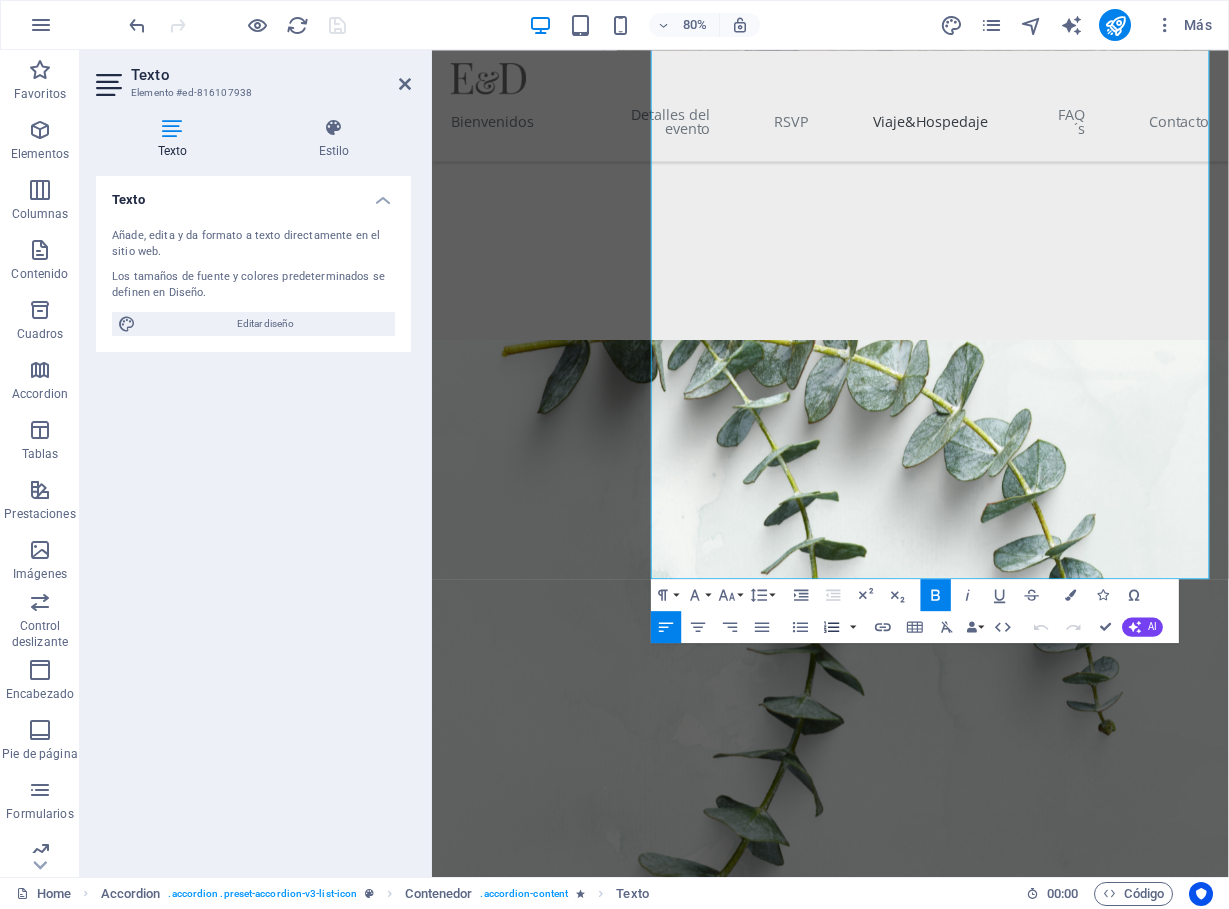 scroll, scrollTop: 5464, scrollLeft: 0, axis: vertical 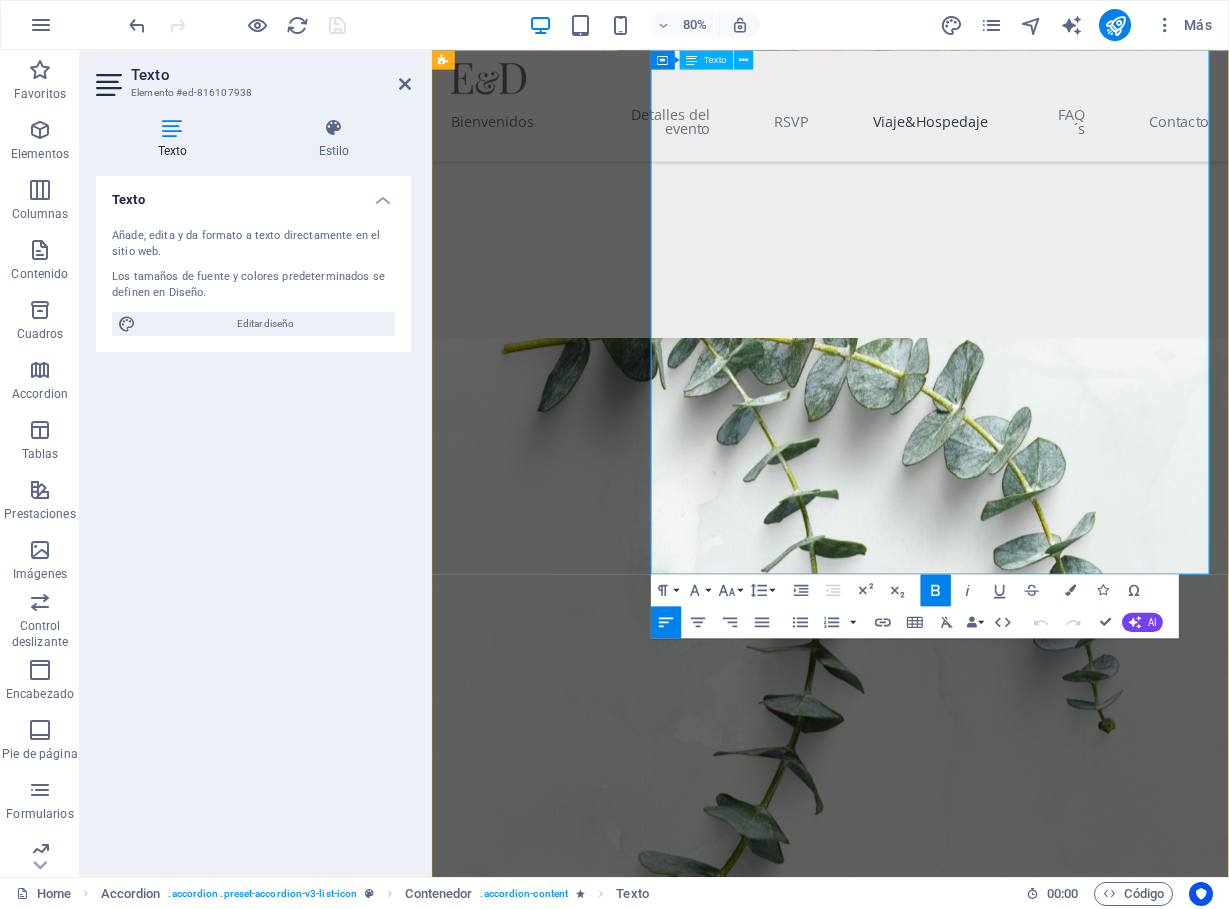 click on "Transporte a Xalapa: Desde el aeropuerto de Veracruz, deberán tomar un taxi o una van ADO para llegar a Xalapa." at bounding box center [1064, 4113] 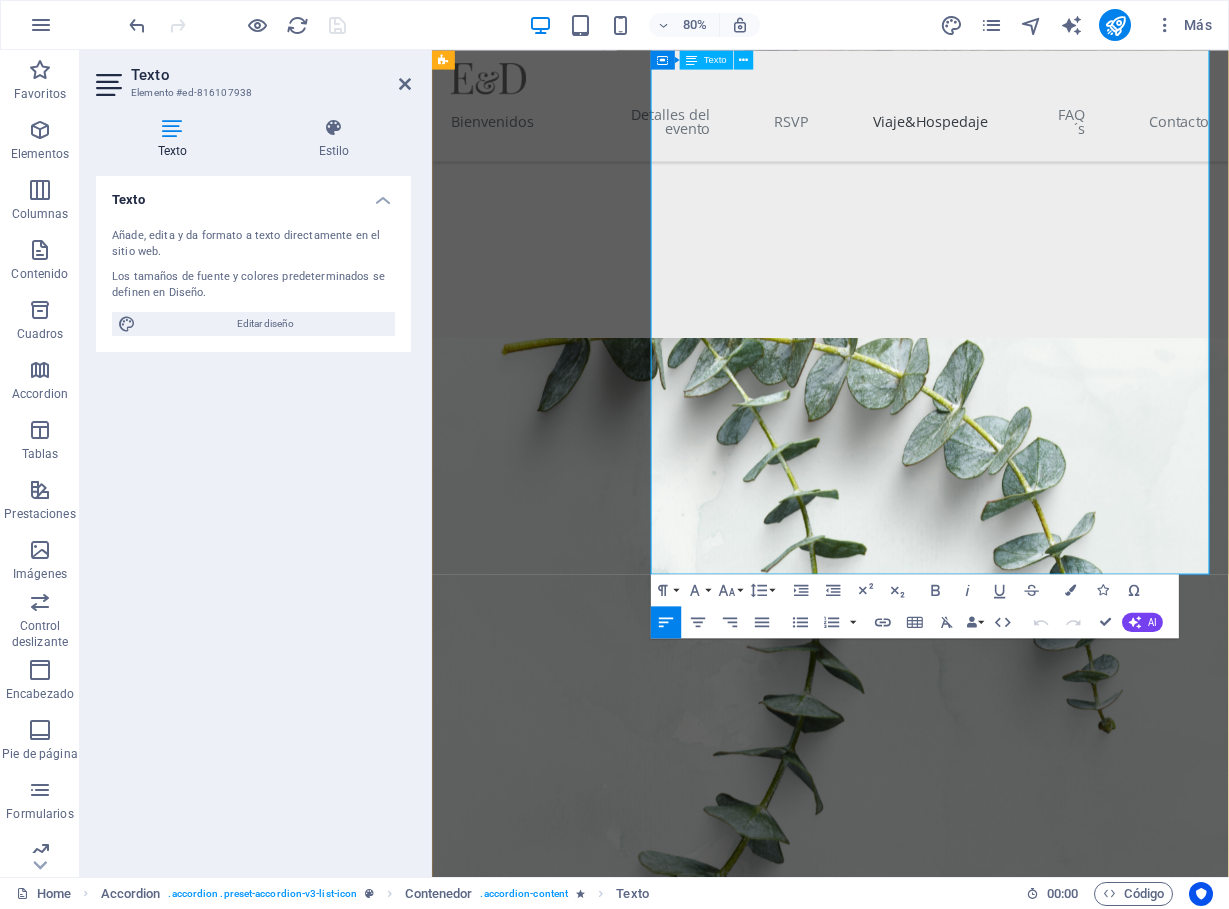 click on "Transporte a Xalapa: Desde el aeropuerto de Veracruz, deberán tomar un taxi o una van ADO para llegar a Xalapa." at bounding box center (1064, 4113) 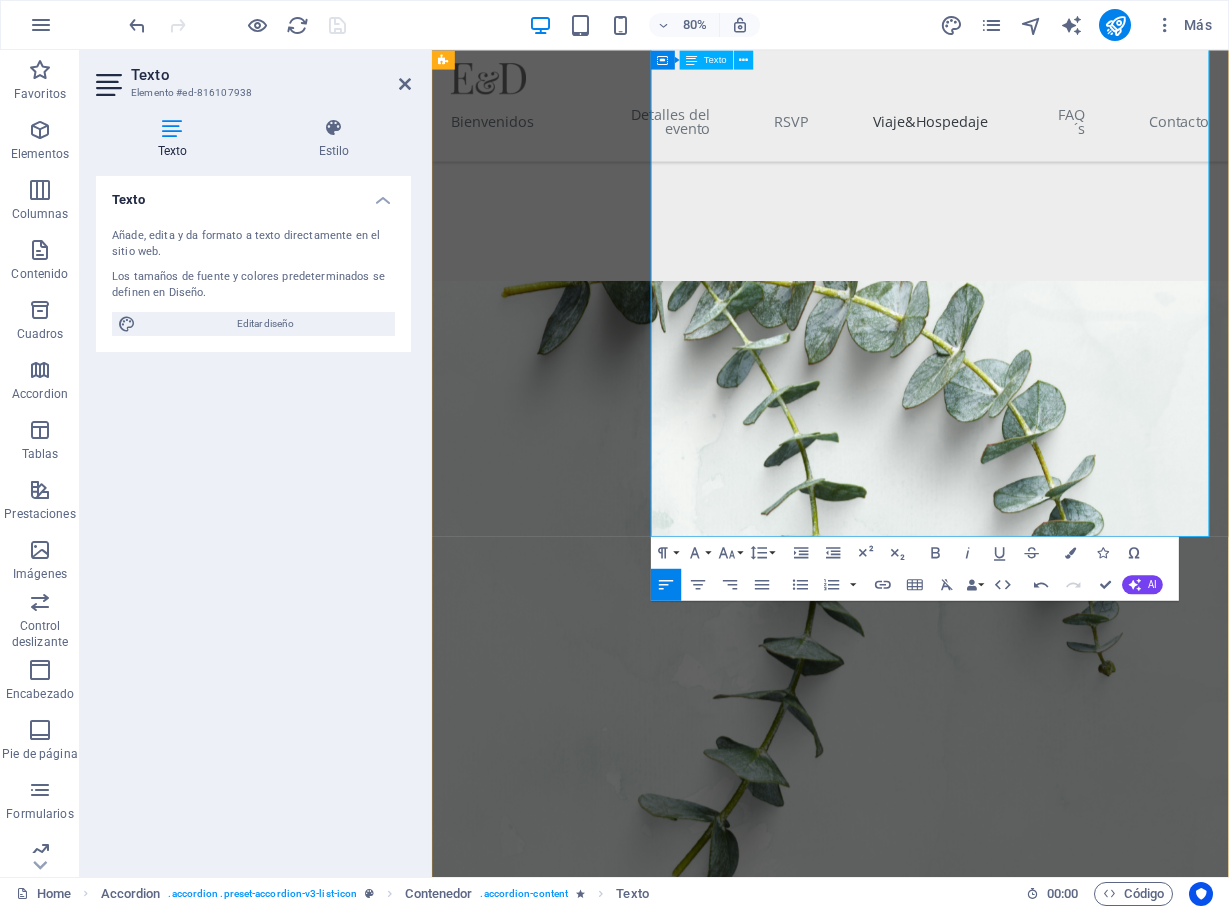 scroll, scrollTop: 5540, scrollLeft: 0, axis: vertical 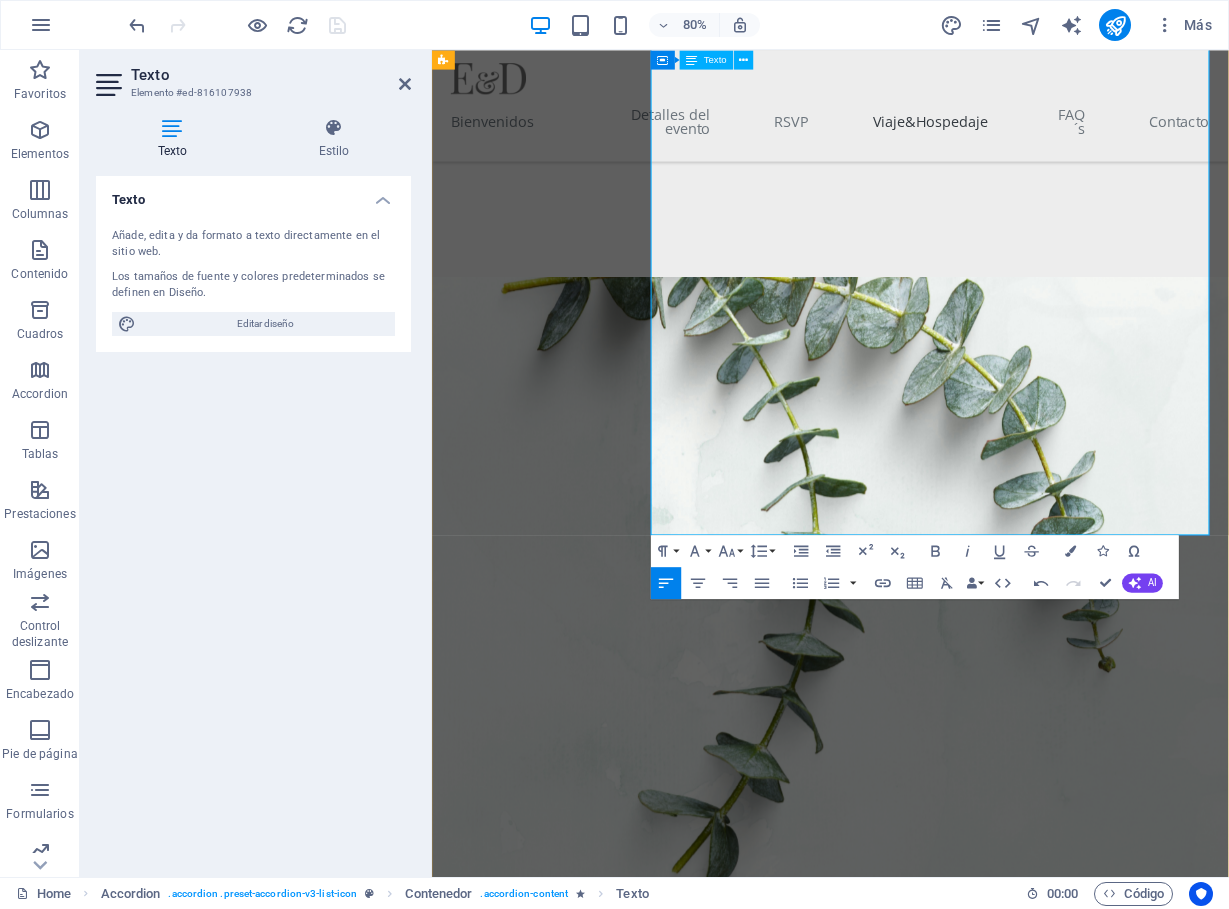 click on "Transporte a [CITY]:  Una vez en el aeropuerto de [CITY], podrán tomar un taxi o una van de  ADO  directamente hacia [CITY]. Se recomienda comprar los boletos de ADO anticipadamente pues la van cuenta con pocos espacios." at bounding box center (1064, 4051) 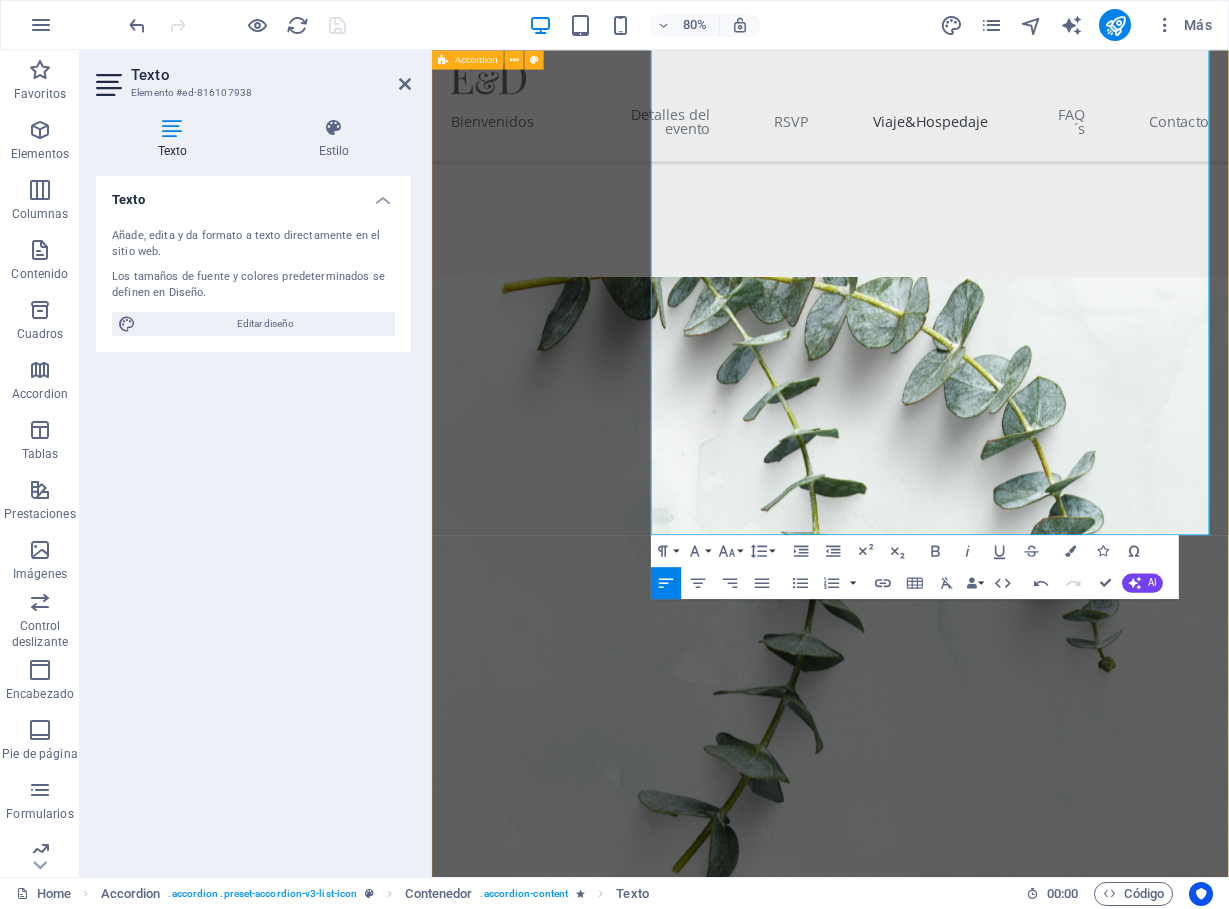 click on "Opción 1: Por Carretera Distancia y Duración: El recorrido es de [DISTANCE] km, con un tiempo estimado de viaje de [DURATION]. Es importante contemplar que esa carretera es muy transitada y a menudo hay reparaciones, mantenimiento y retenes. Es por eso que viajar muy temprano ([TIME]) puede ahorrar tiempo de retraso. Es preferible viajar de día, pues el tramo de Coatzacoalcos a La Tinaja puede ser asaltado en horas donde ya no hay luz. Costos: Además de la gasolina que consuma el automóvil, el costo aproximado de casetas es de $[PRICE] MXN por trayecto, lo que suma un total de $[PRICE] MXN ida y vuelta. Recomendación: Para reducir costos y hacer el viaje más ameno, les sugerimos rentar una van o "Sprinter" entre varios. ¡Será una excelente manera de viajar juntos! Opción 2: En Autobús El autobús es una alternativa cómoda y directa, sin la necesidad de hacer escalas. Empresa: La empresa de autobuses ADO ofrece viajes directos desde la Terminal de Villahermosa a Xalapa. Duración:" at bounding box center (930, 3752) 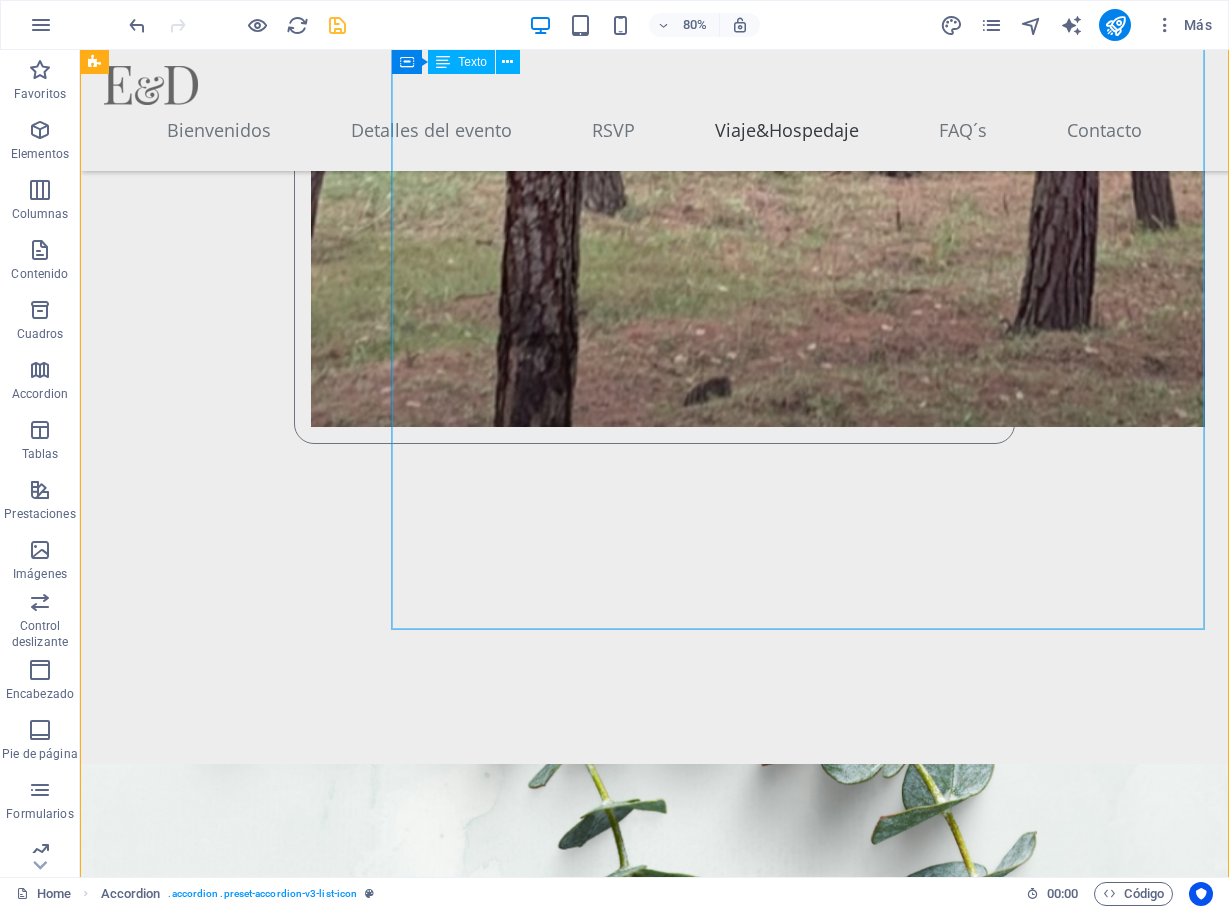 scroll, scrollTop: 5821, scrollLeft: 0, axis: vertical 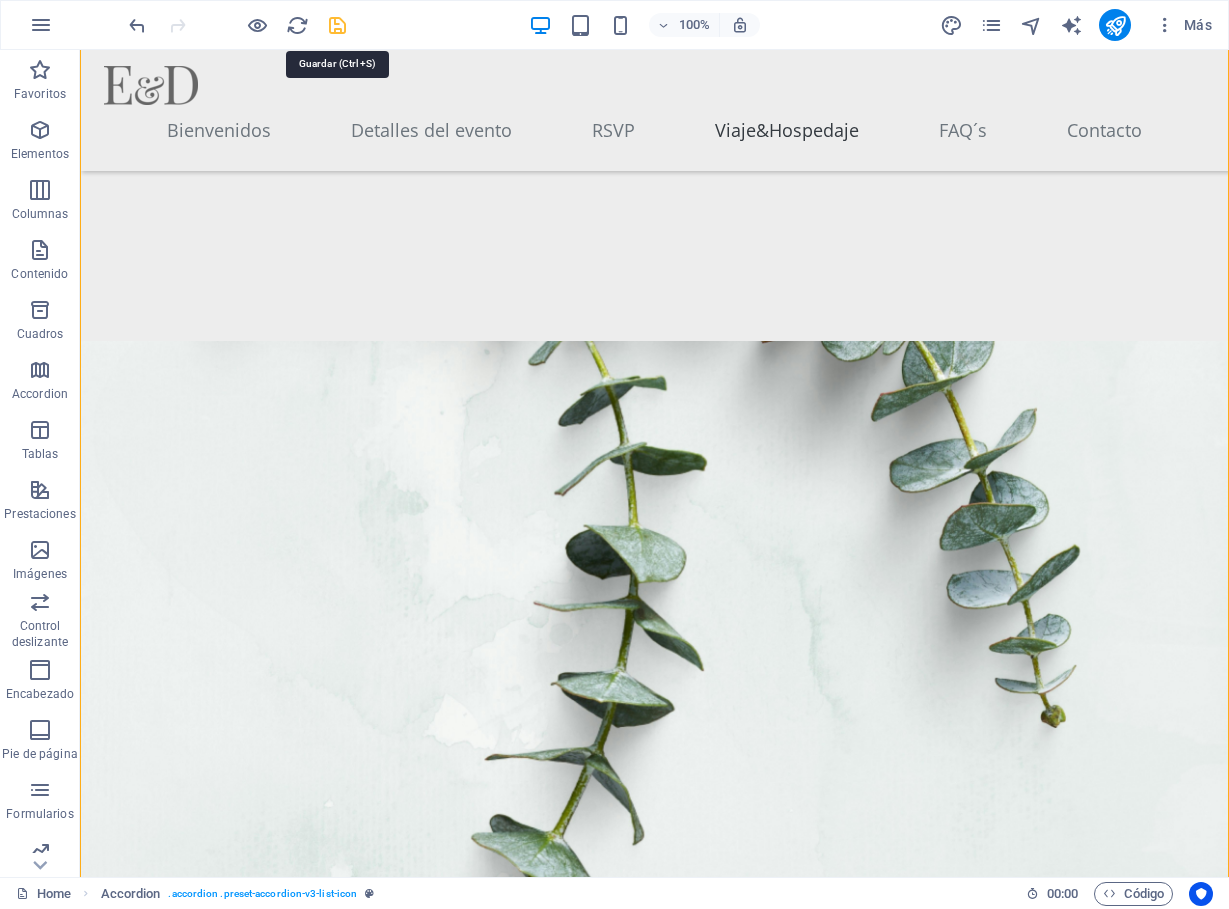 click at bounding box center [337, 25] 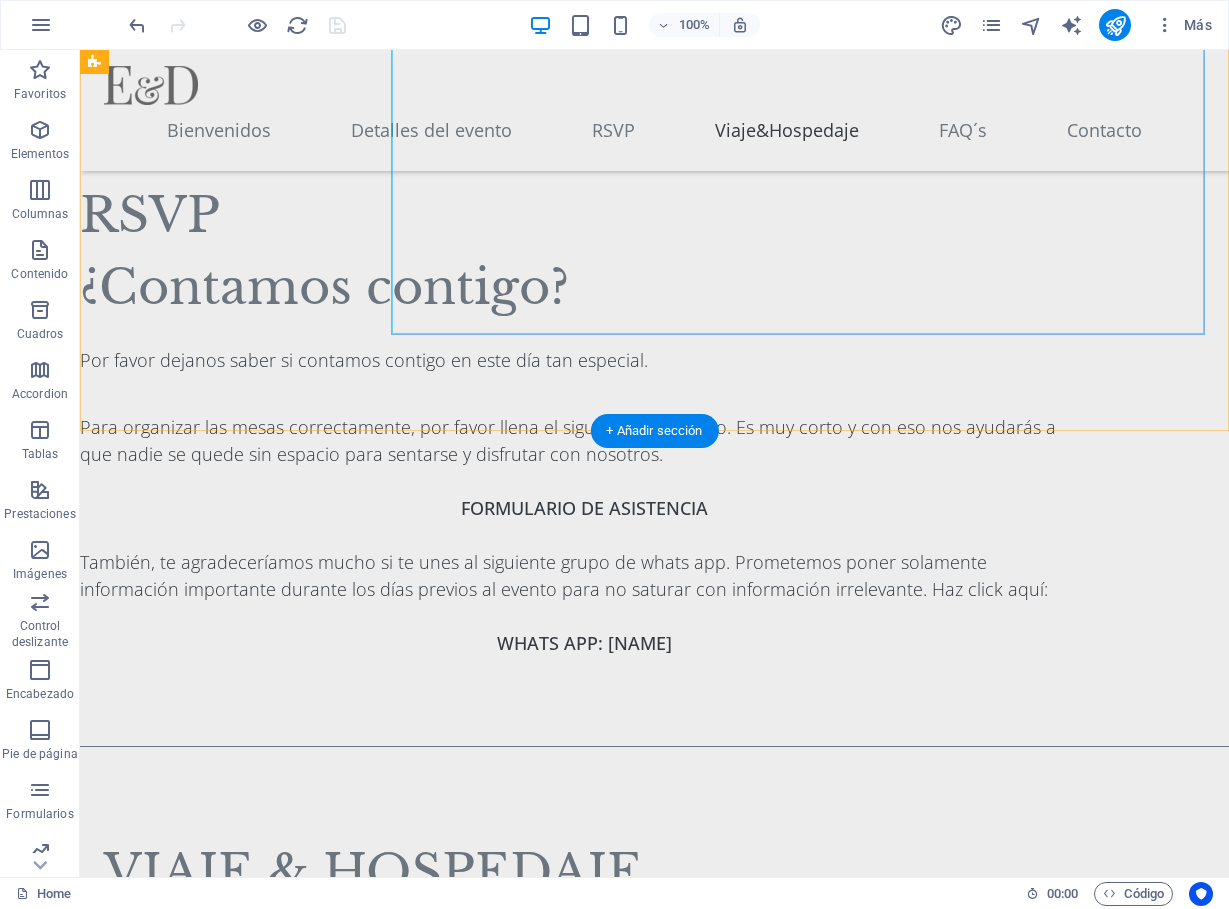 scroll, scrollTop: 6963, scrollLeft: 0, axis: vertical 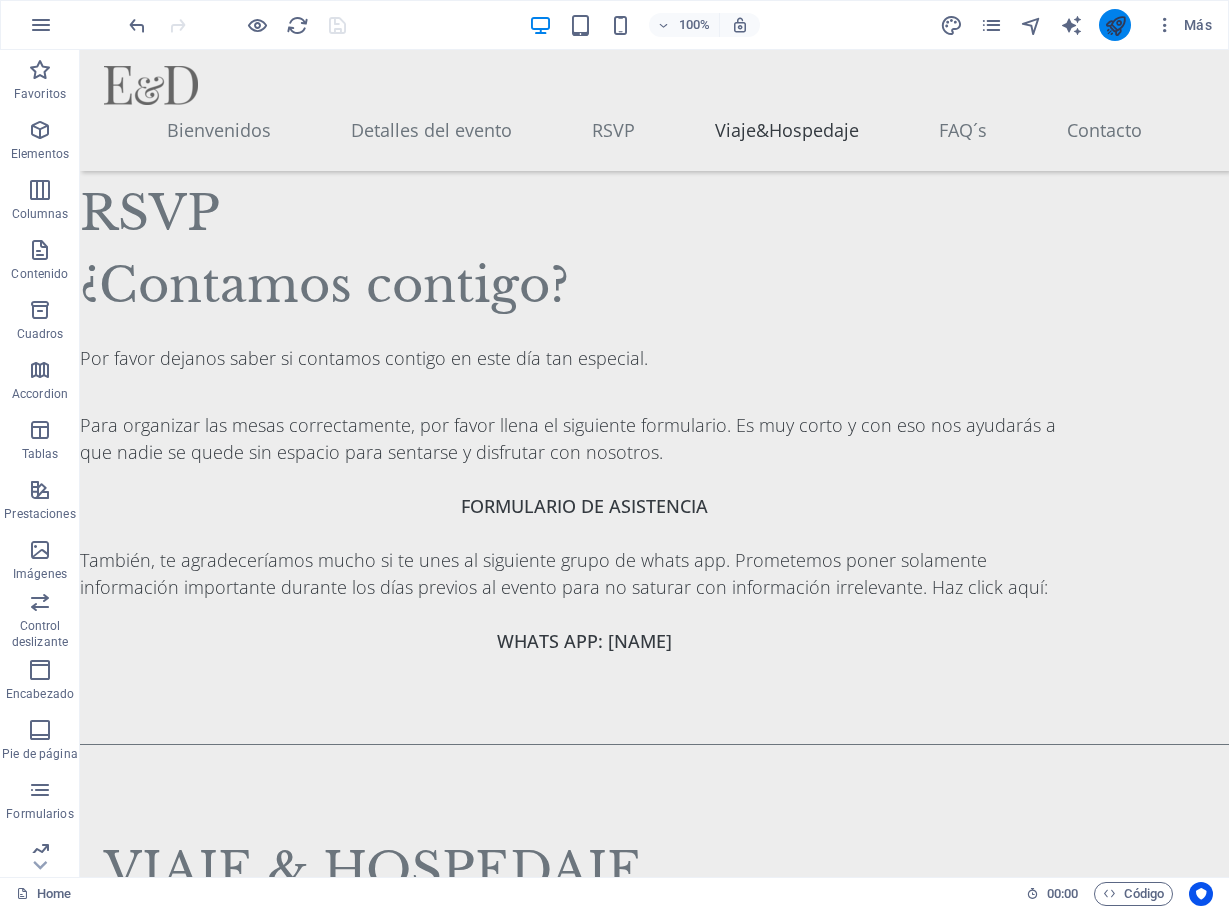click at bounding box center (1115, 25) 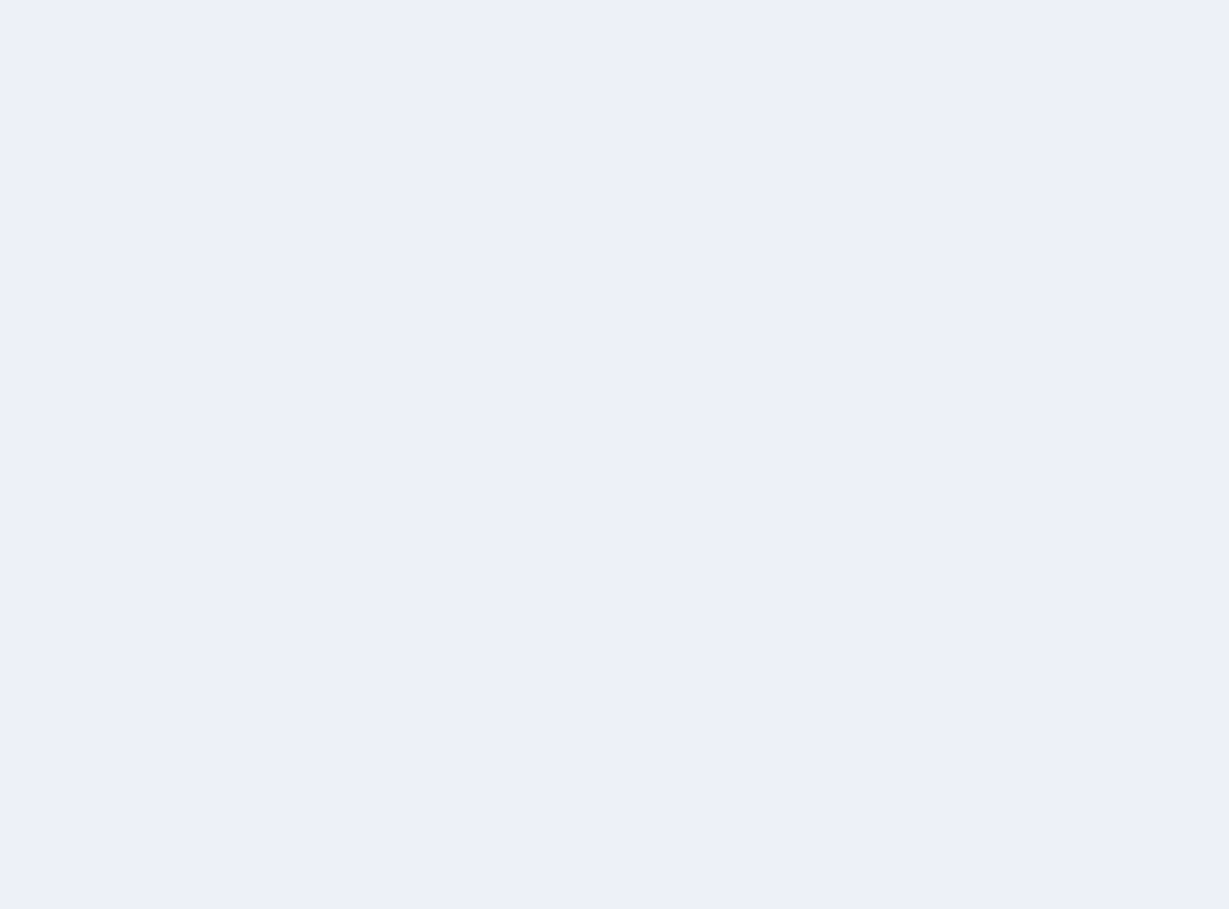 scroll, scrollTop: 0, scrollLeft: 0, axis: both 